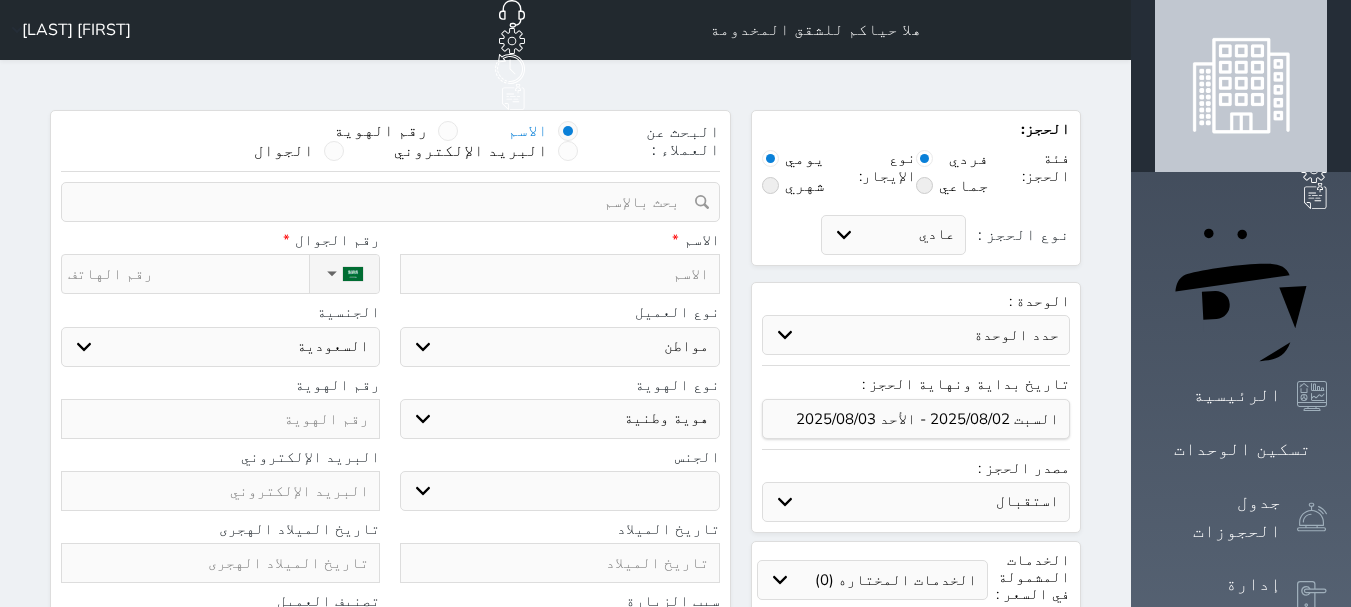 select on "1" 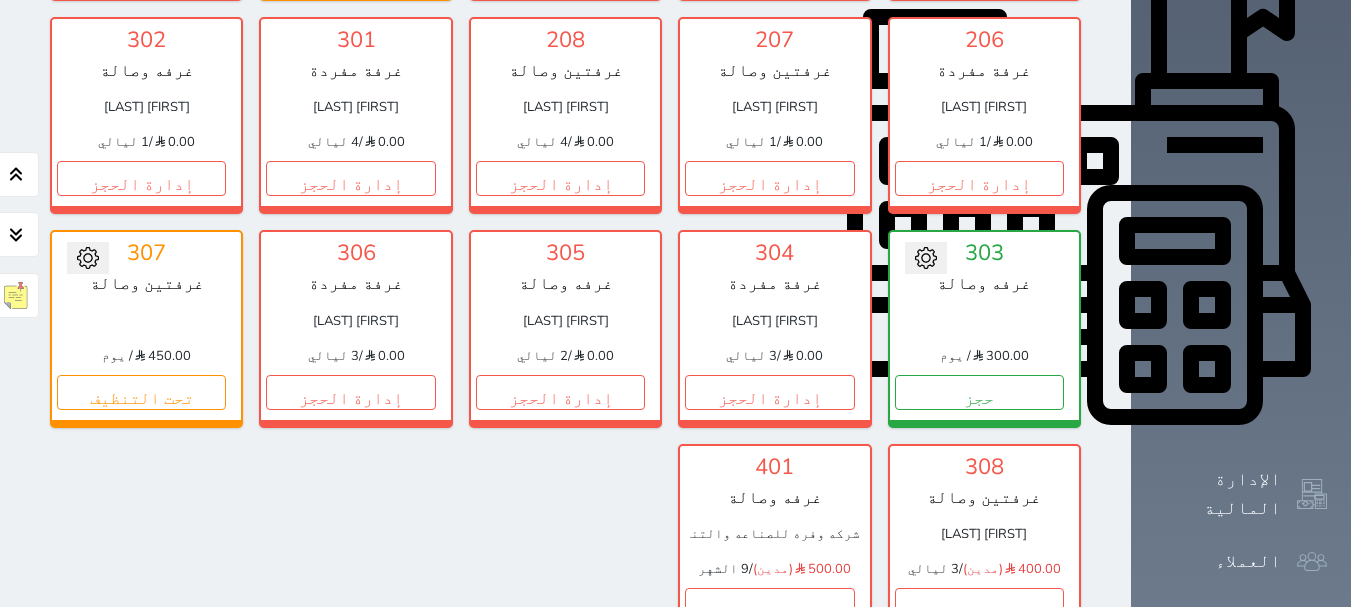 scroll, scrollTop: 778, scrollLeft: 0, axis: vertical 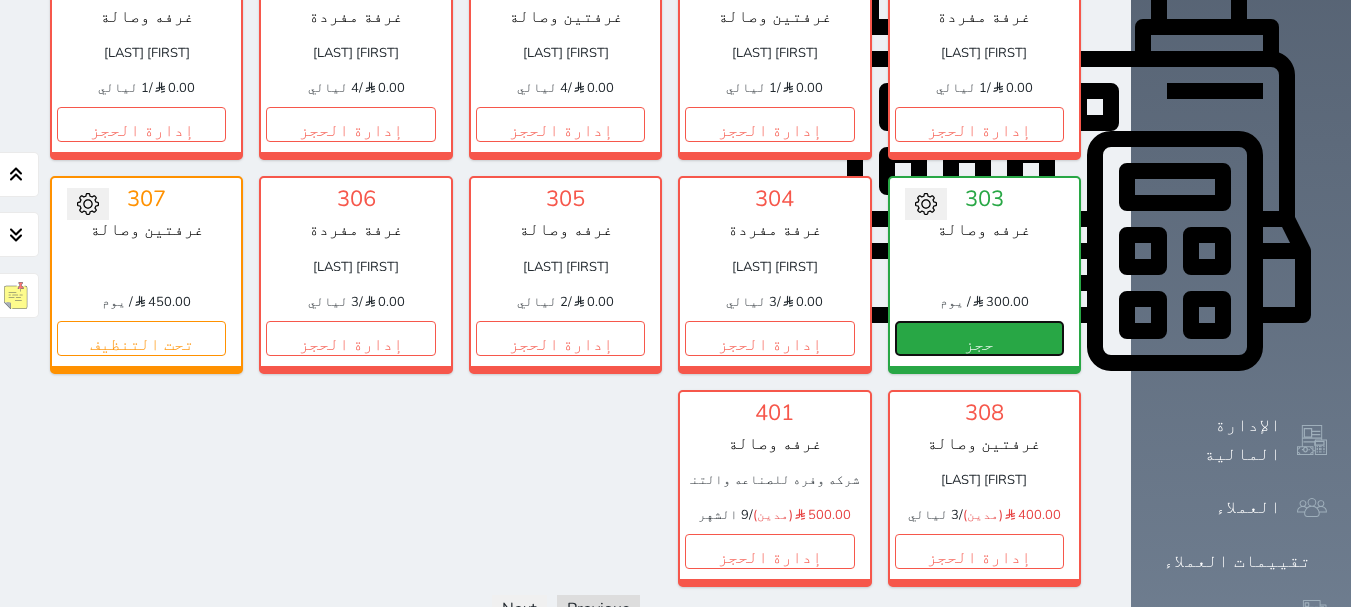 click on "حجز" at bounding box center [979, 338] 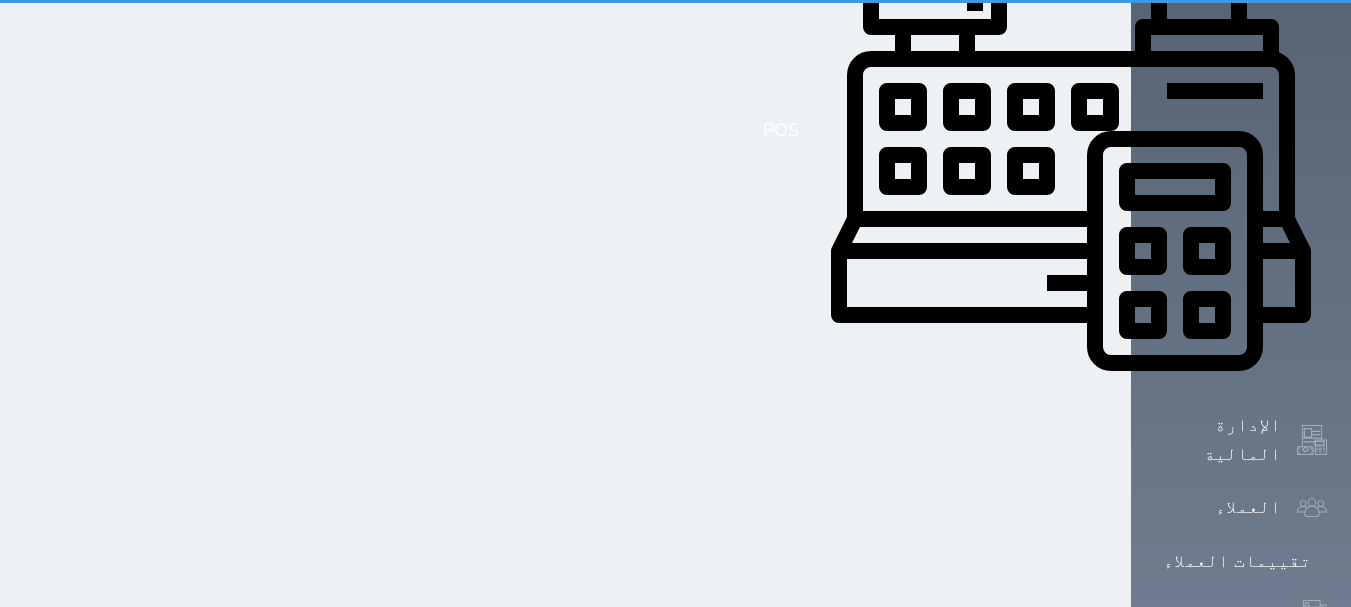 scroll, scrollTop: 0, scrollLeft: 0, axis: both 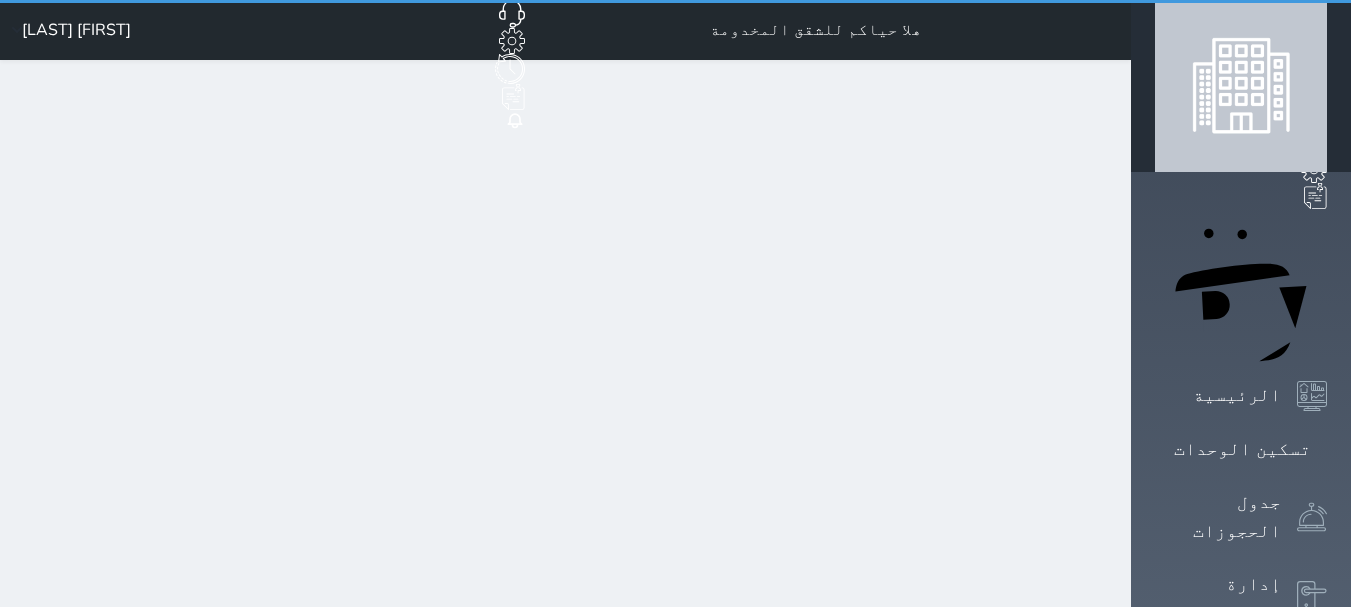 select on "1" 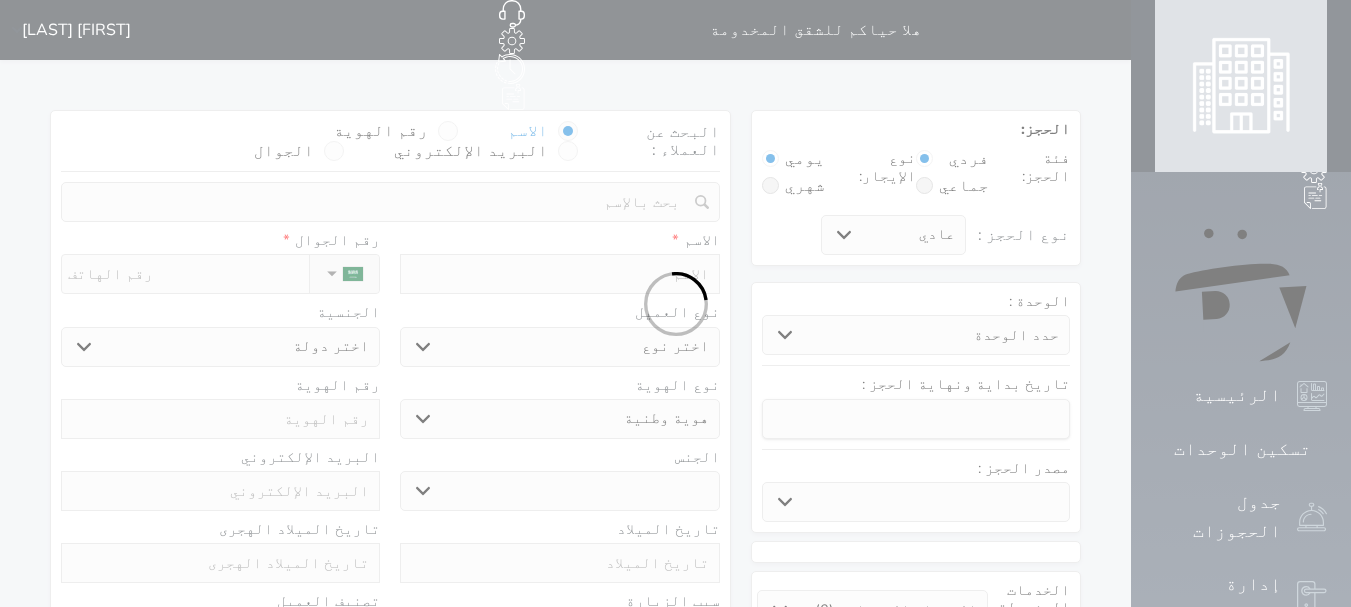 select 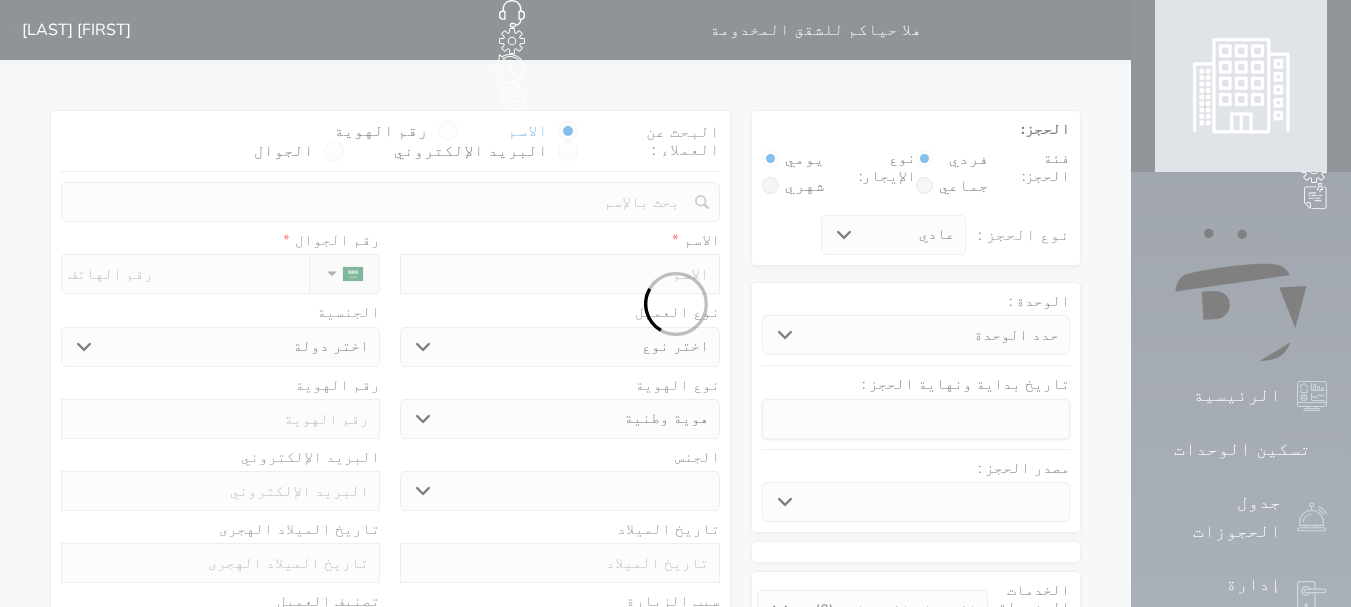 select 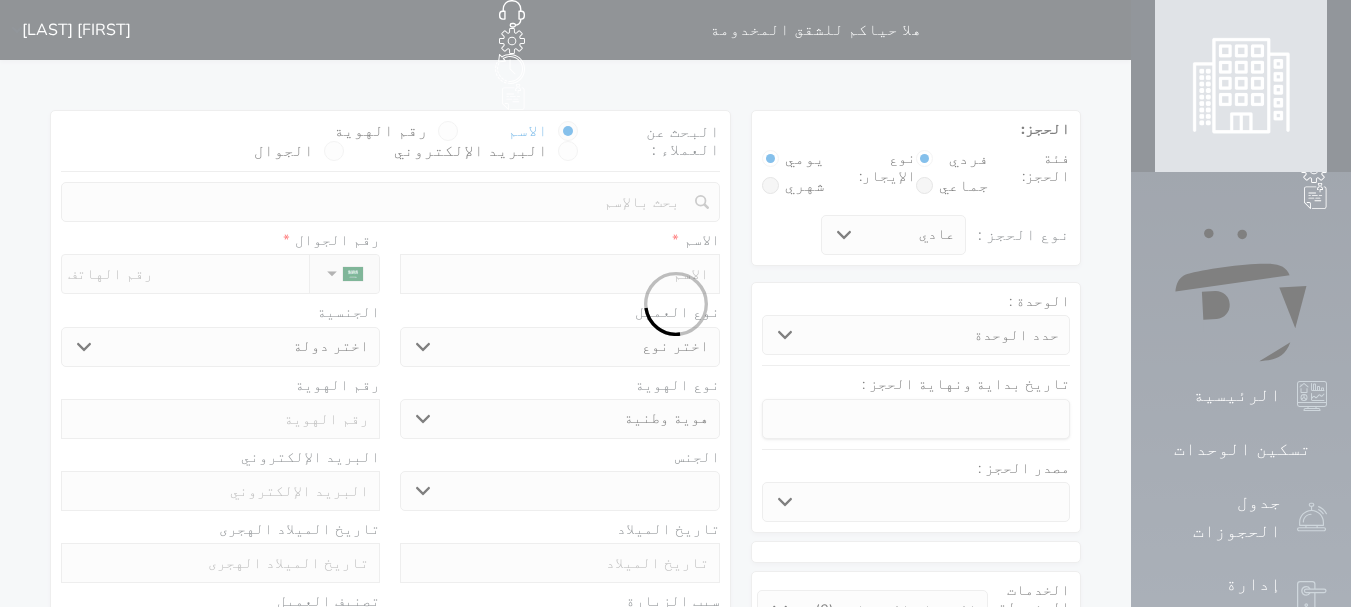 select 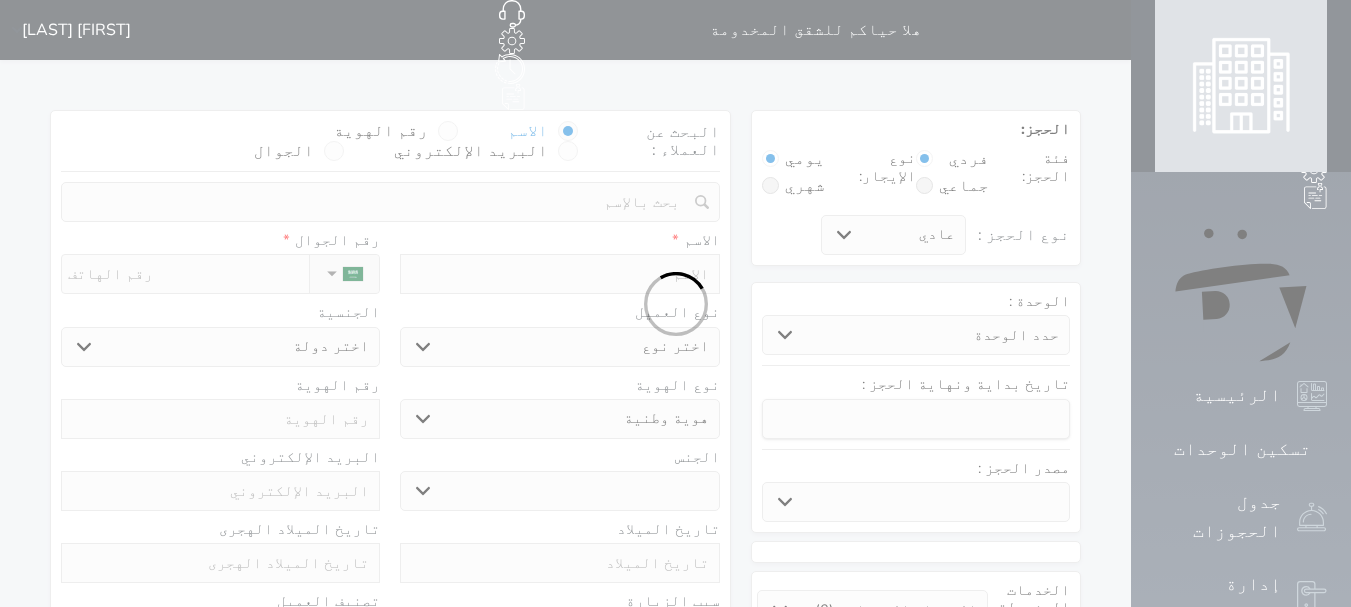 select 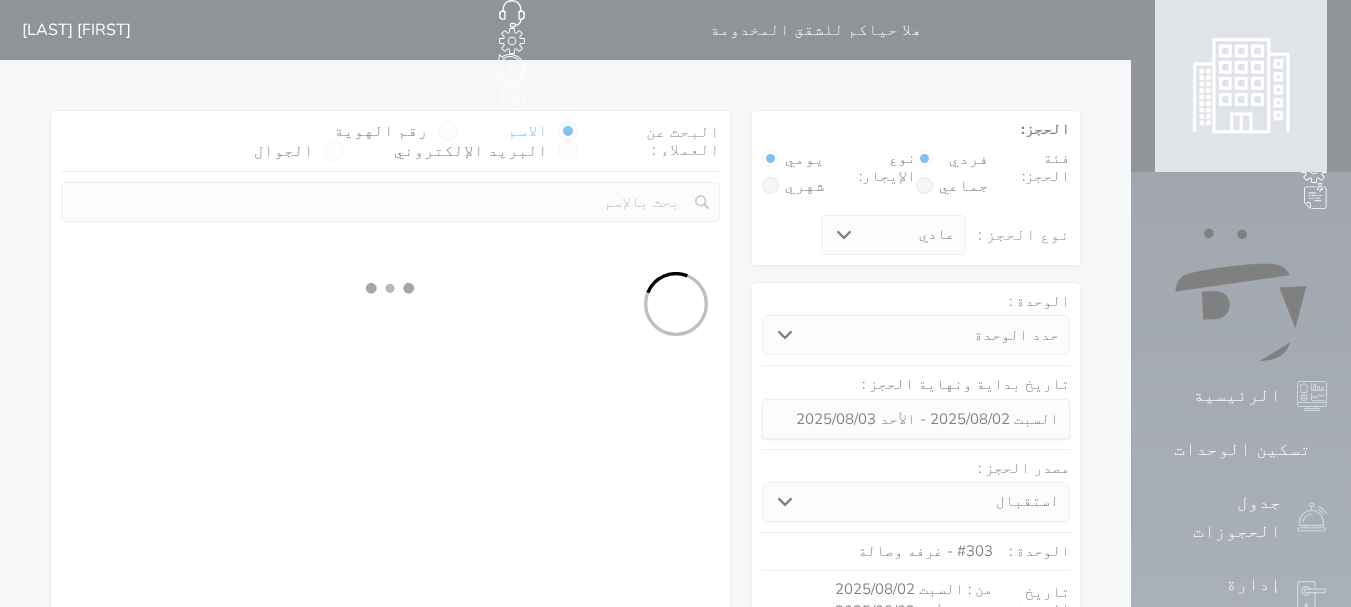 select 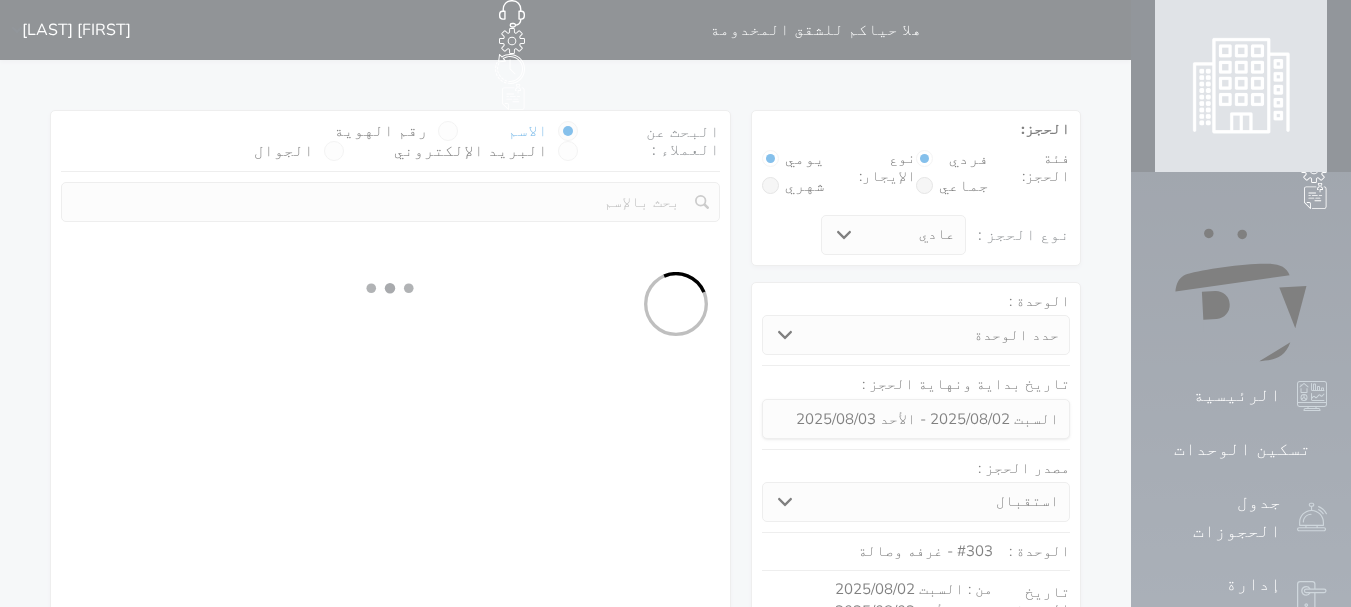 select on "1" 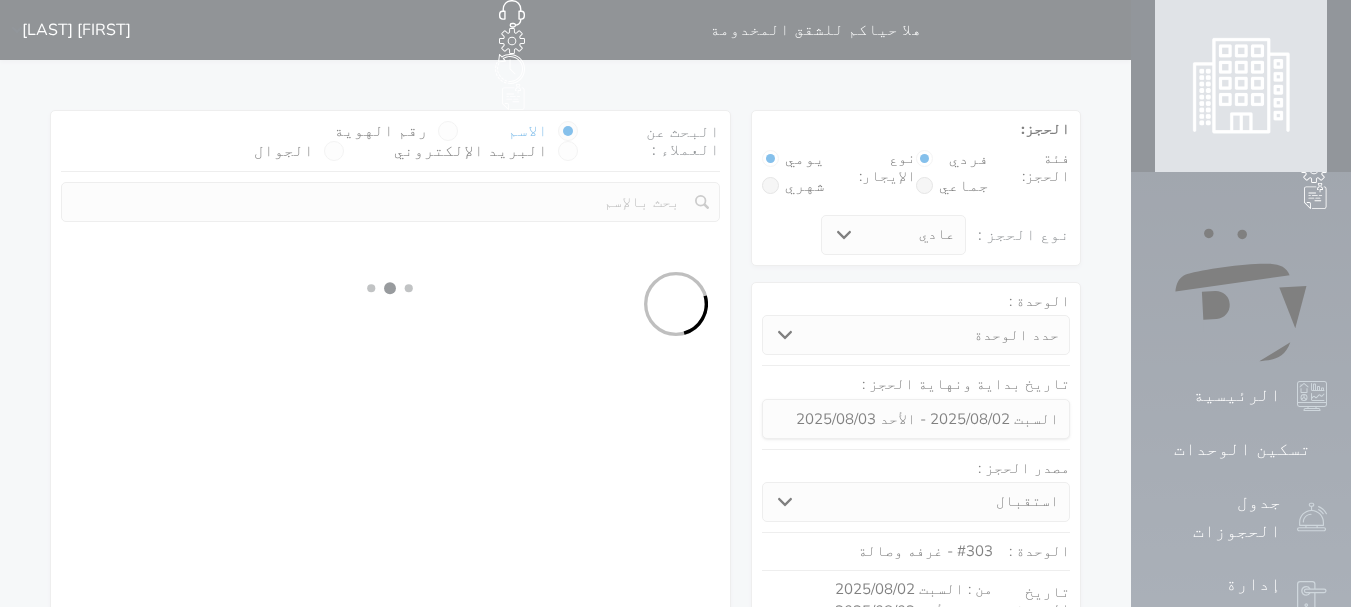 select on "113" 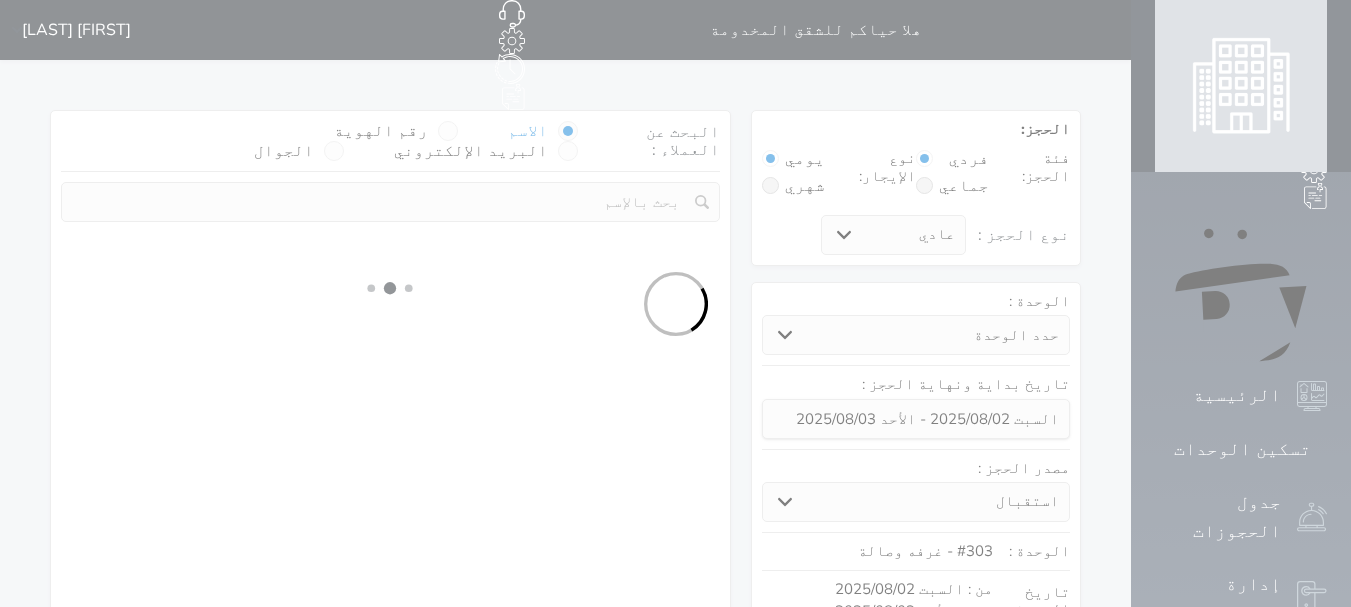 select on "1" 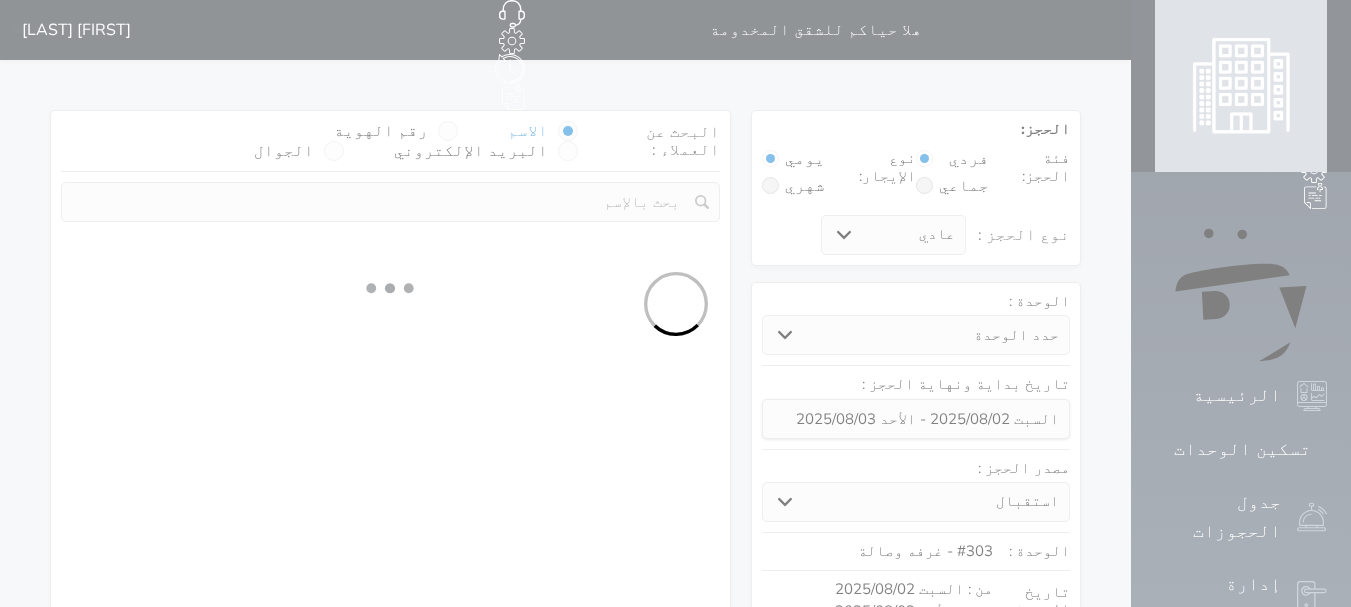 select 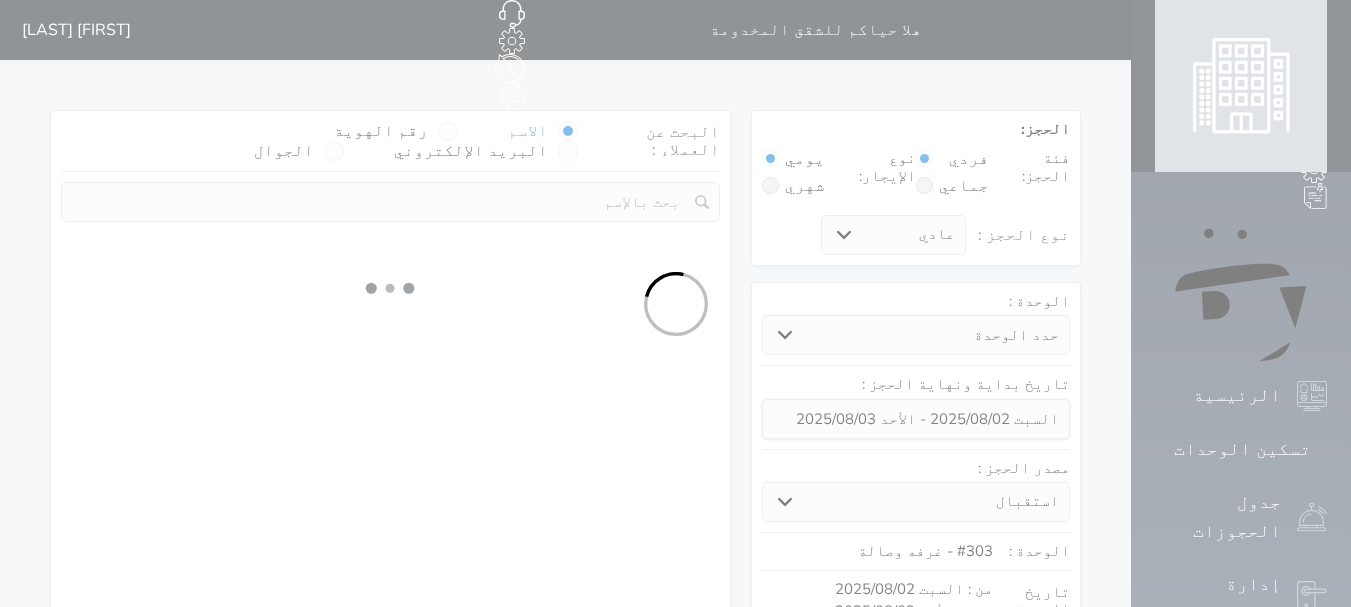 select on "7" 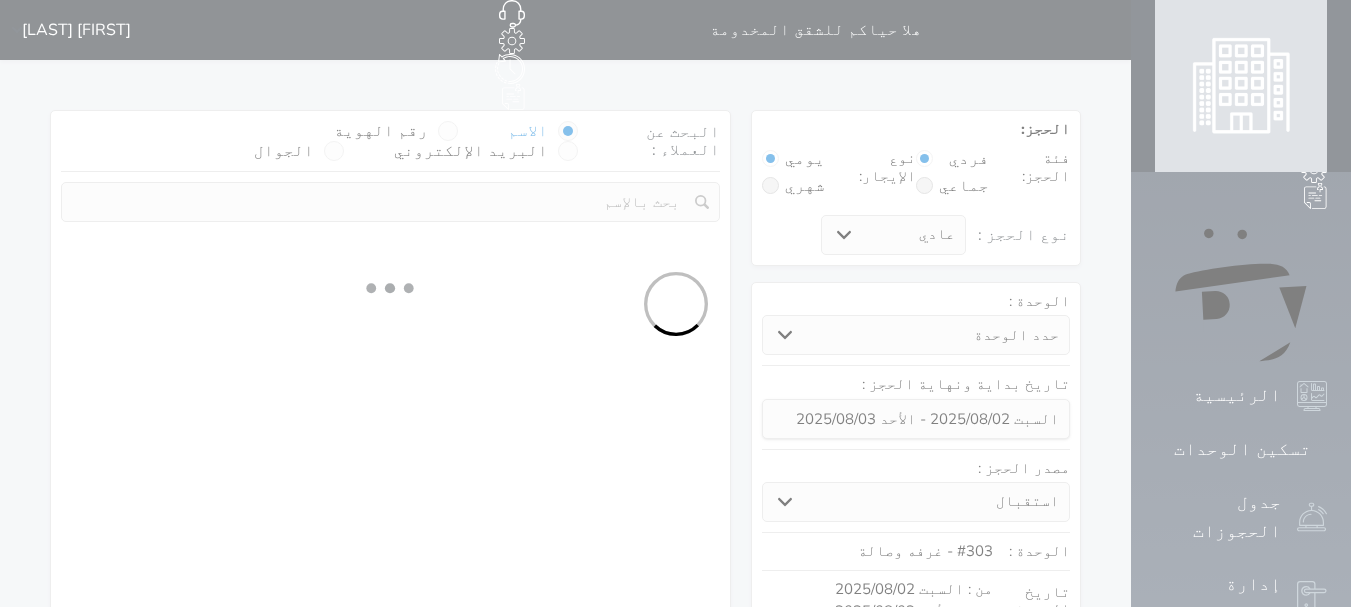 select 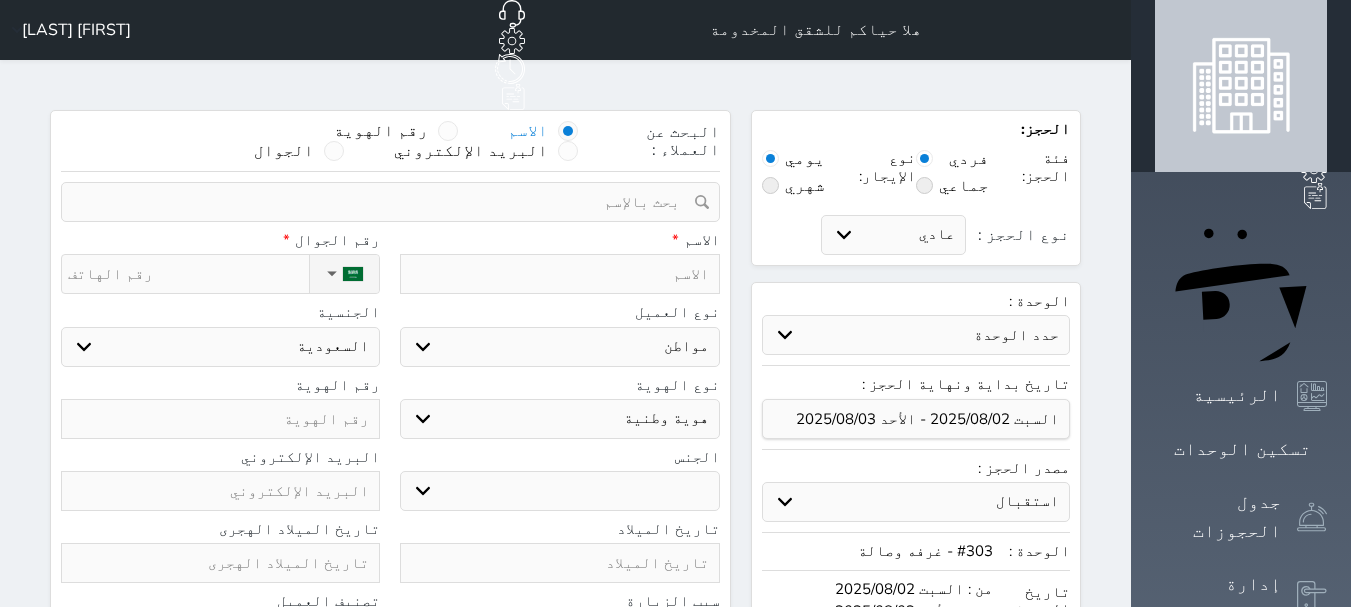 select 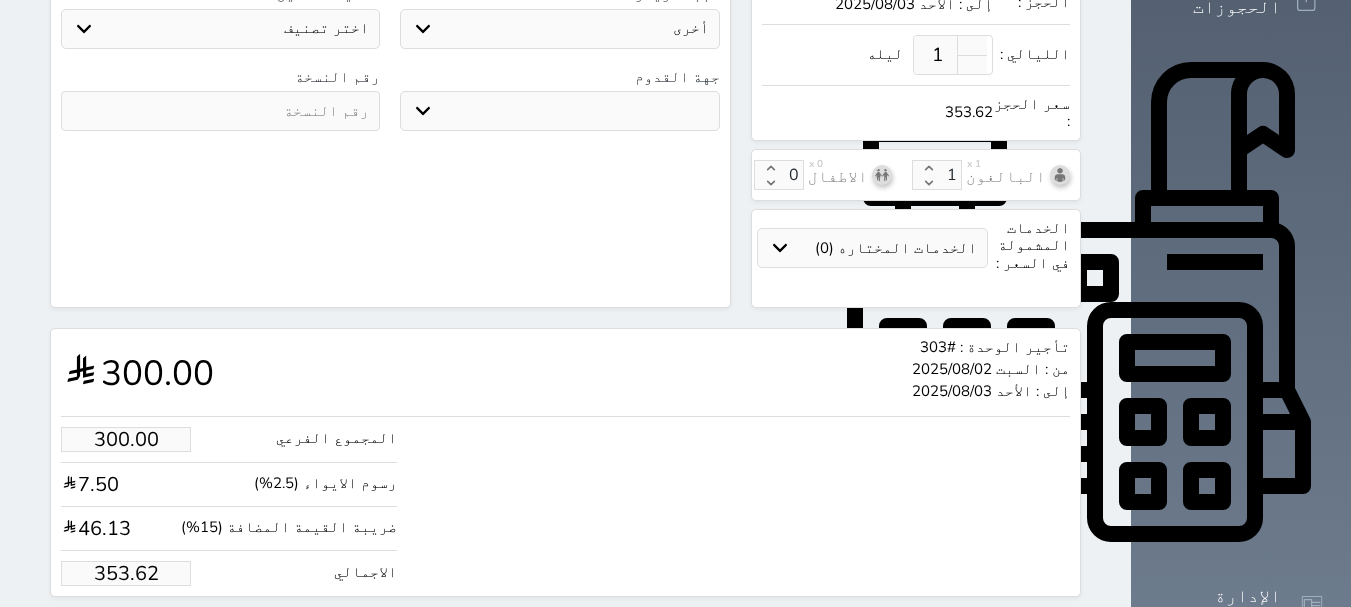 select 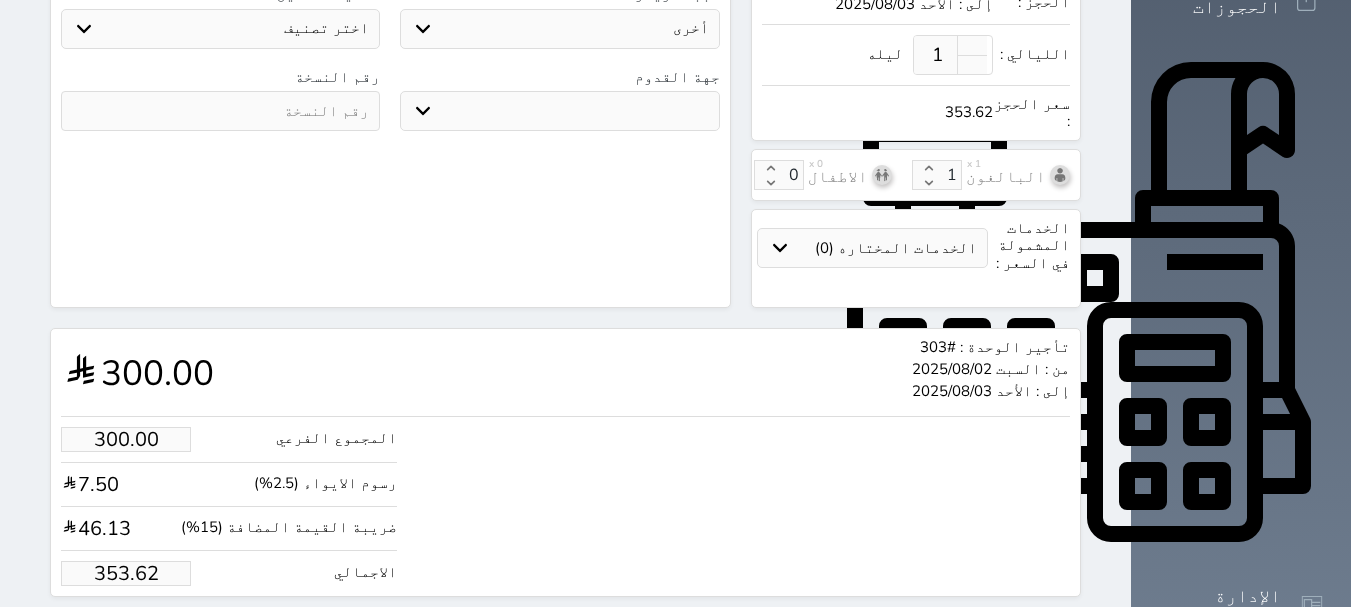 scroll, scrollTop: 620, scrollLeft: 0, axis: vertical 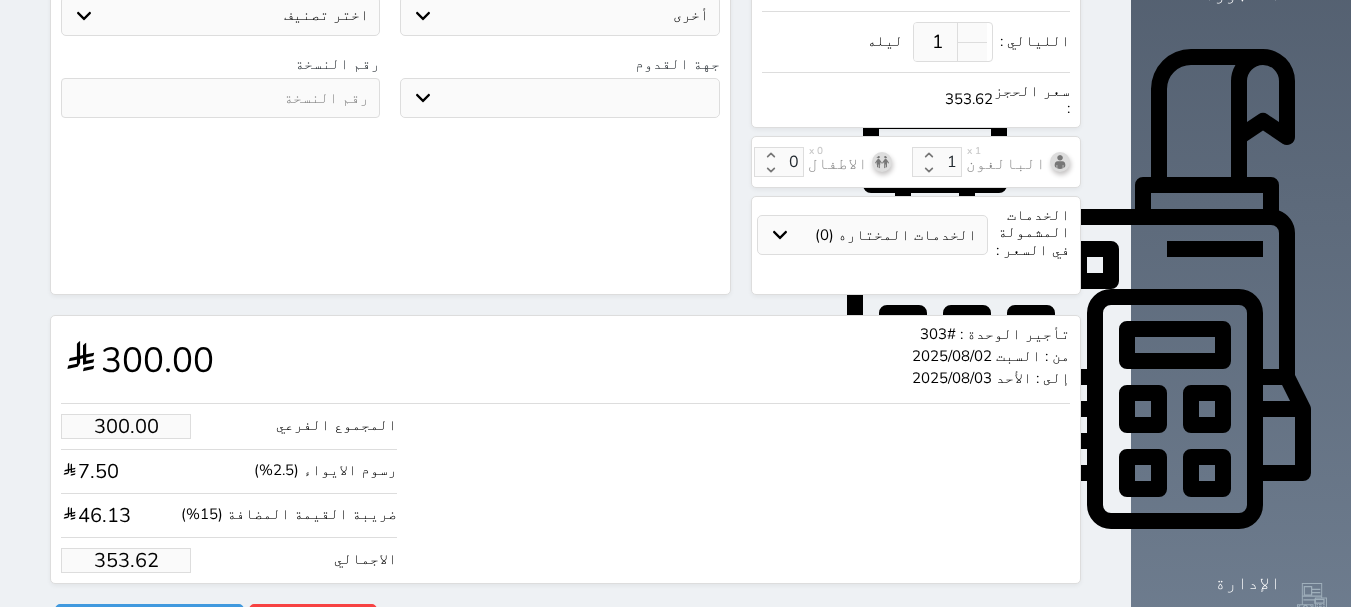 select 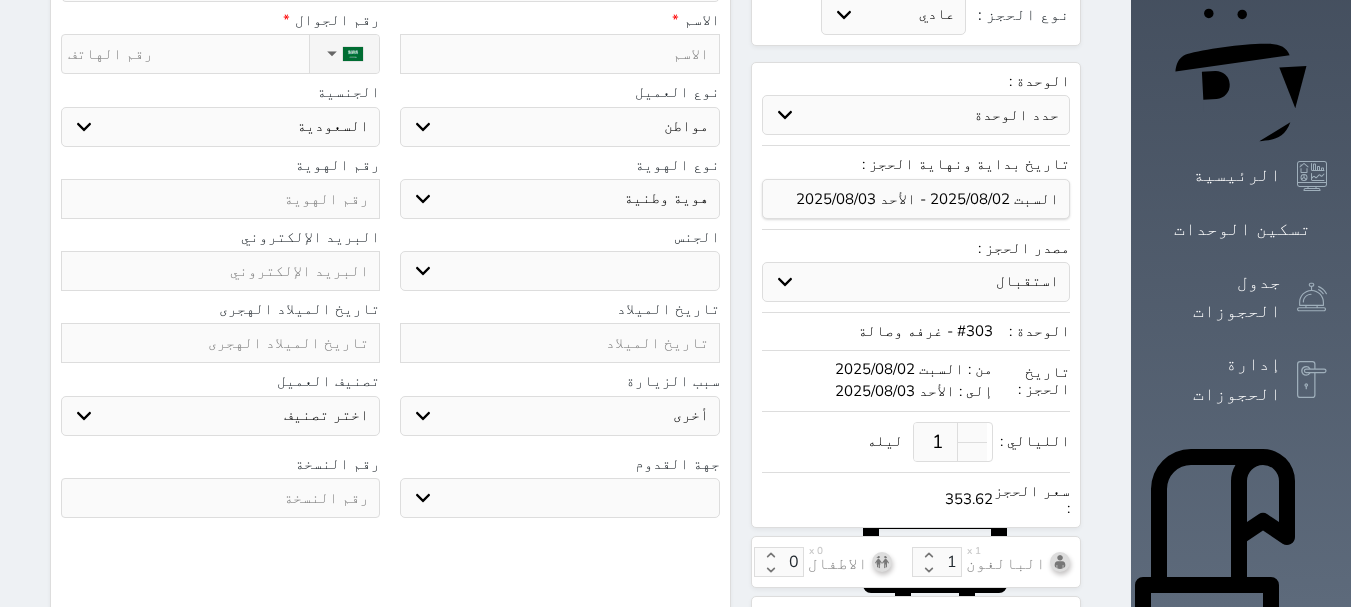 scroll, scrollTop: 0, scrollLeft: 0, axis: both 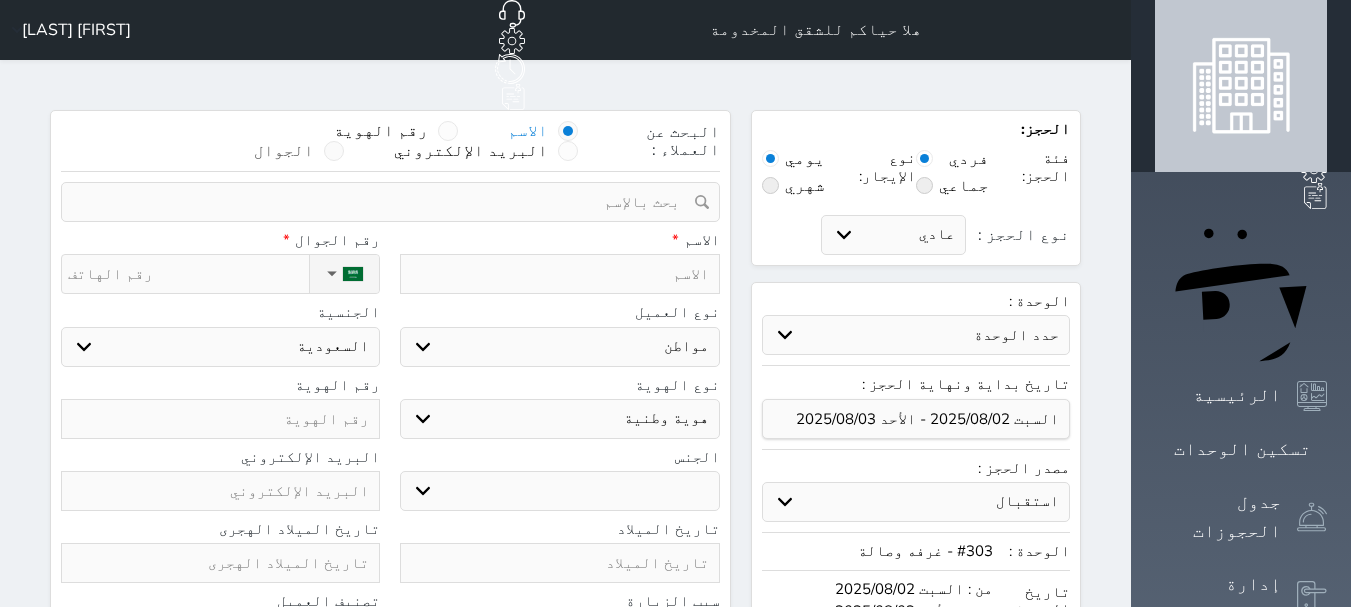 click on "الجوال" at bounding box center [284, 151] 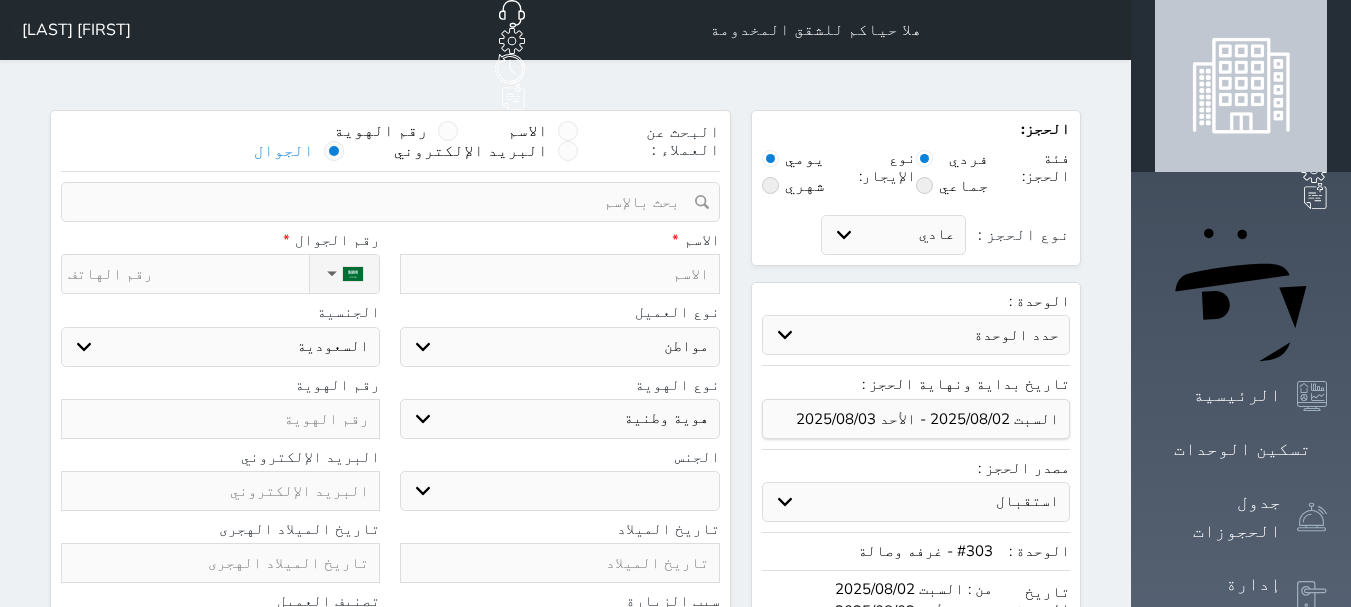 select 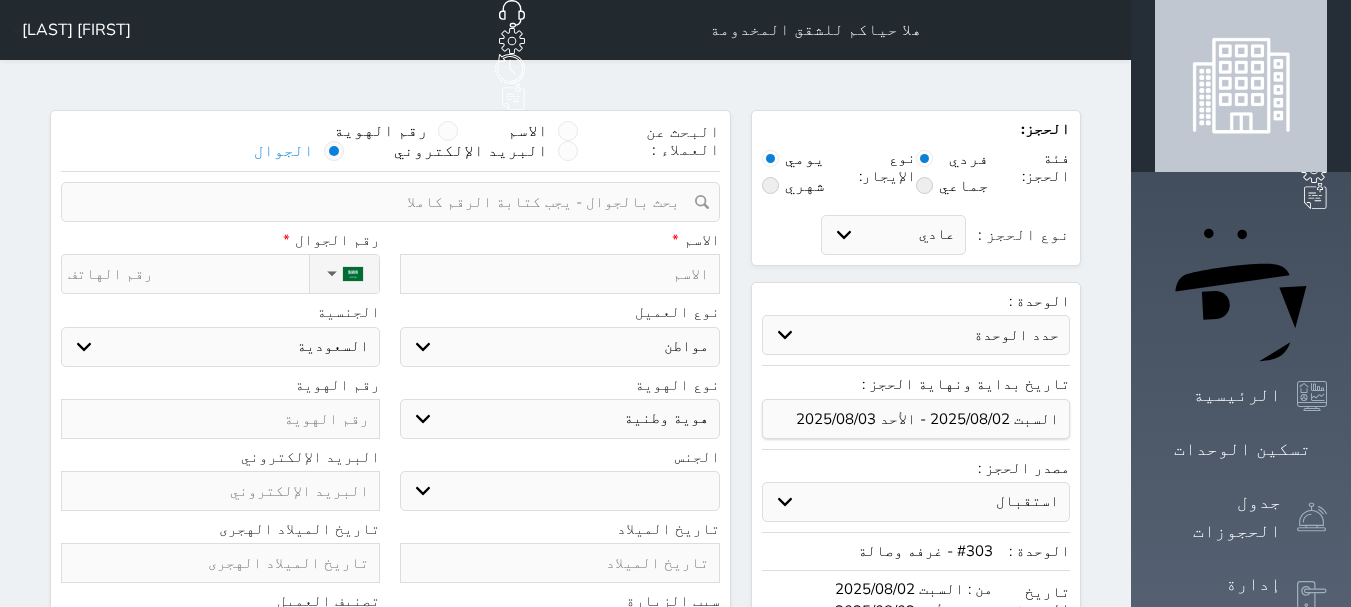 click at bounding box center [383, 202] 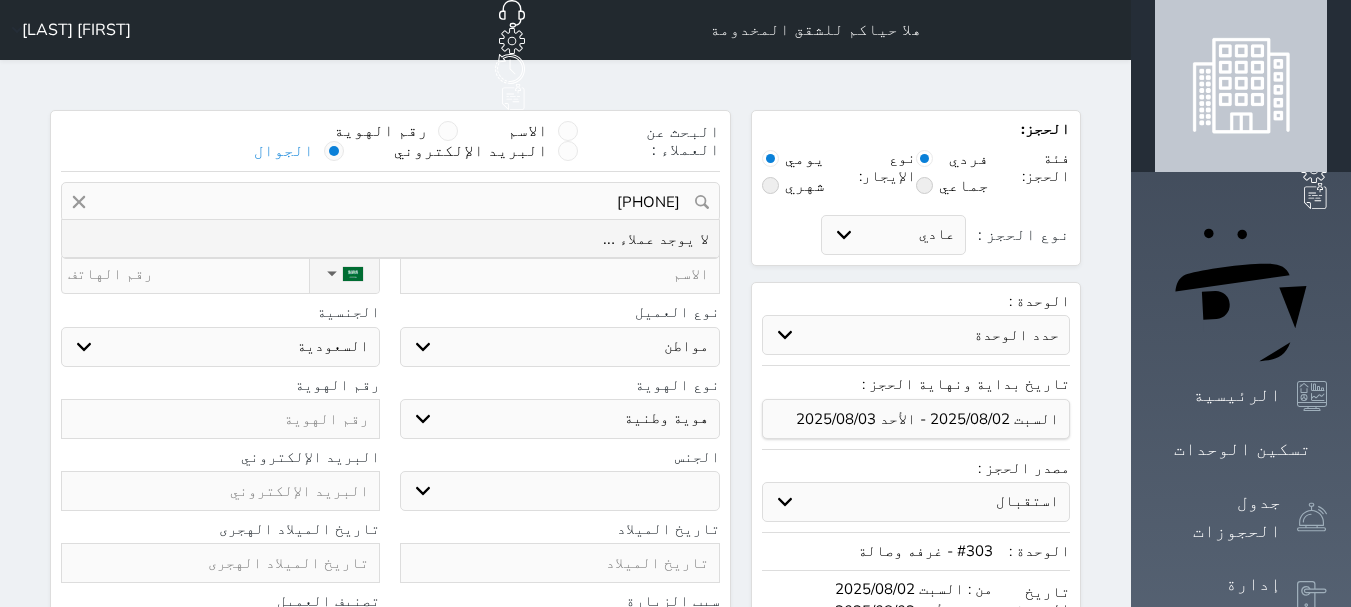 click on "[PHONE]" at bounding box center (390, 202) 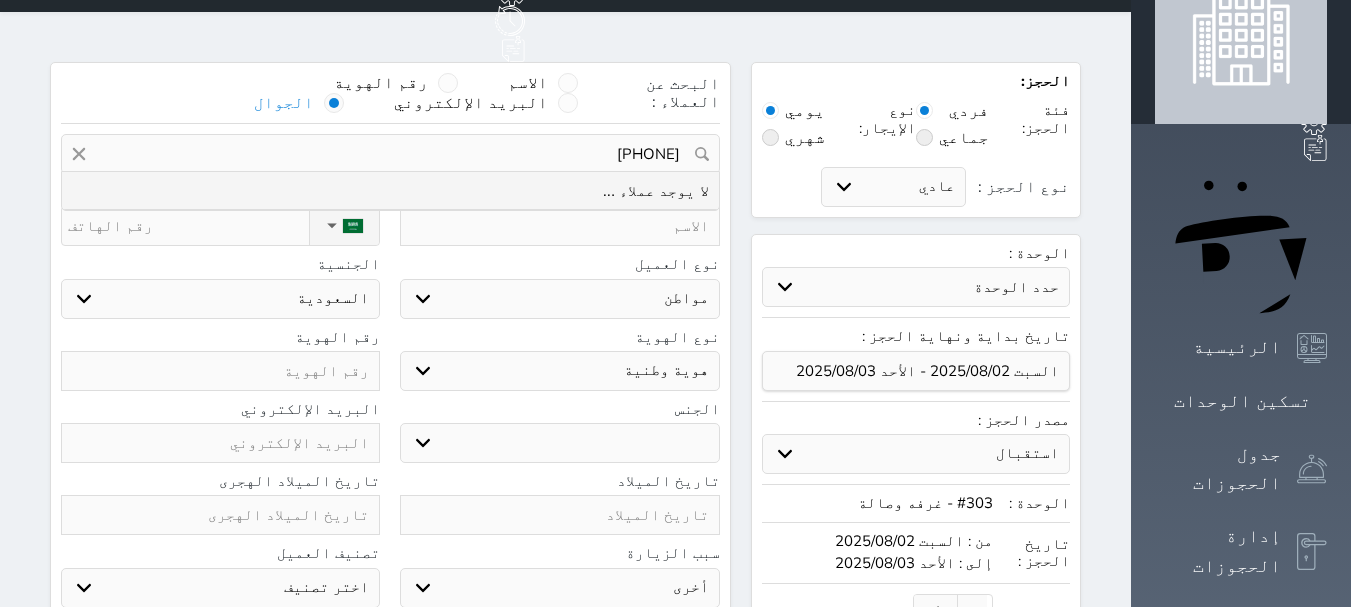 scroll, scrollTop: 0, scrollLeft: 0, axis: both 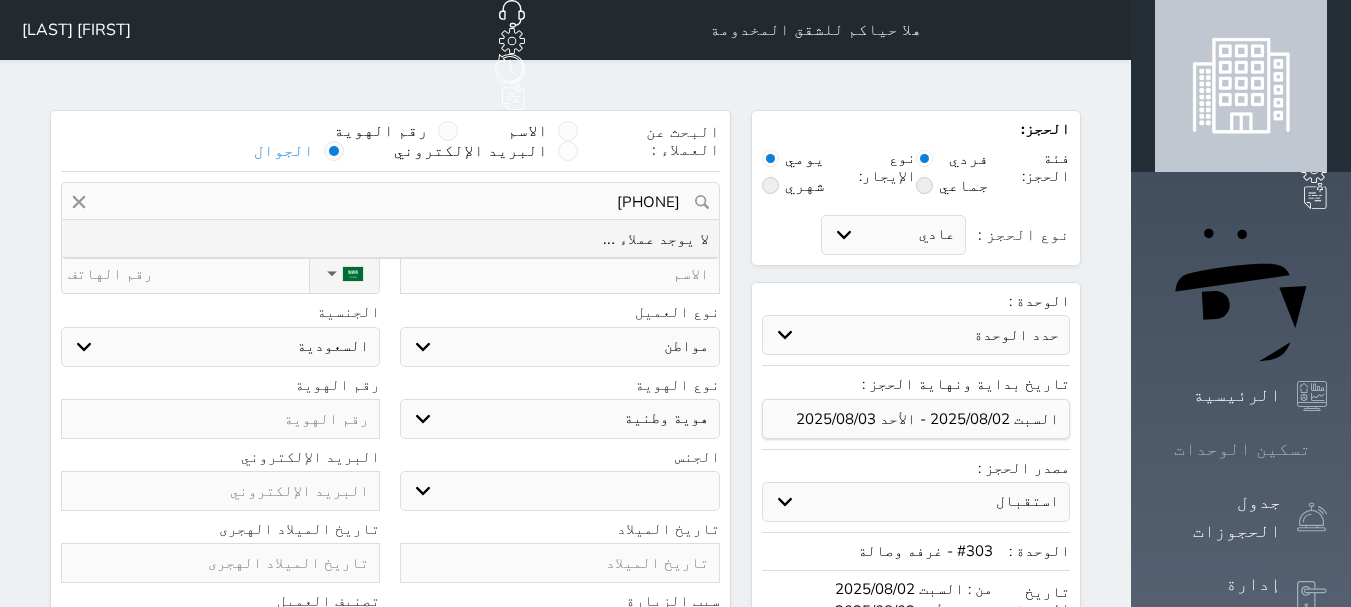 type on "[PHONE]" 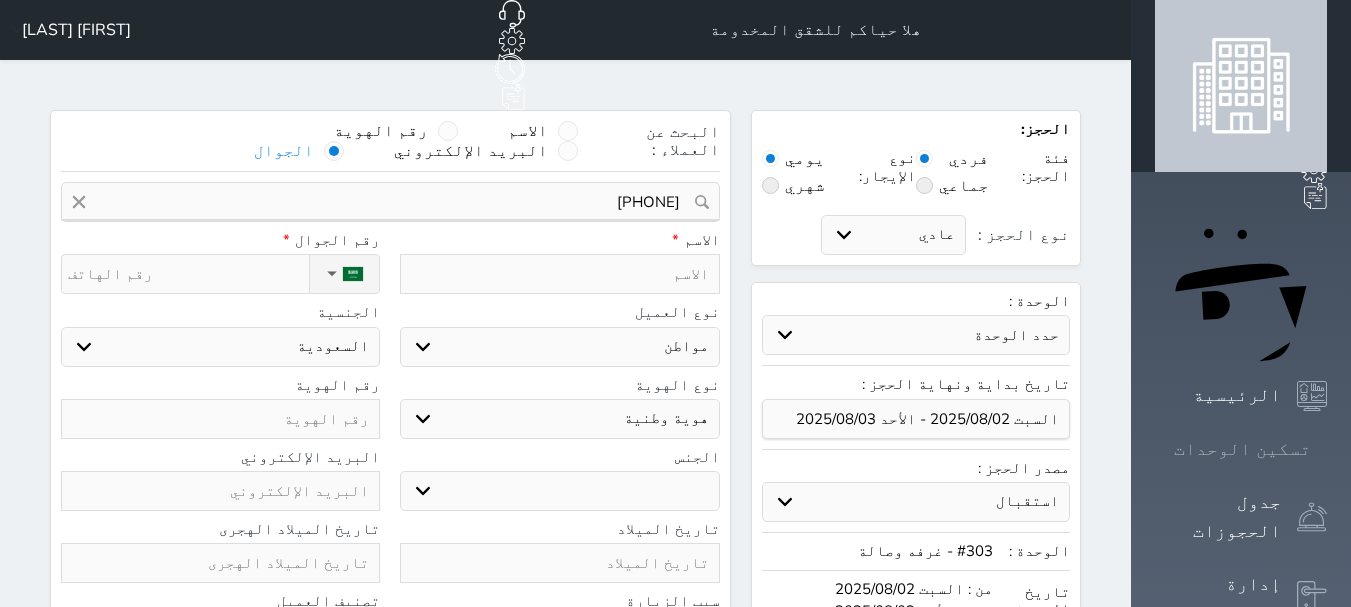 click at bounding box center [1327, 449] 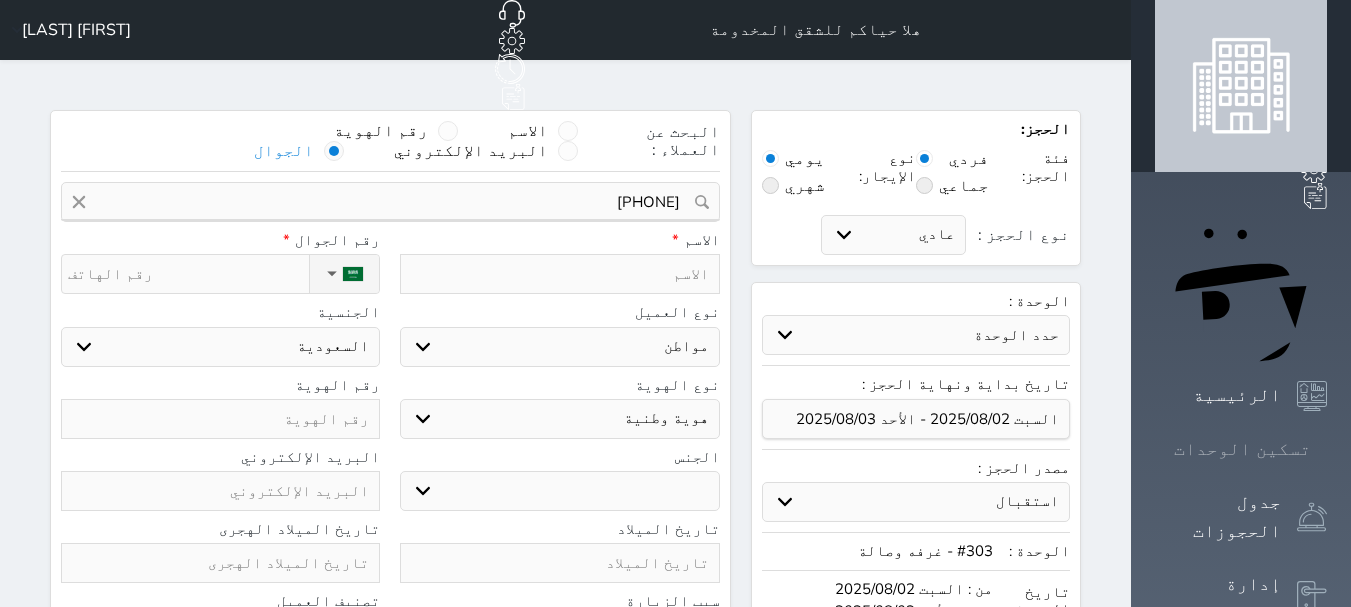 select 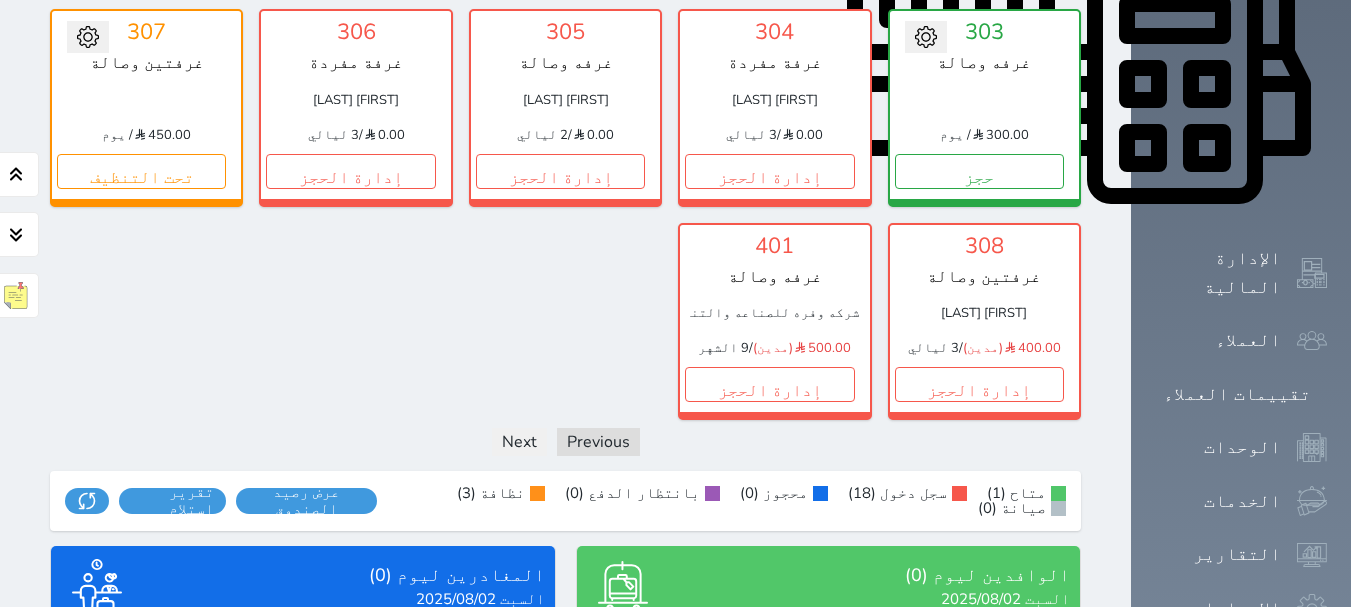 scroll, scrollTop: 947, scrollLeft: 0, axis: vertical 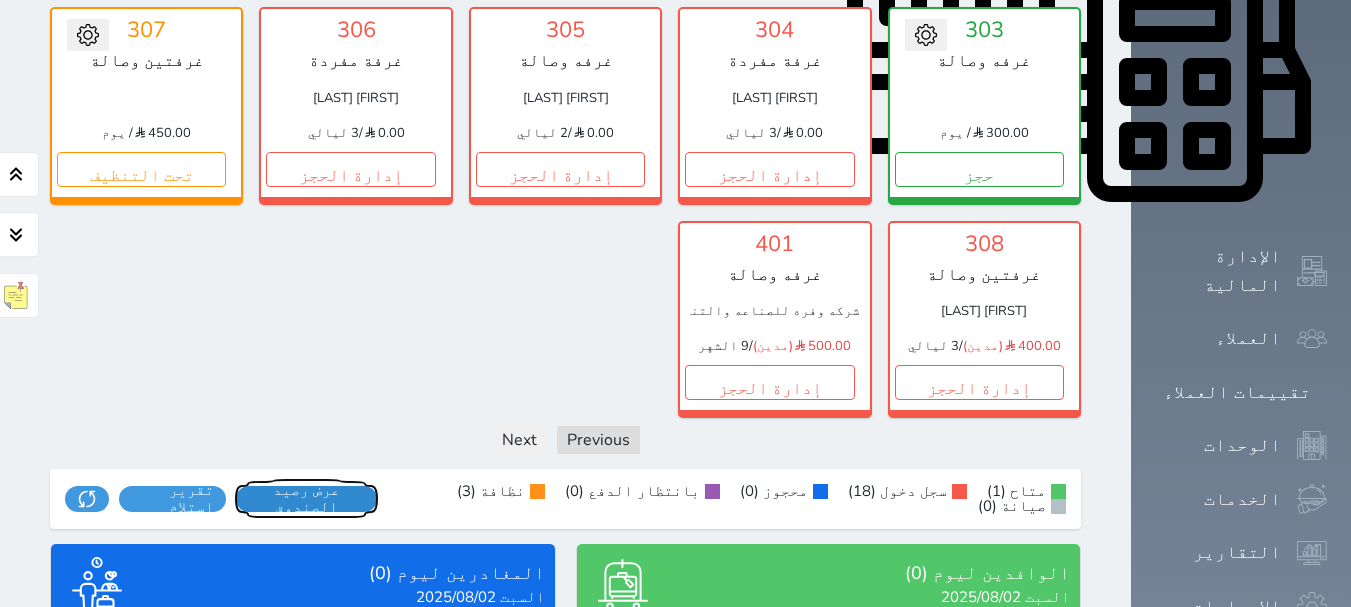 click on "عرض رصيد الصندوق" at bounding box center (307, 499) 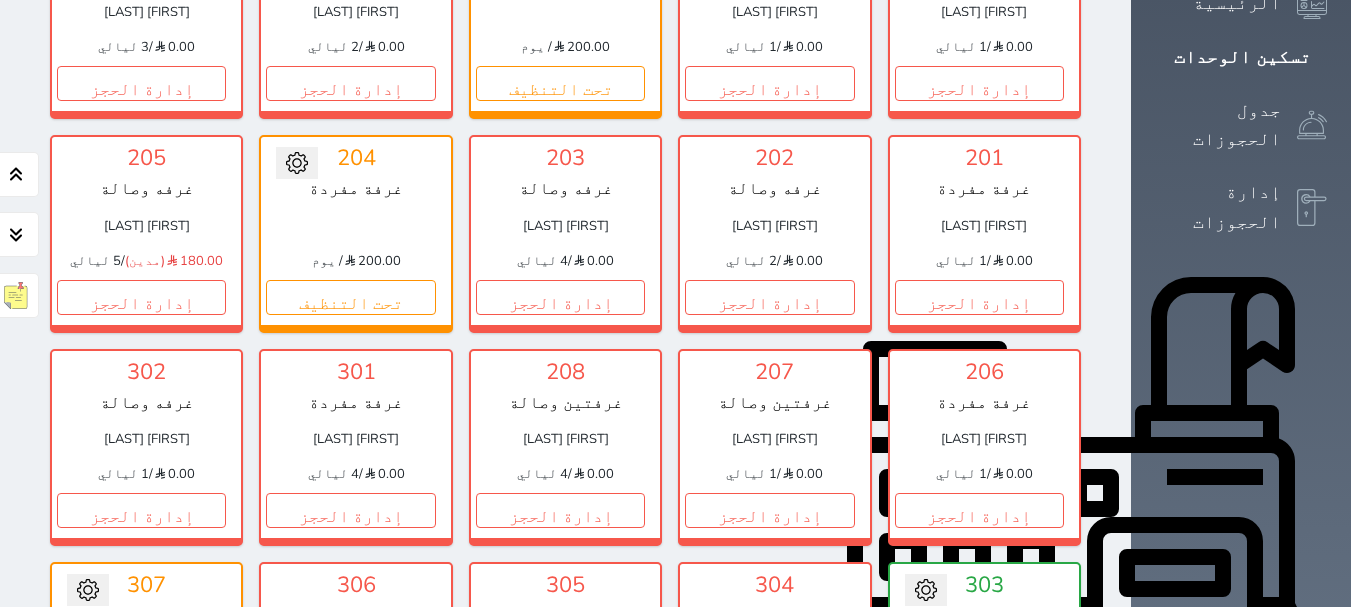 scroll, scrollTop: 400, scrollLeft: 0, axis: vertical 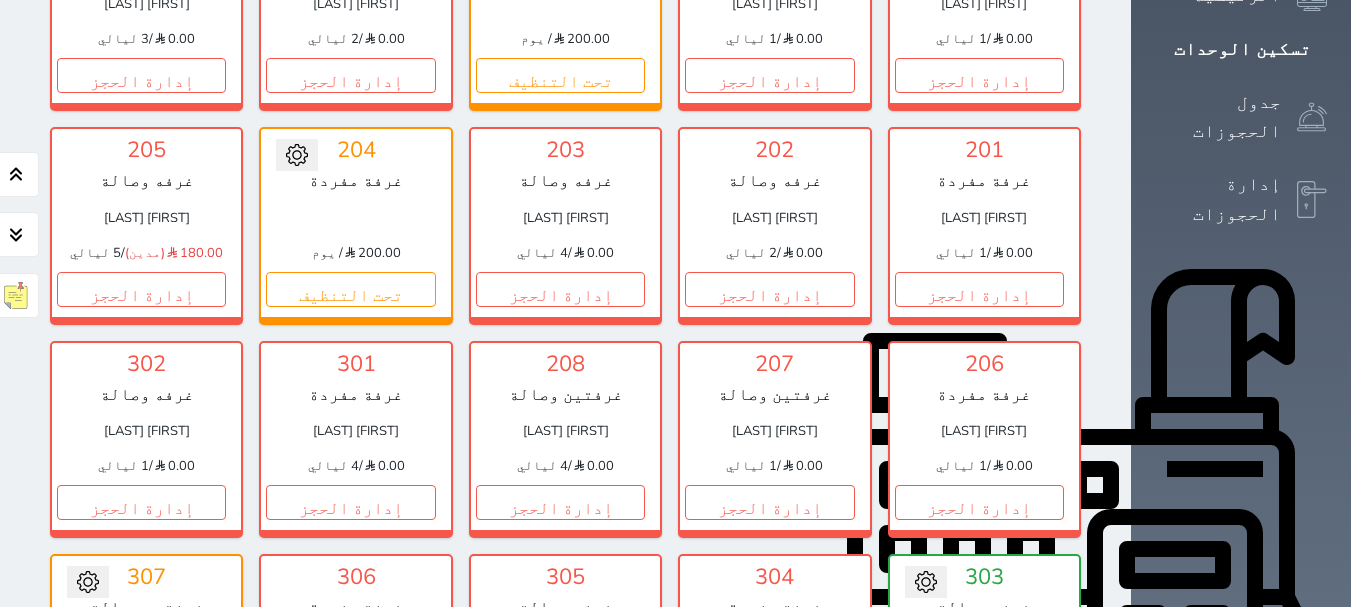 click on "حجز" at bounding box center (979, 716) 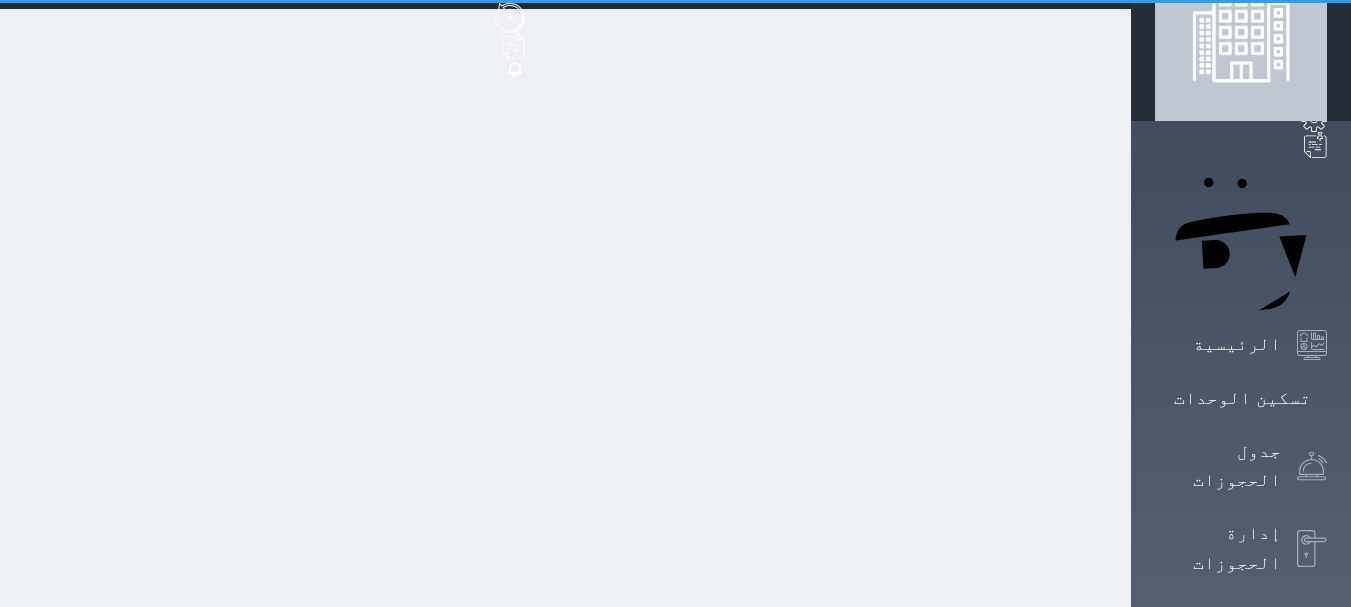 select on "1" 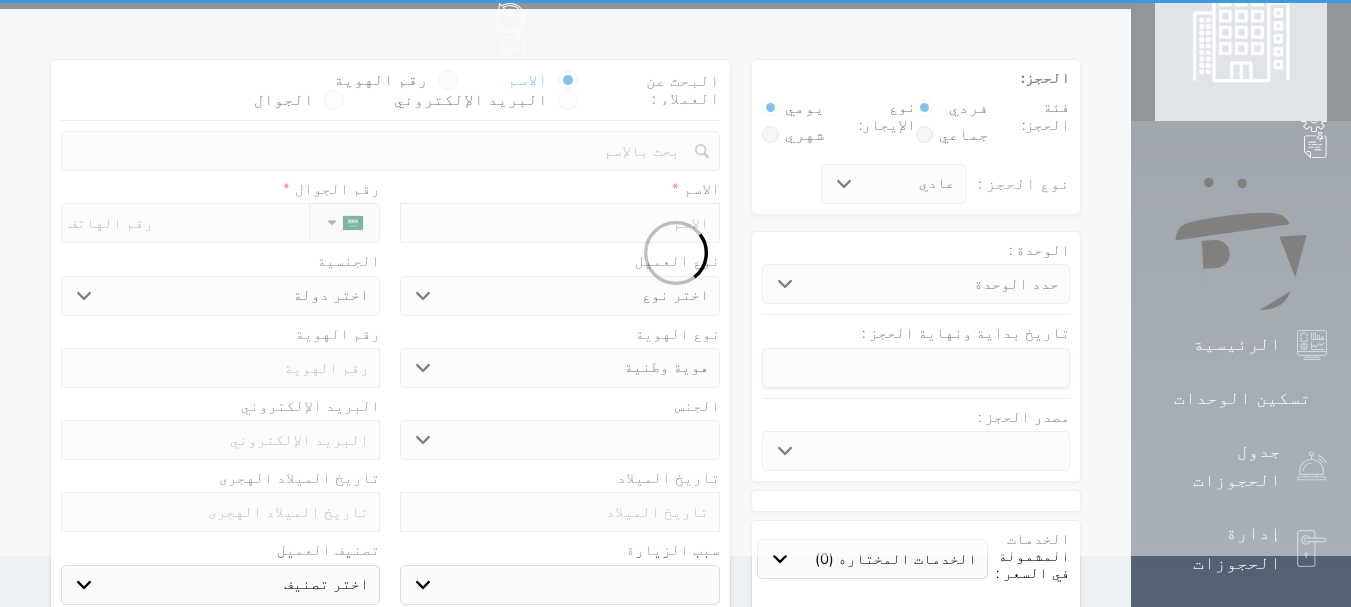 scroll, scrollTop: 0, scrollLeft: 0, axis: both 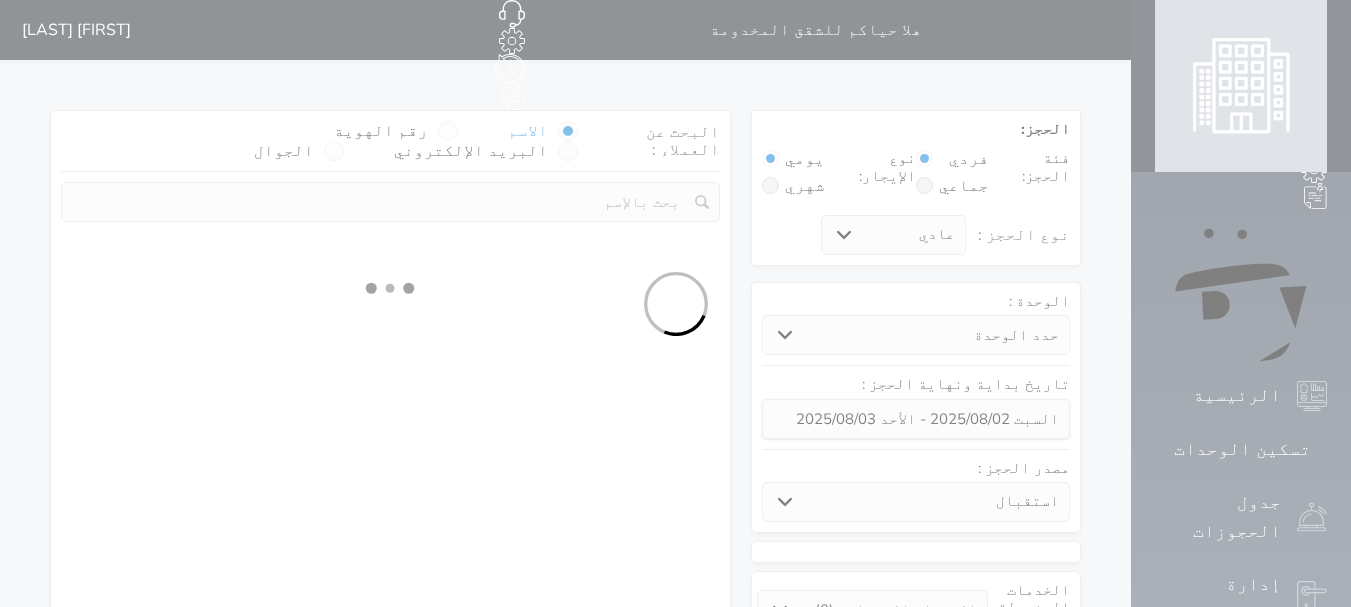select 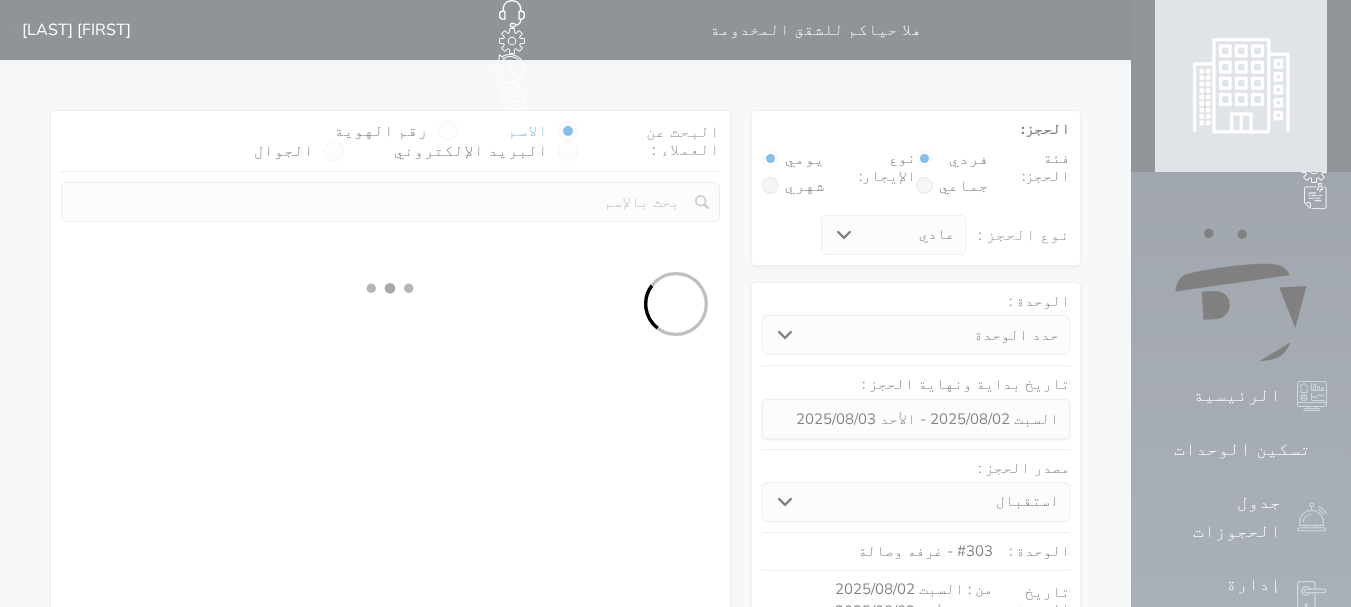 select on "1" 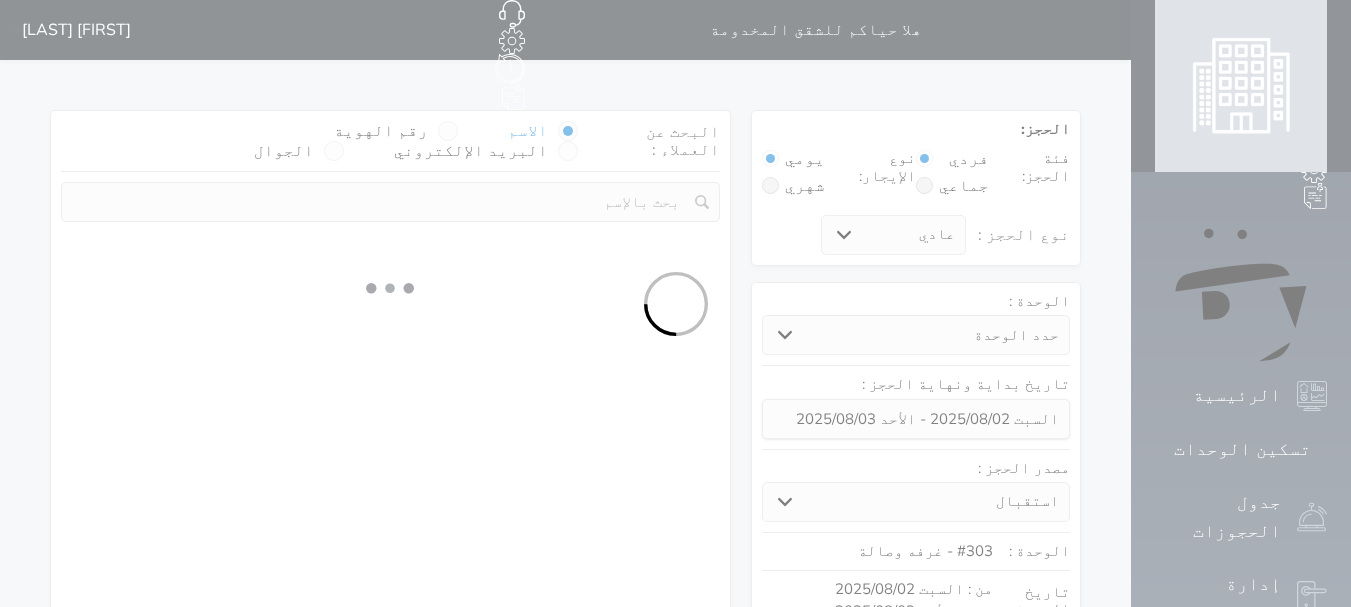 select on "113" 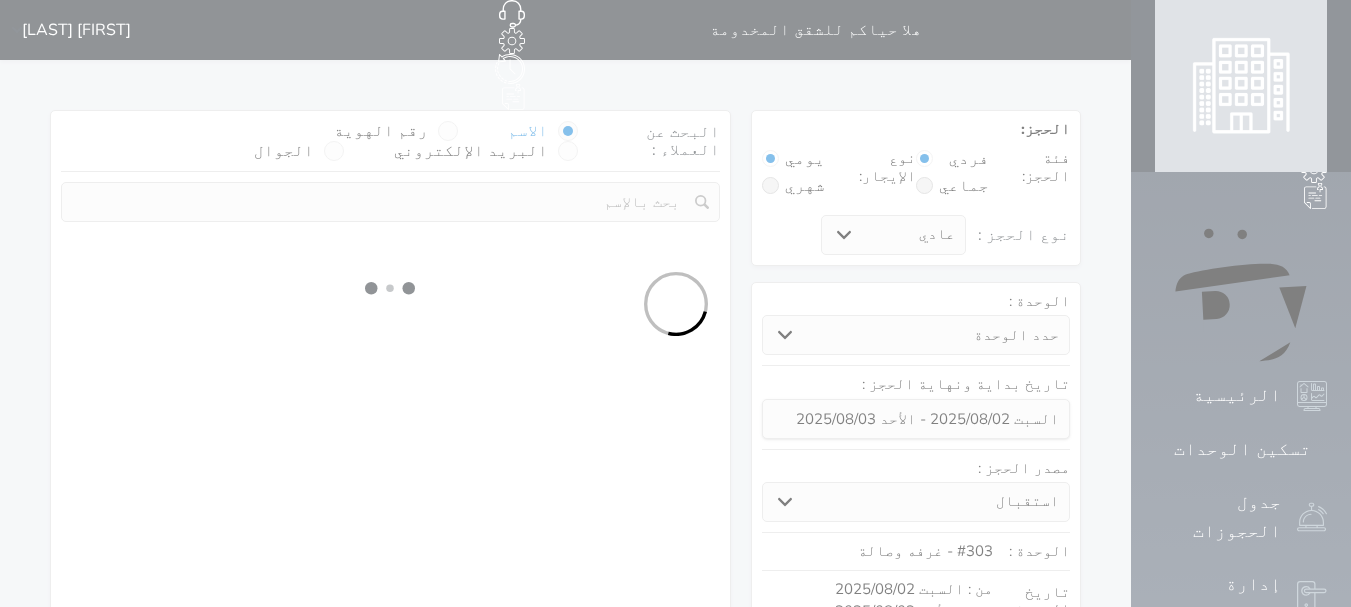 select on "1" 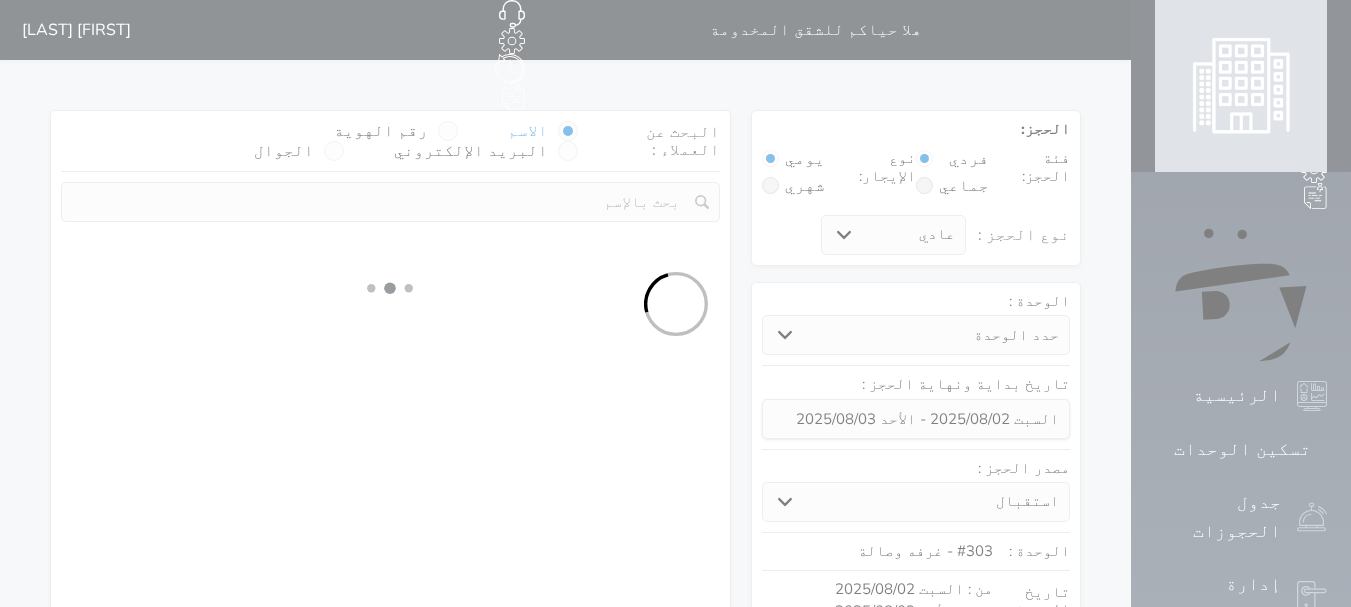 select 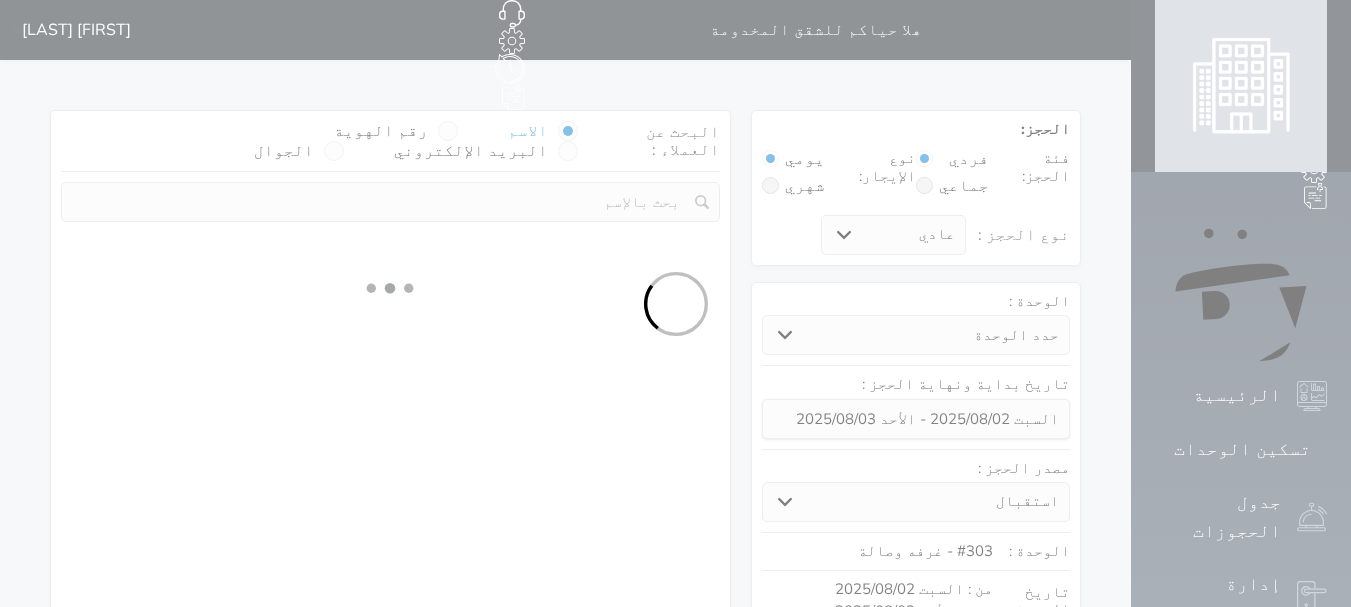 select on "7" 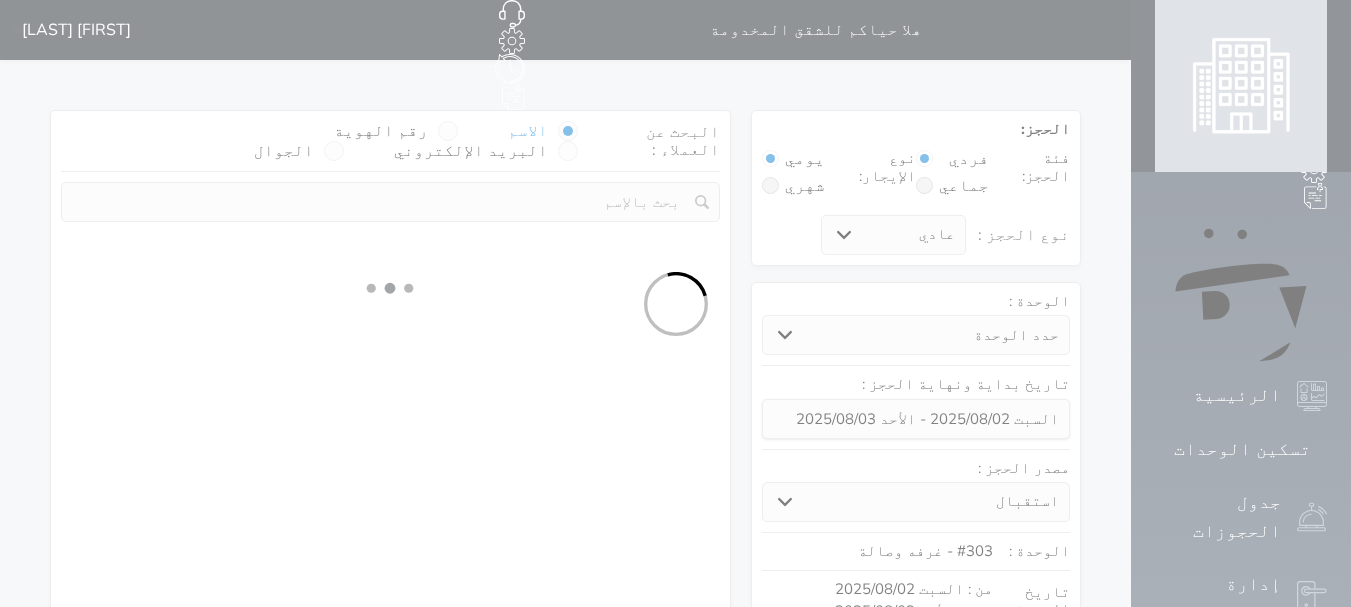 select 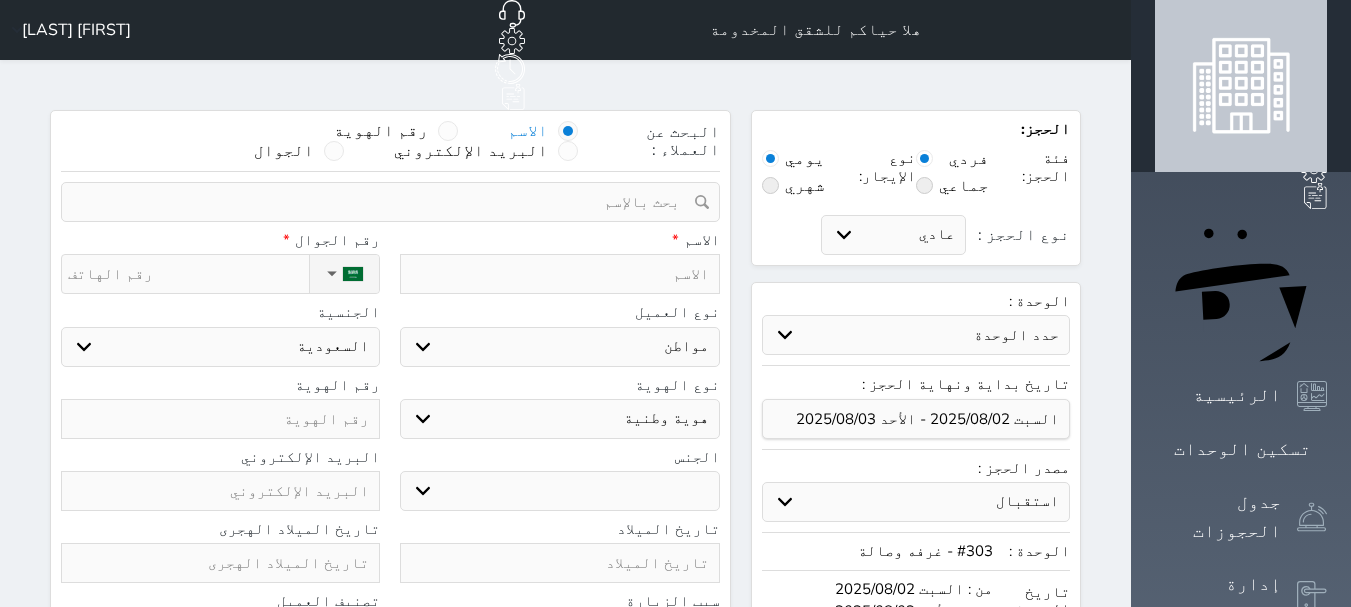 select 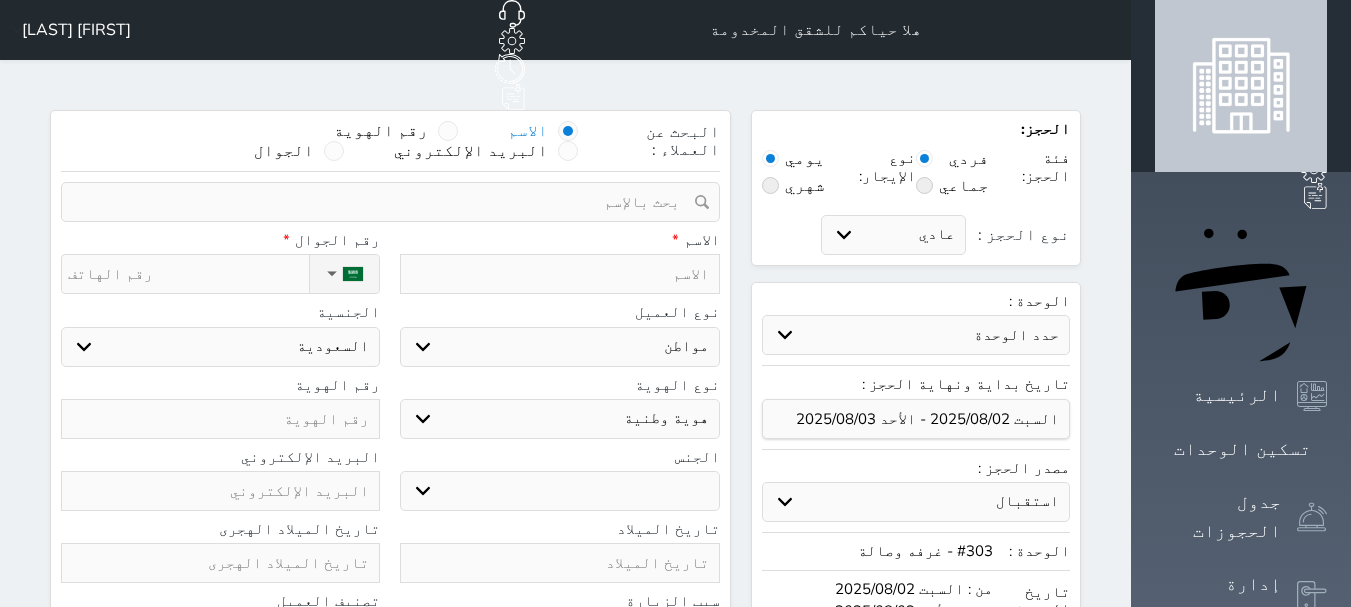 select 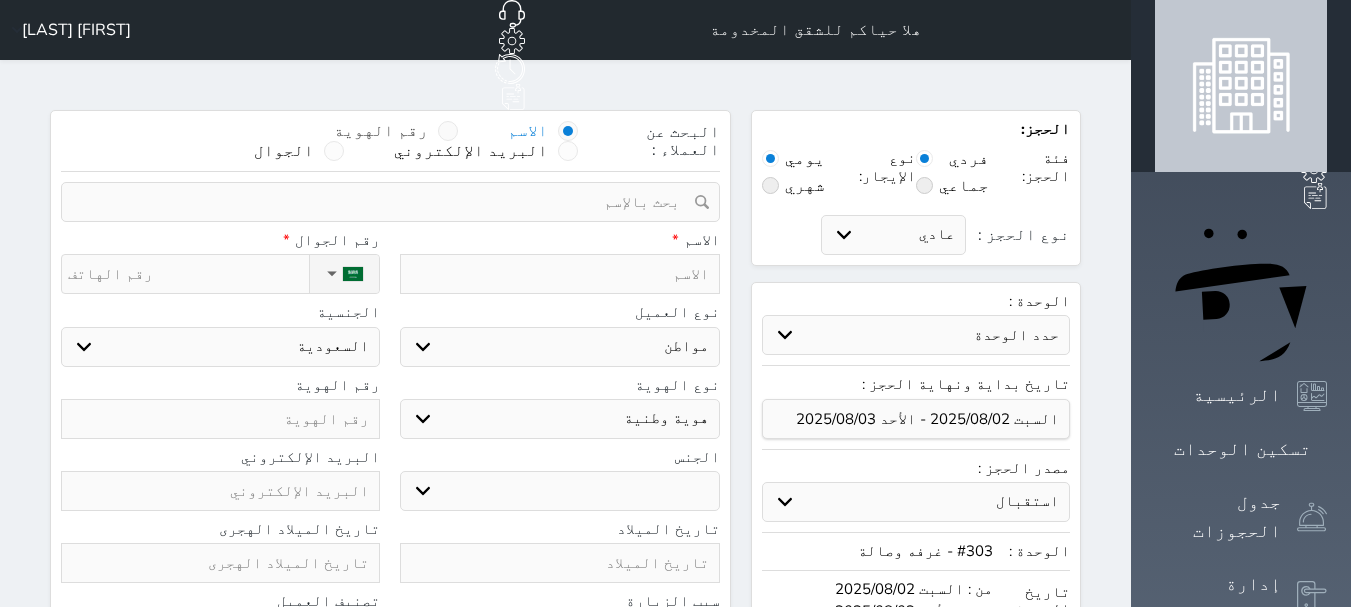 click on "رقم الهوية" at bounding box center (381, 131) 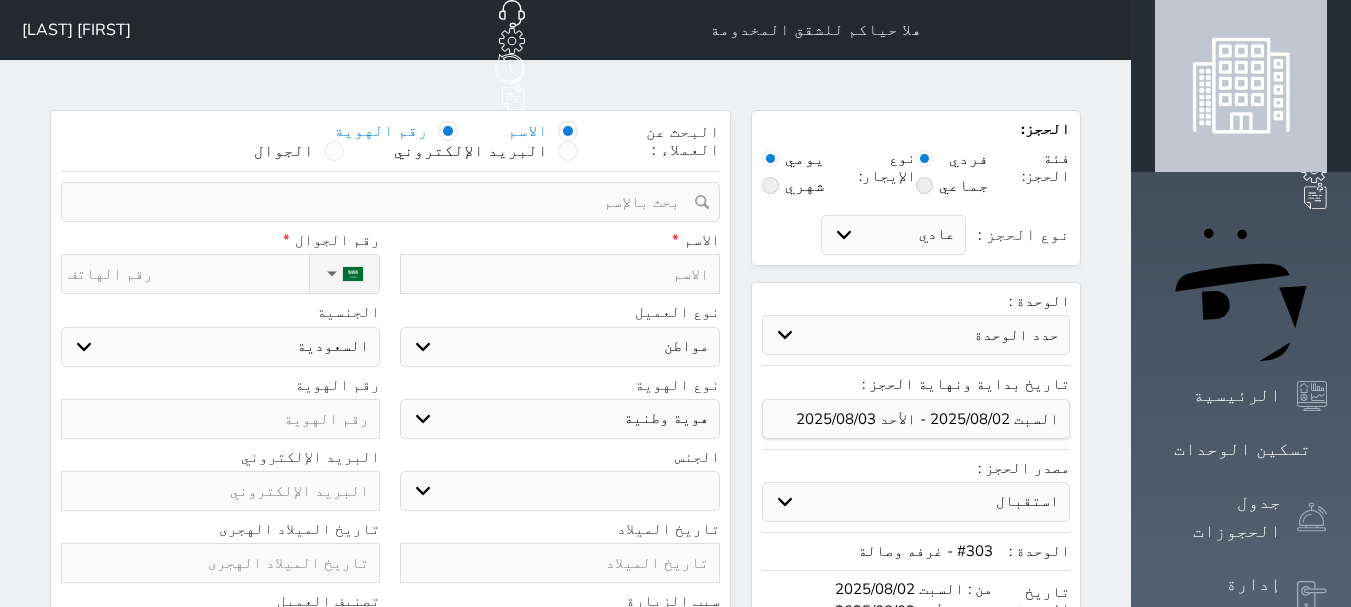 select 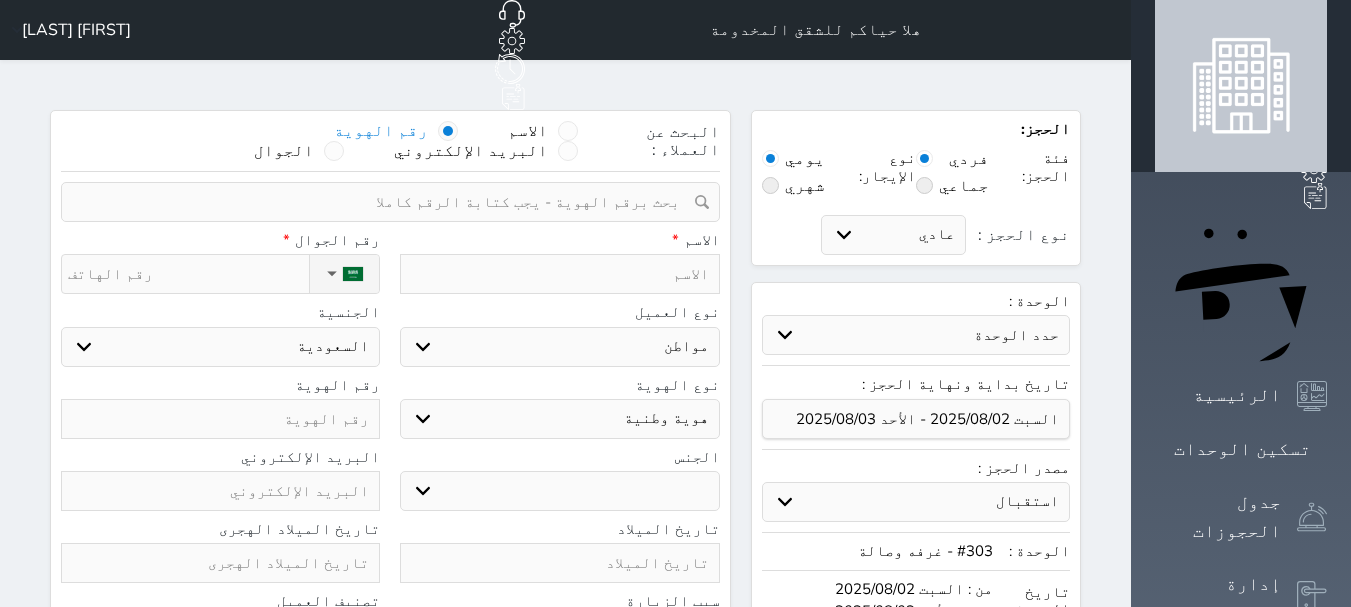 click at bounding box center (559, 274) 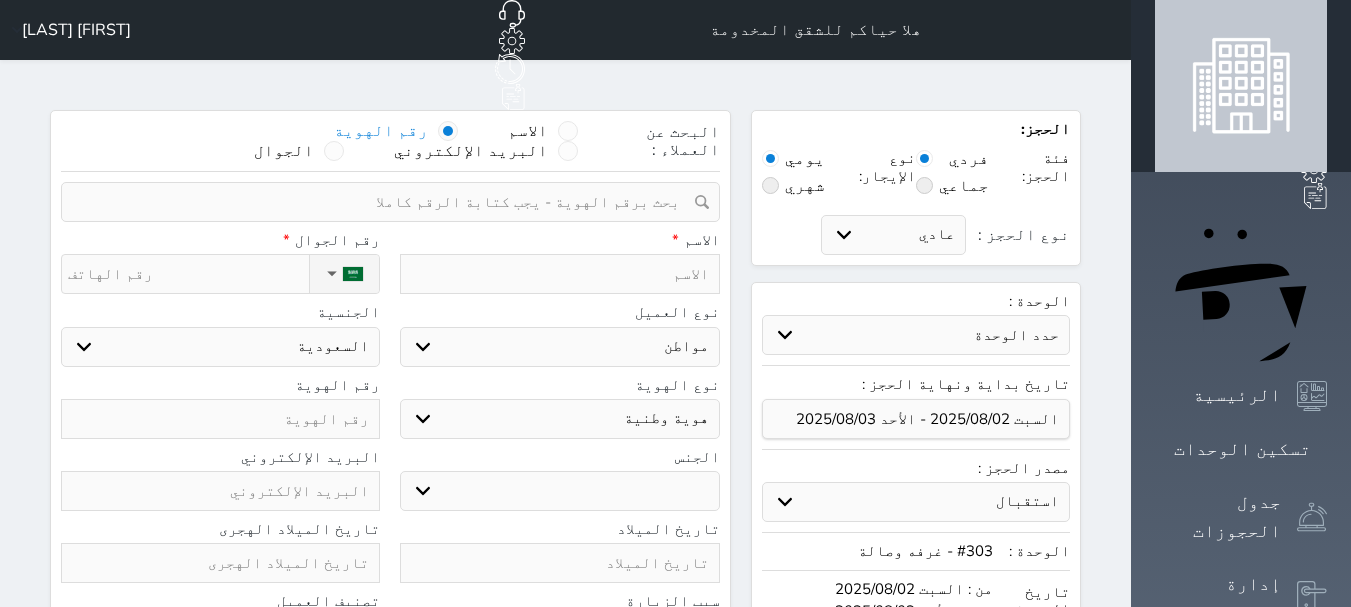 type on "و" 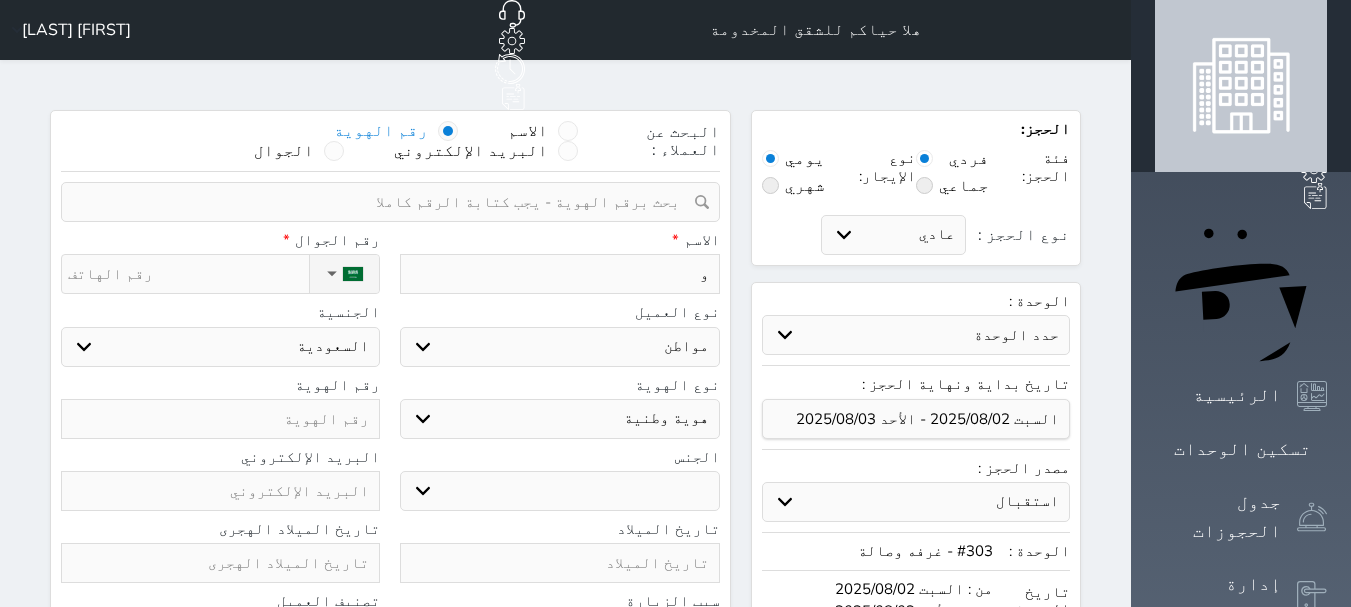 type on "وا" 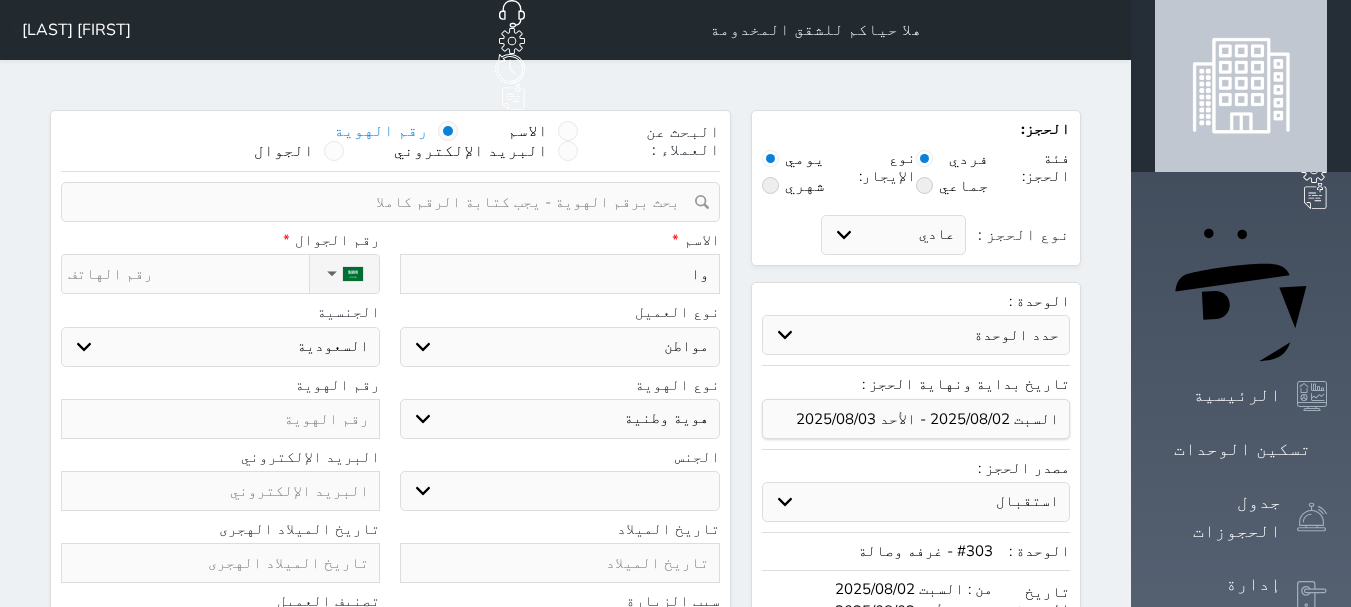type on "واز" 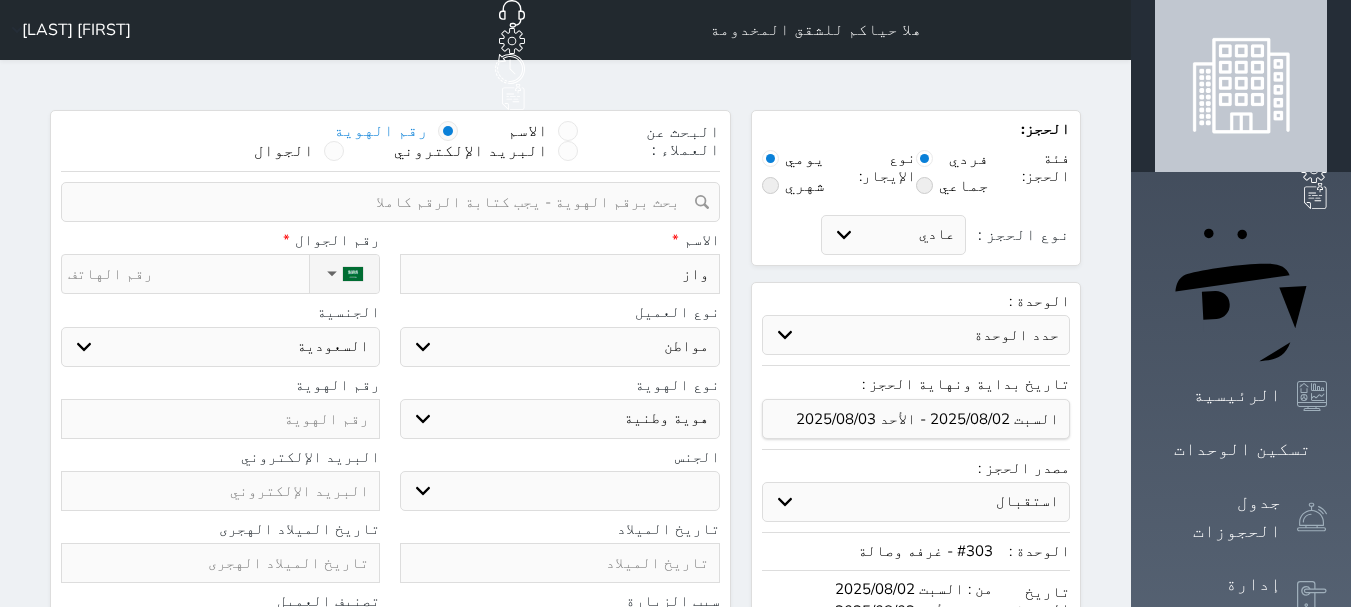 type on "[FIRST]" 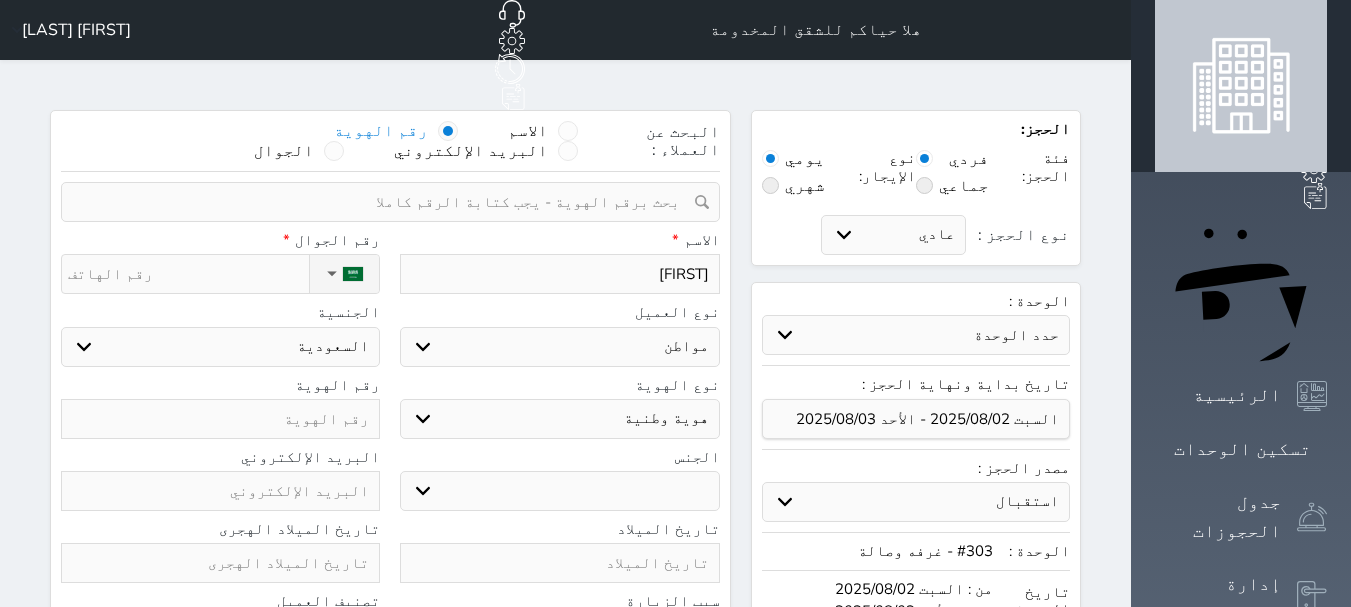 type on "[FIRST]" 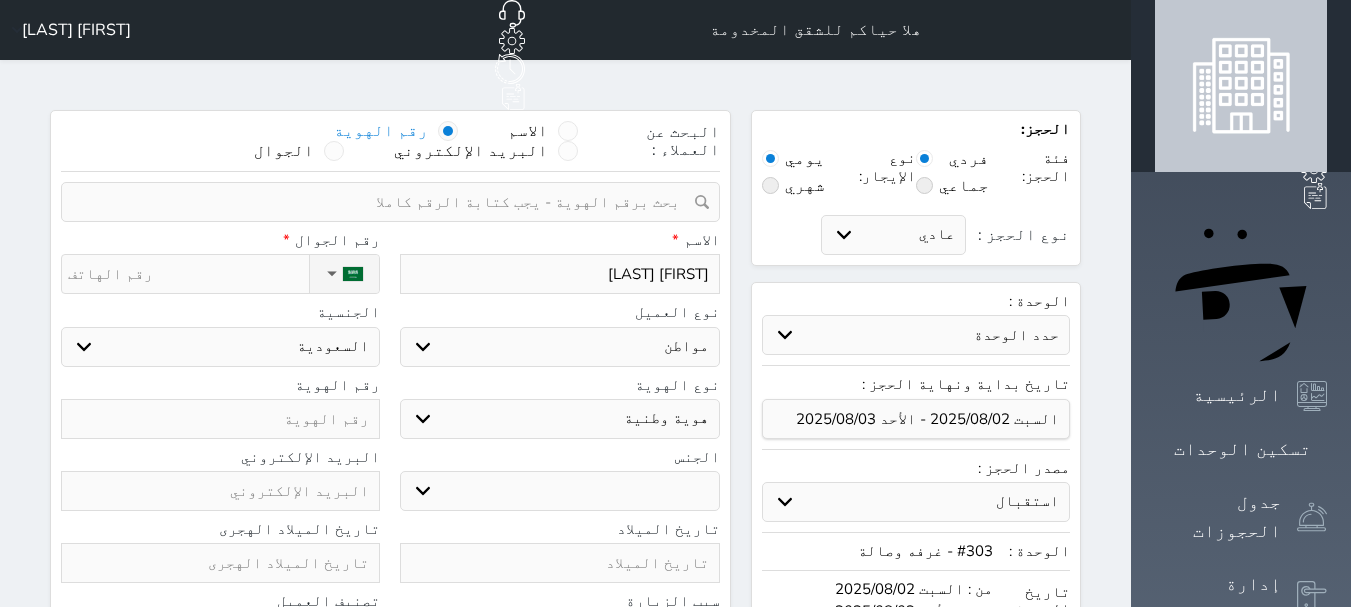 type on "[FIRST] [LAST]" 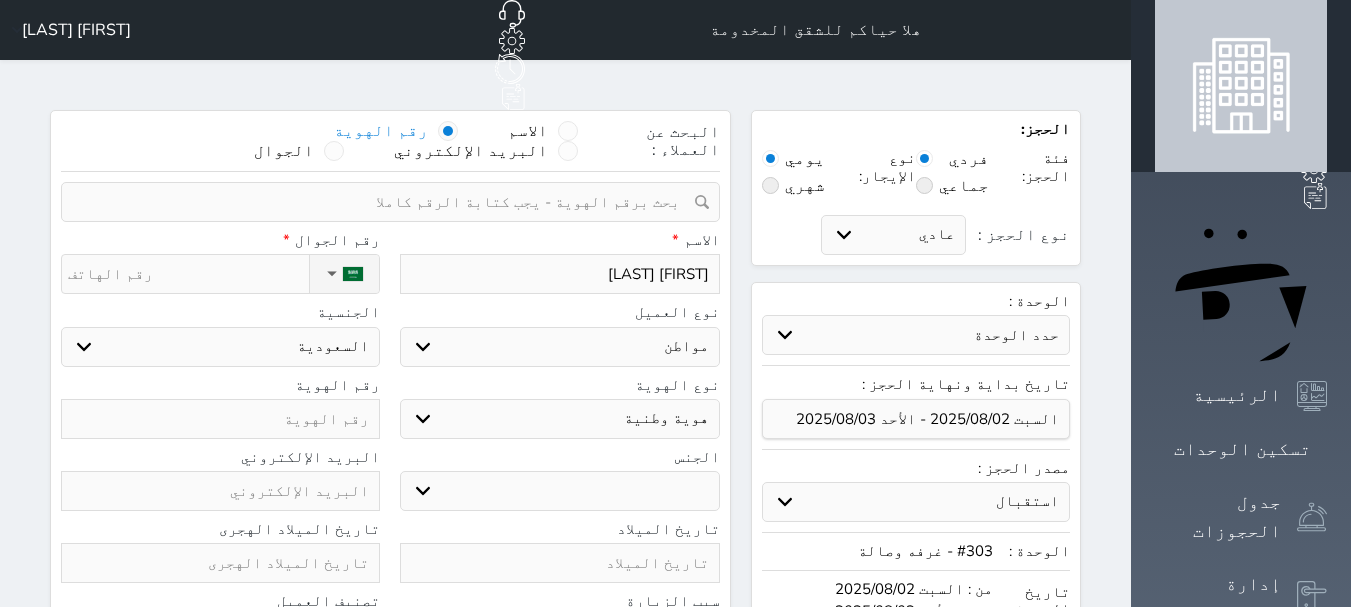 type on "[FIRST] [LAST]" 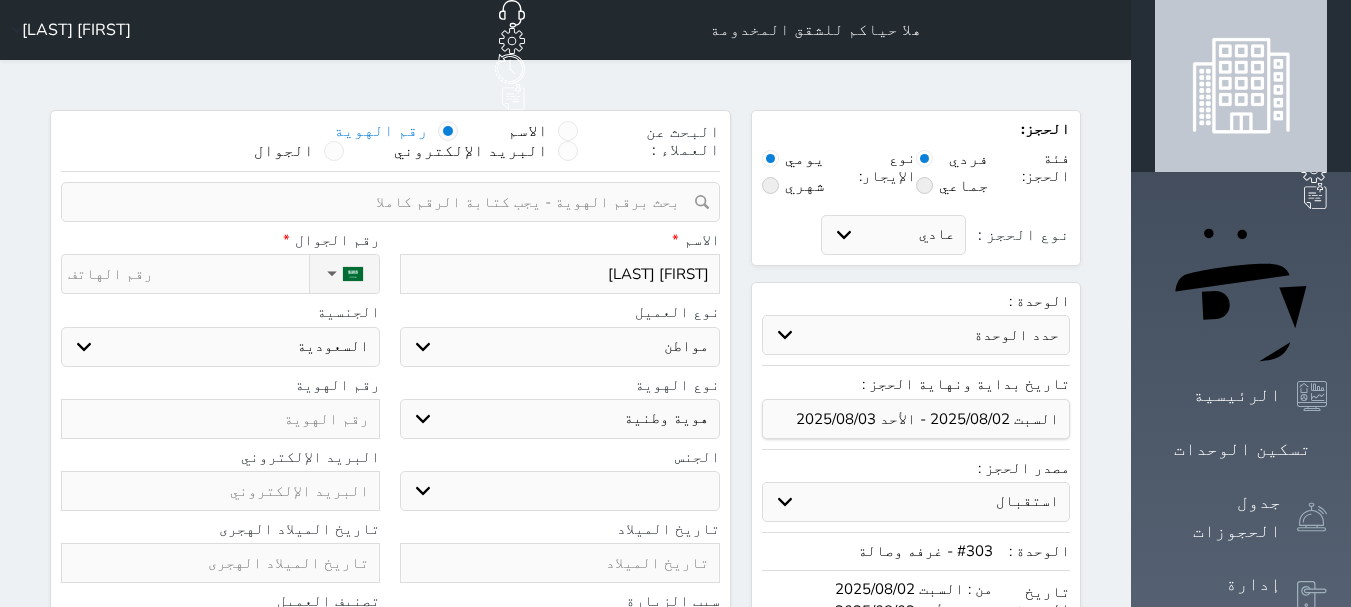 type on "[FIRST] [LAST]" 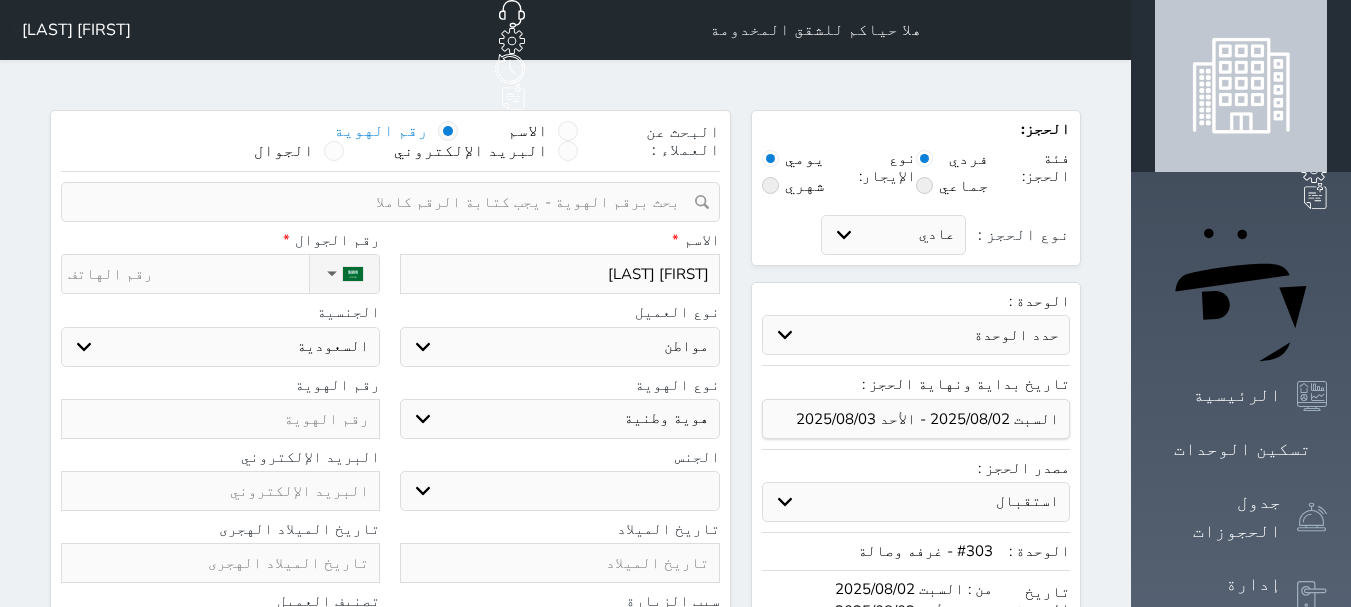type on "[FIRST] [LAST]" 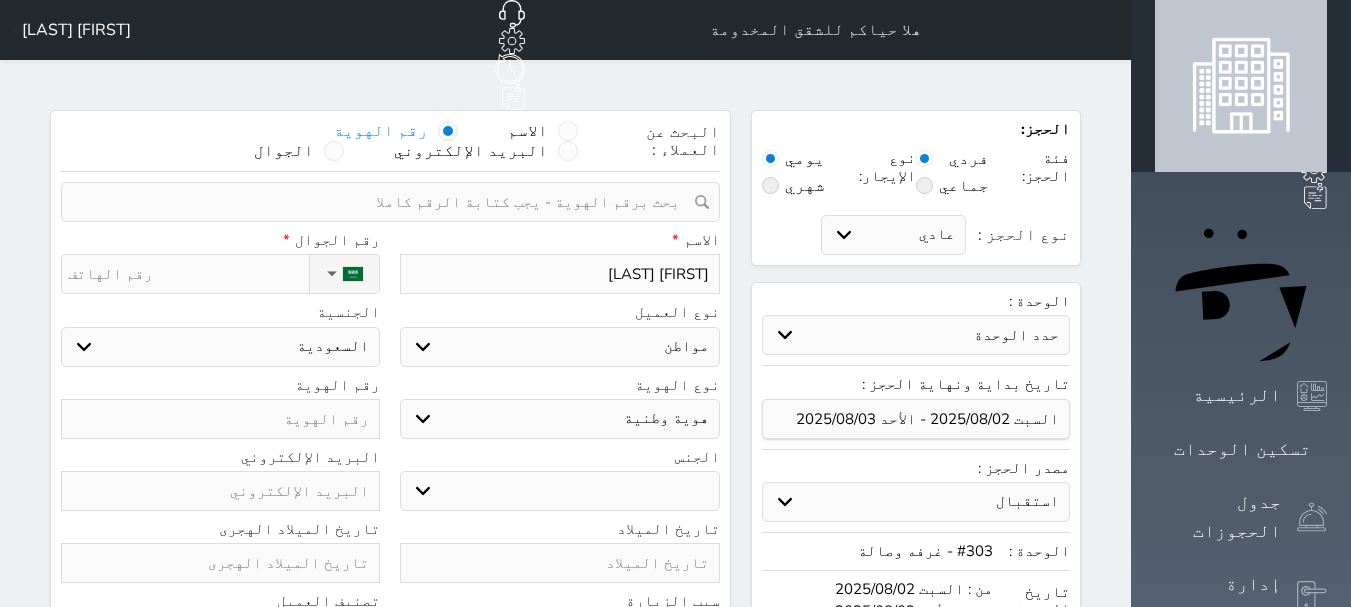 select 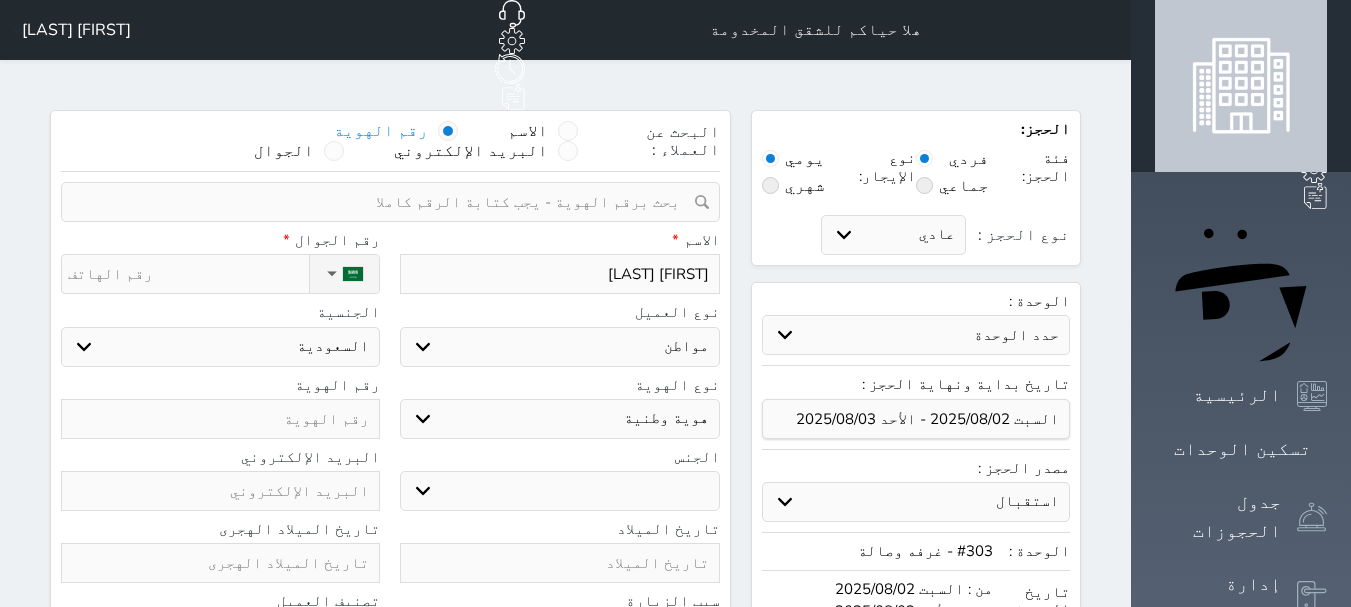 type on "[FIRST] [LAST]" 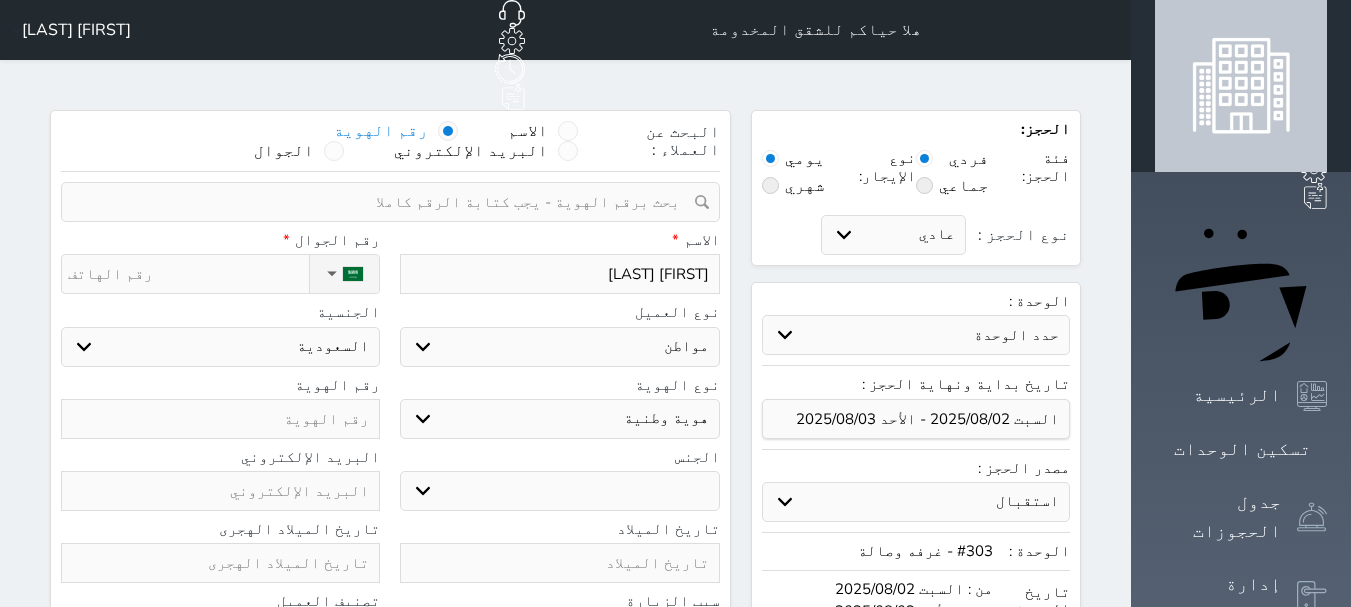 select 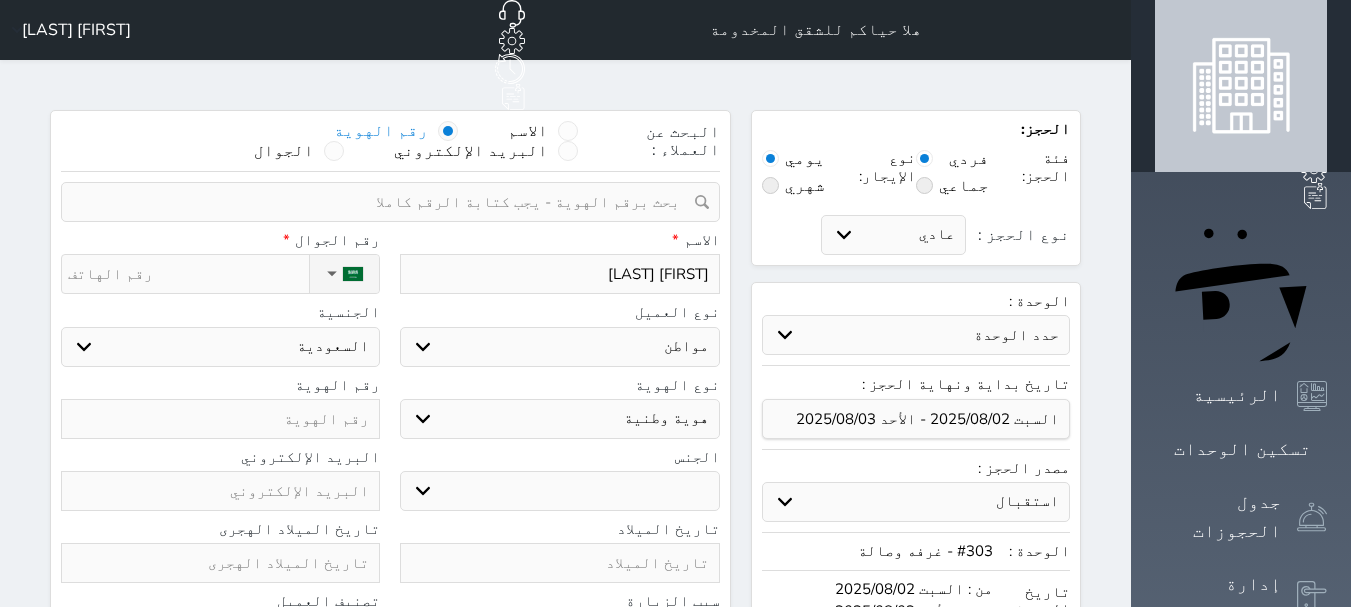 type on "[FIRST] [LAST]" 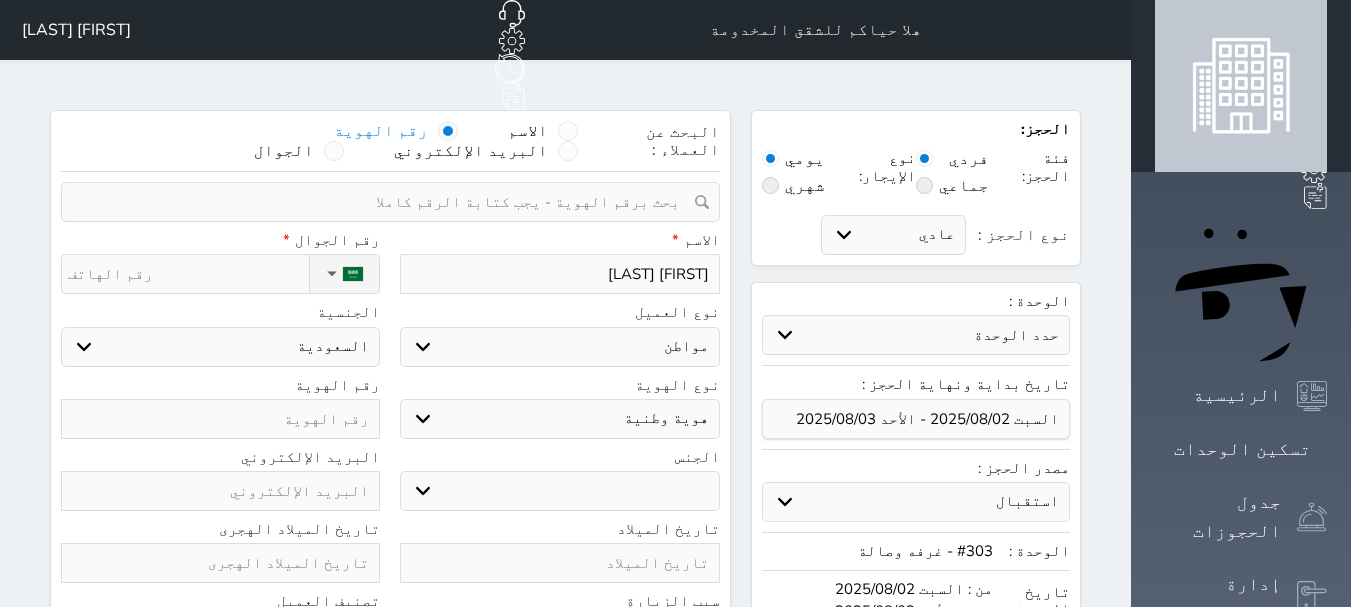 select 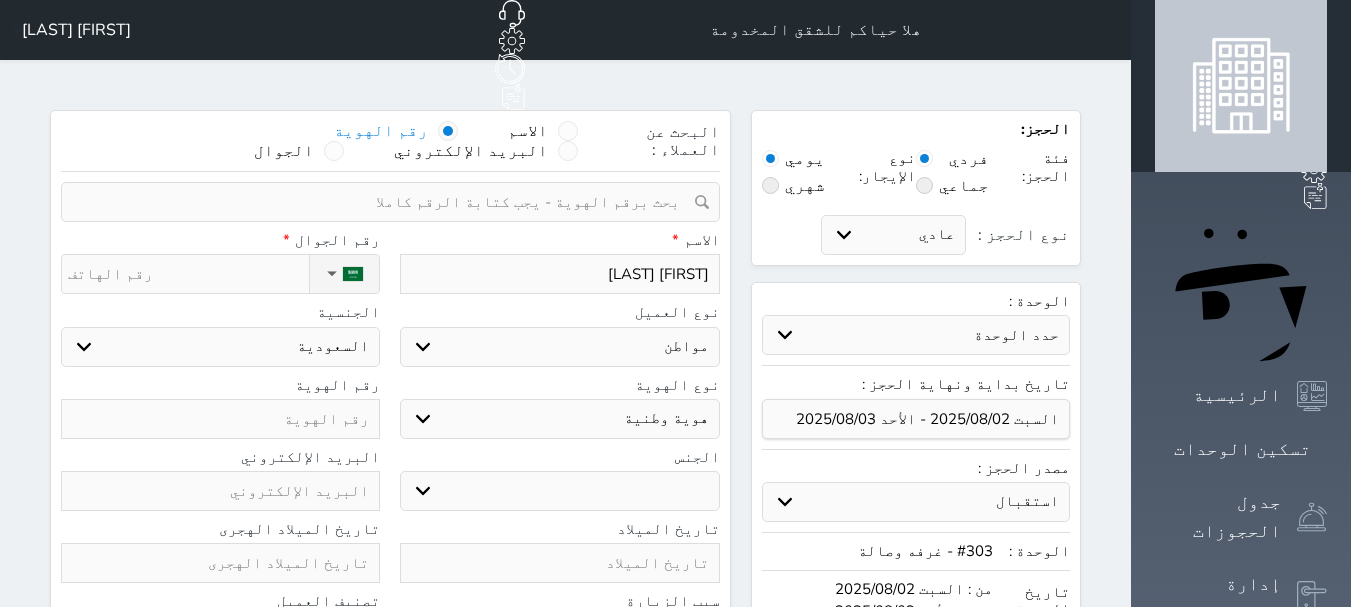 type on "[FIRST] [LAST]" 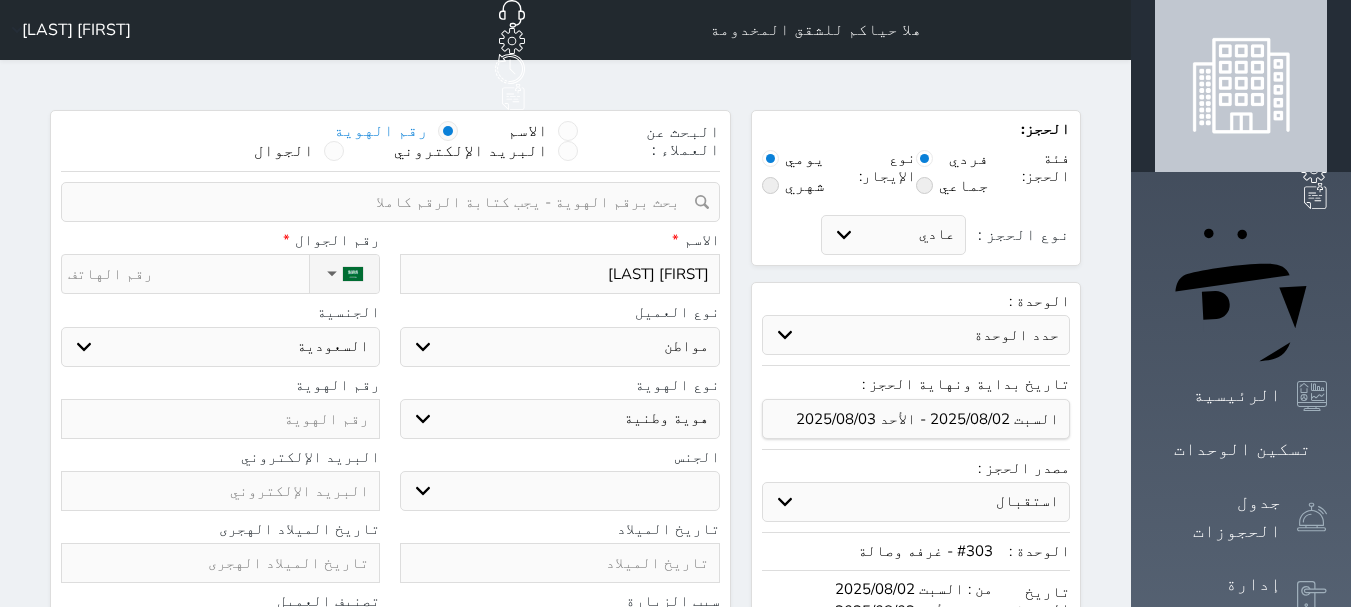 select 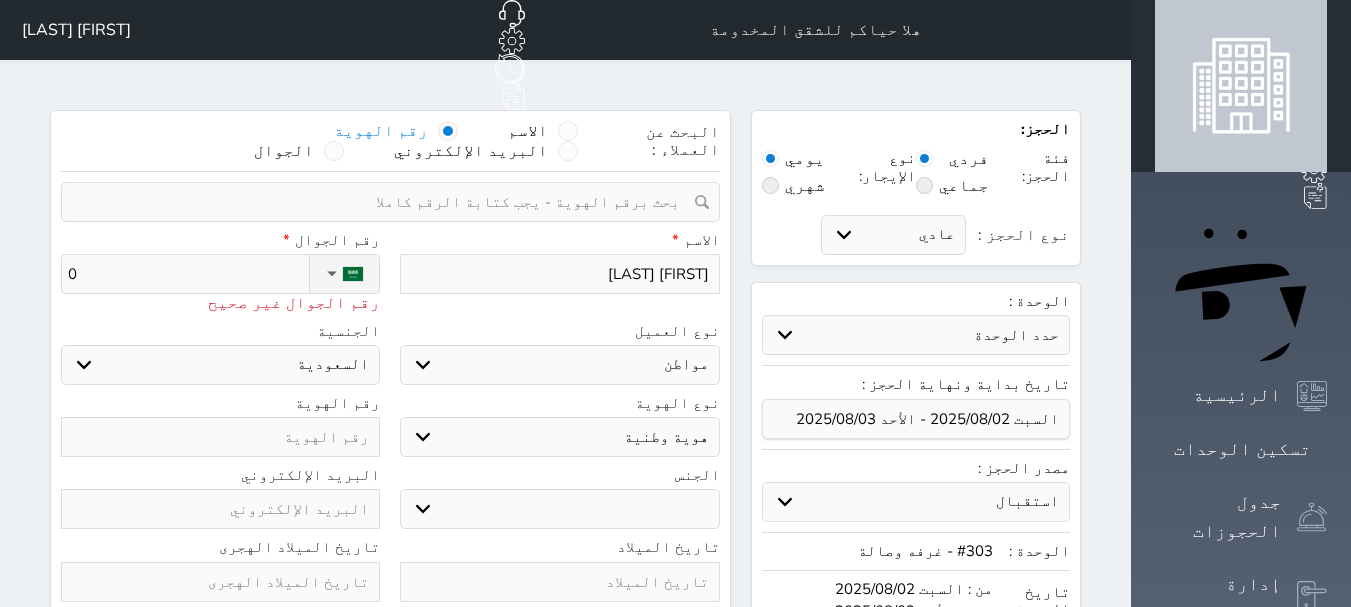 type on "05" 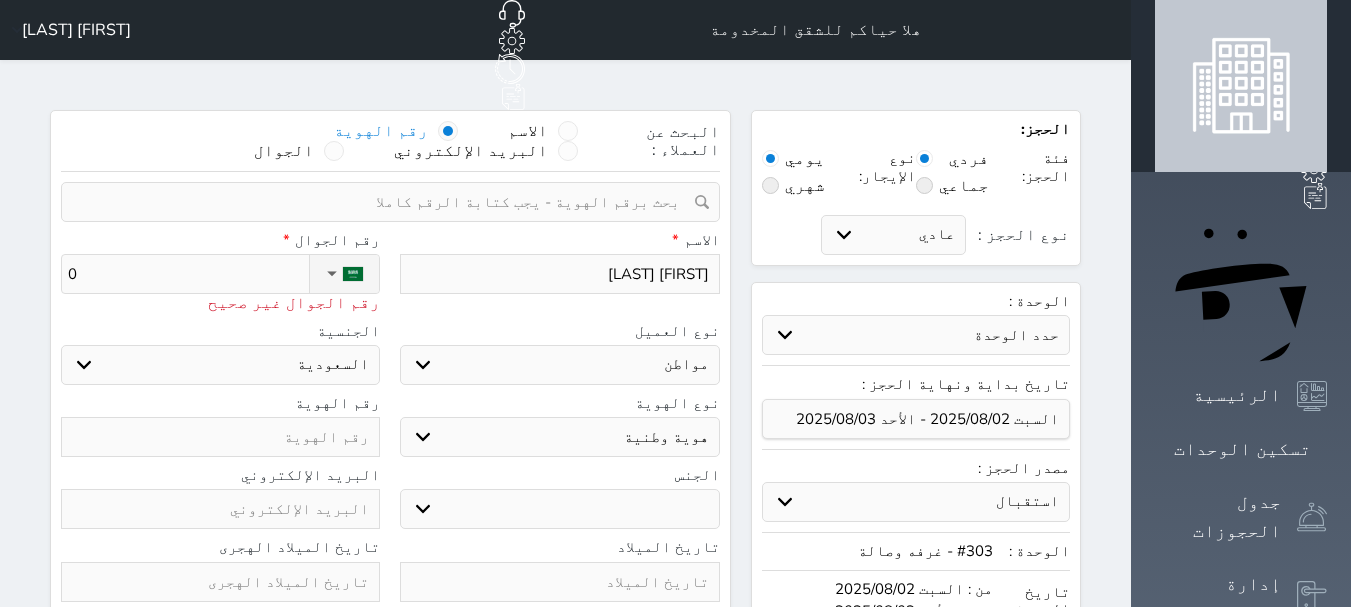 select 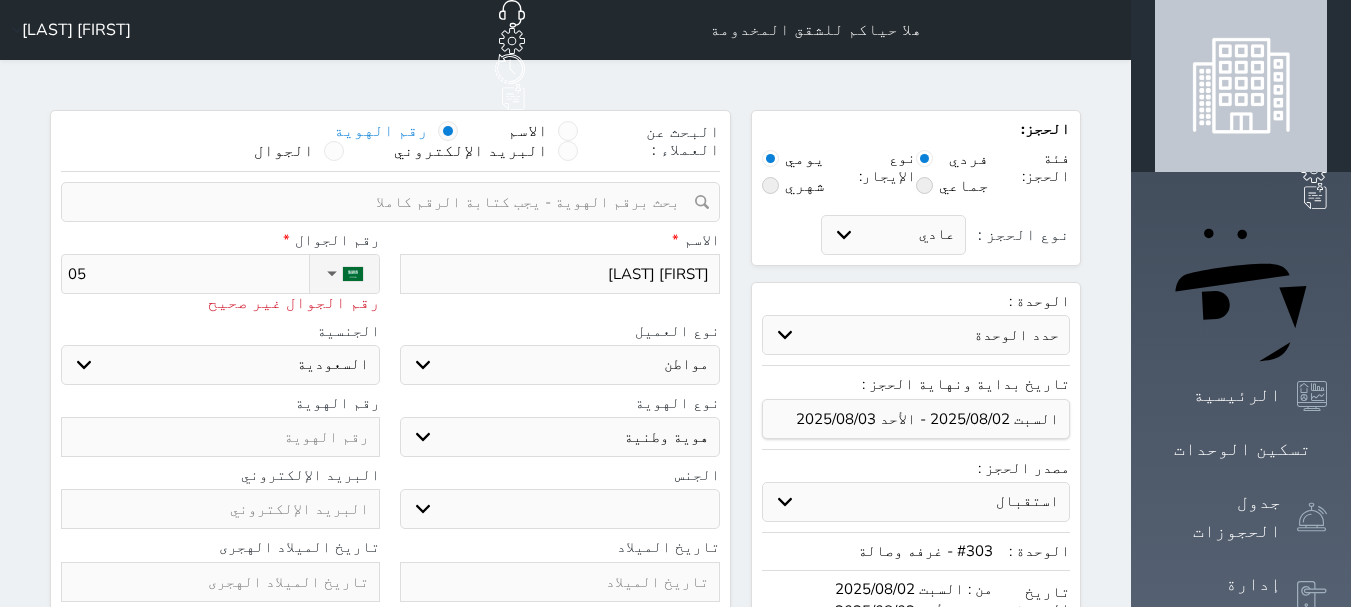 type on "055" 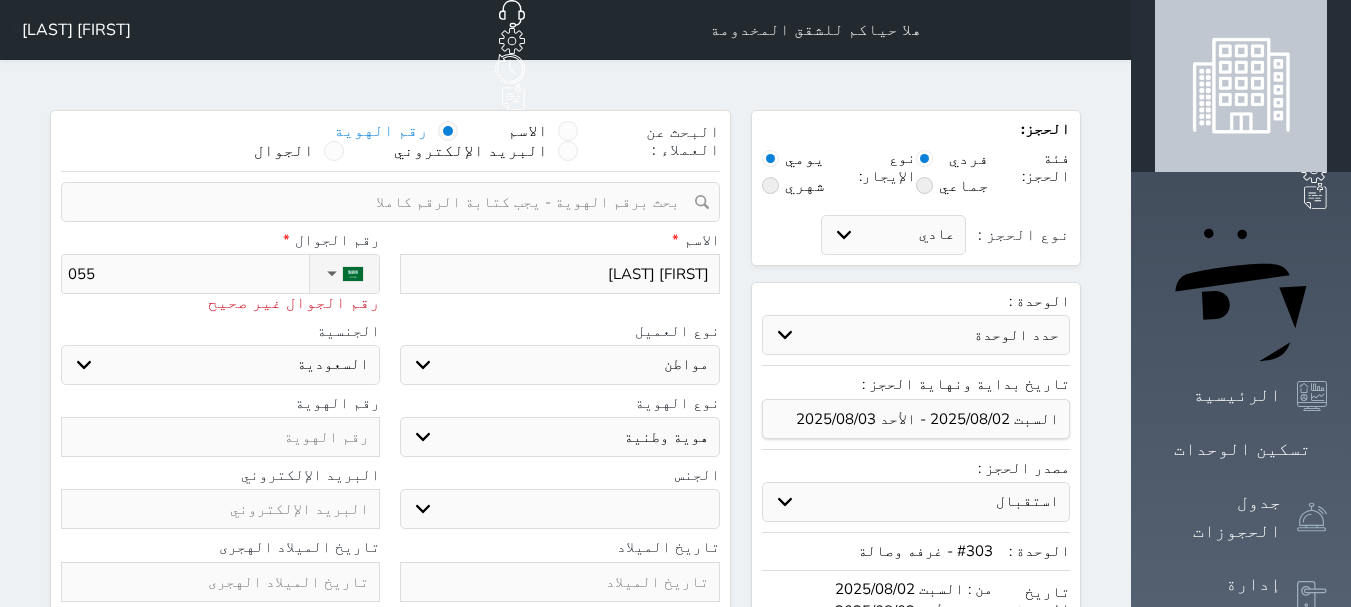 type on "0556" 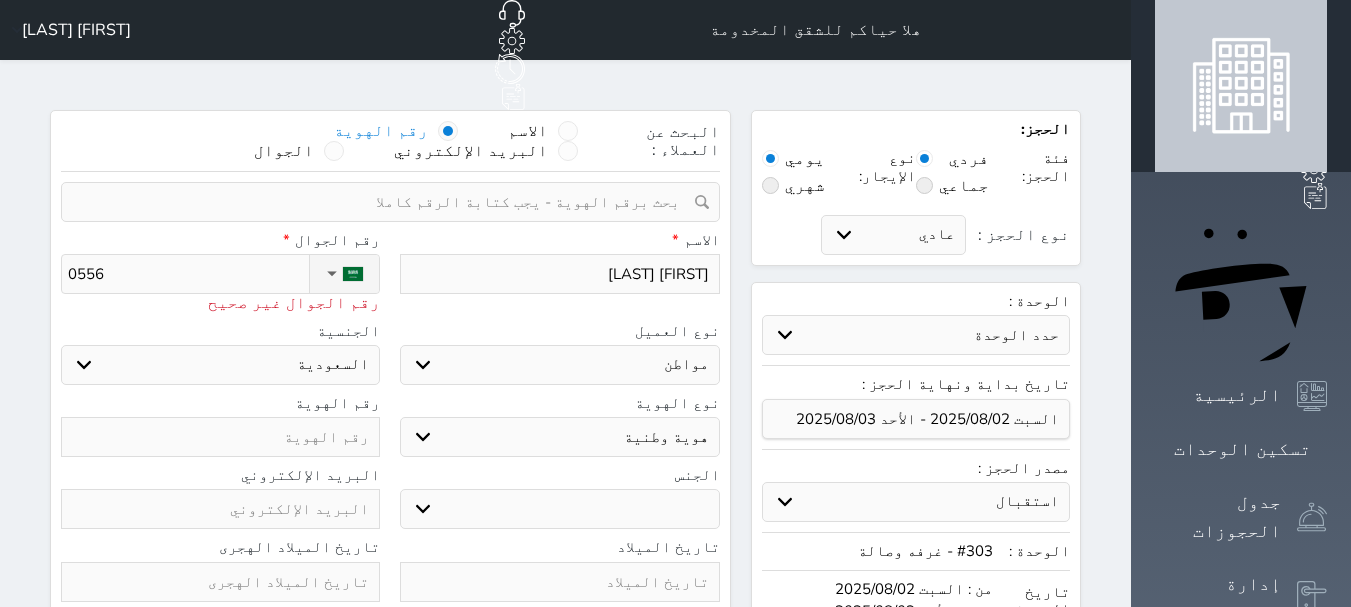 type on "05566" 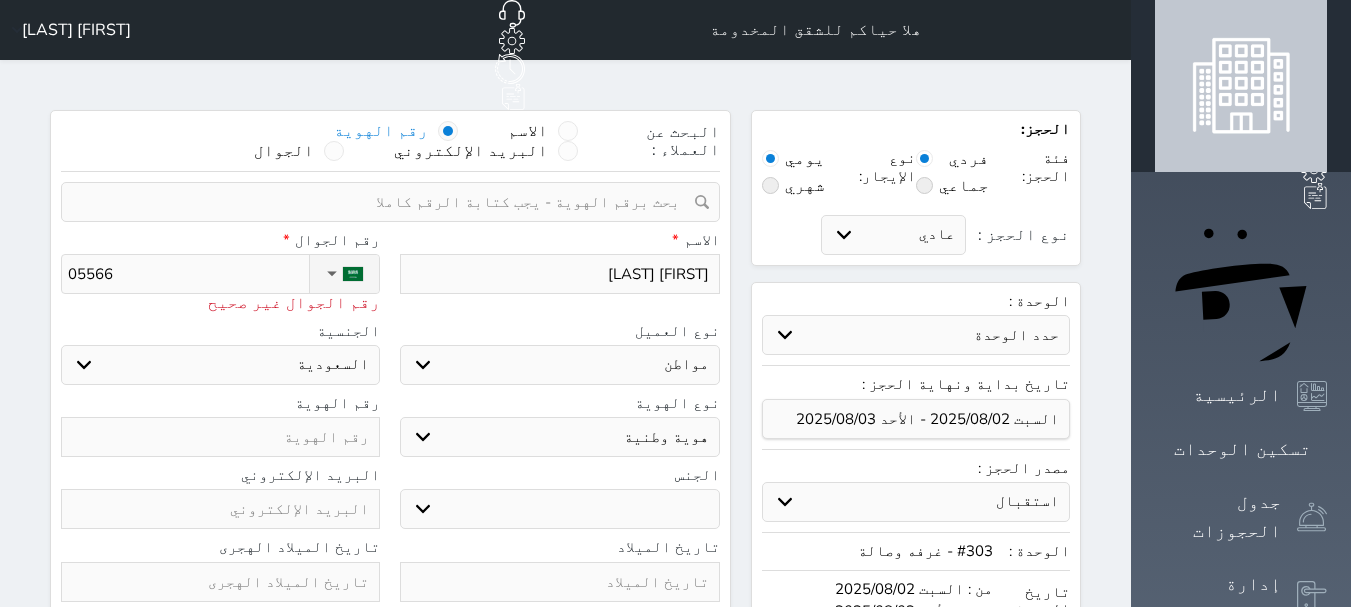 select 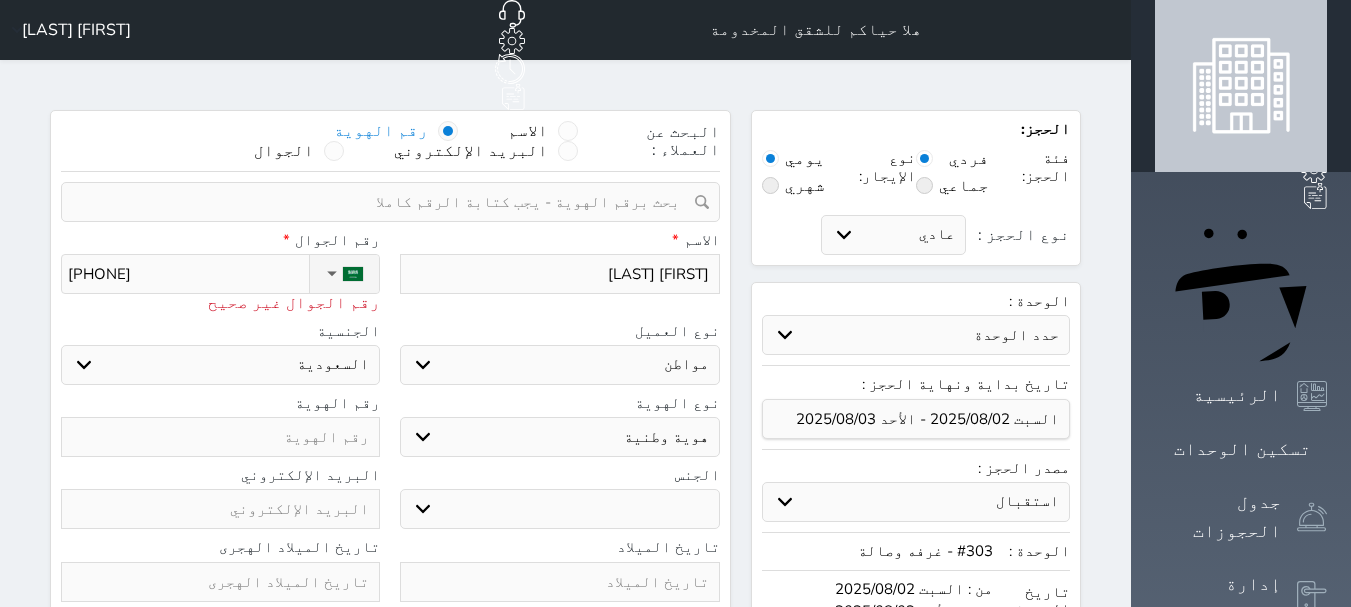 type on "[PHONE]" 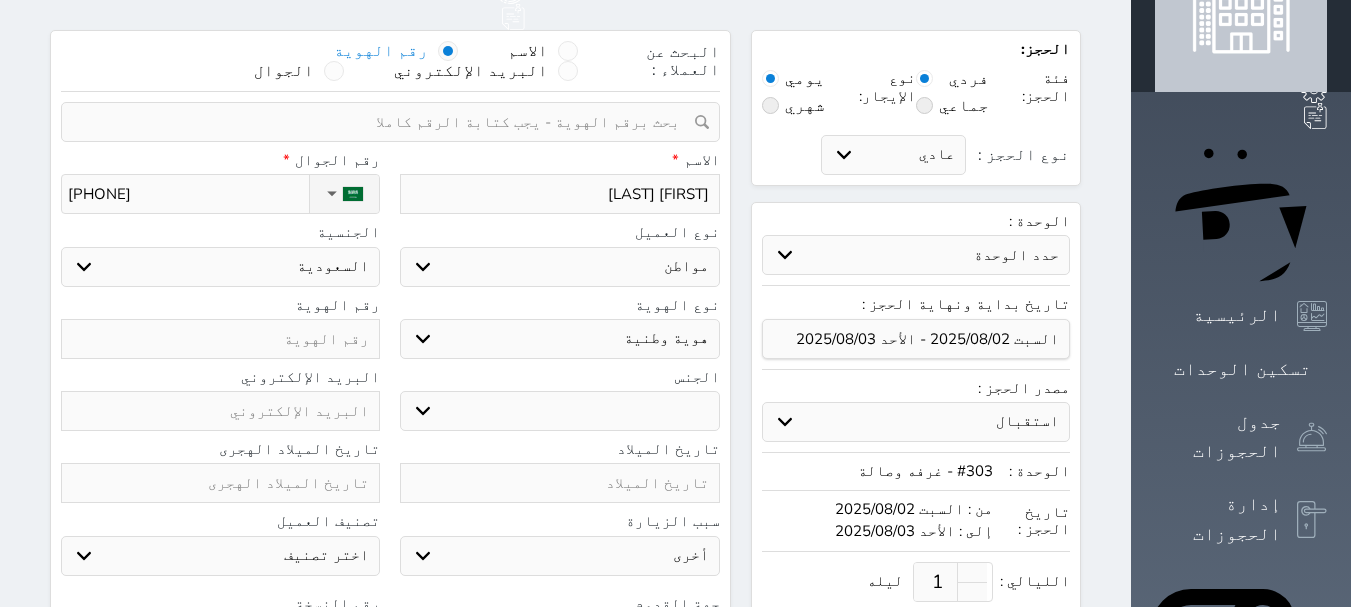 scroll, scrollTop: 200, scrollLeft: 0, axis: vertical 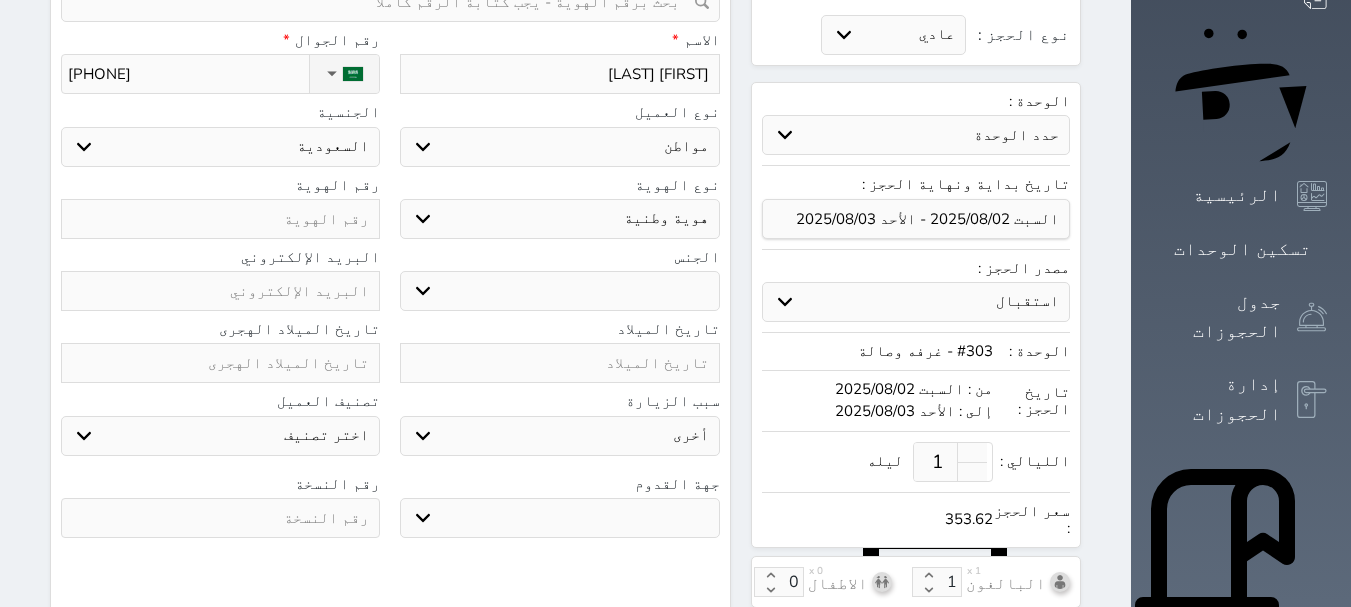 type on "[PHONE]" 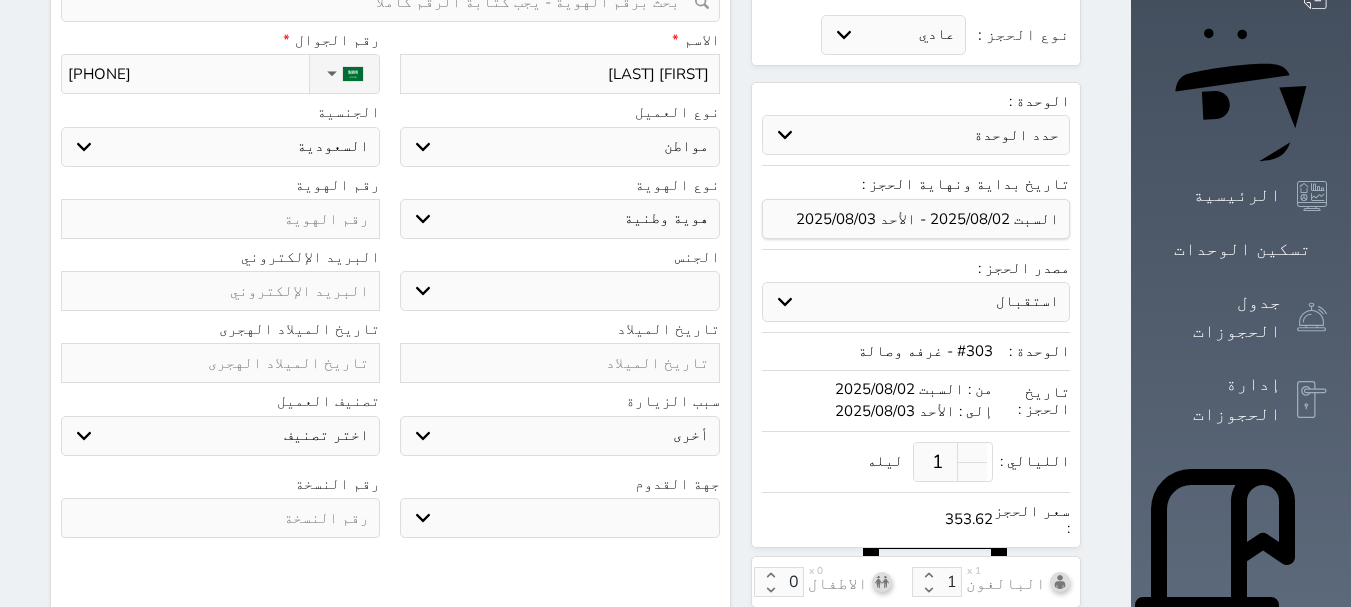 click at bounding box center [220, 219] 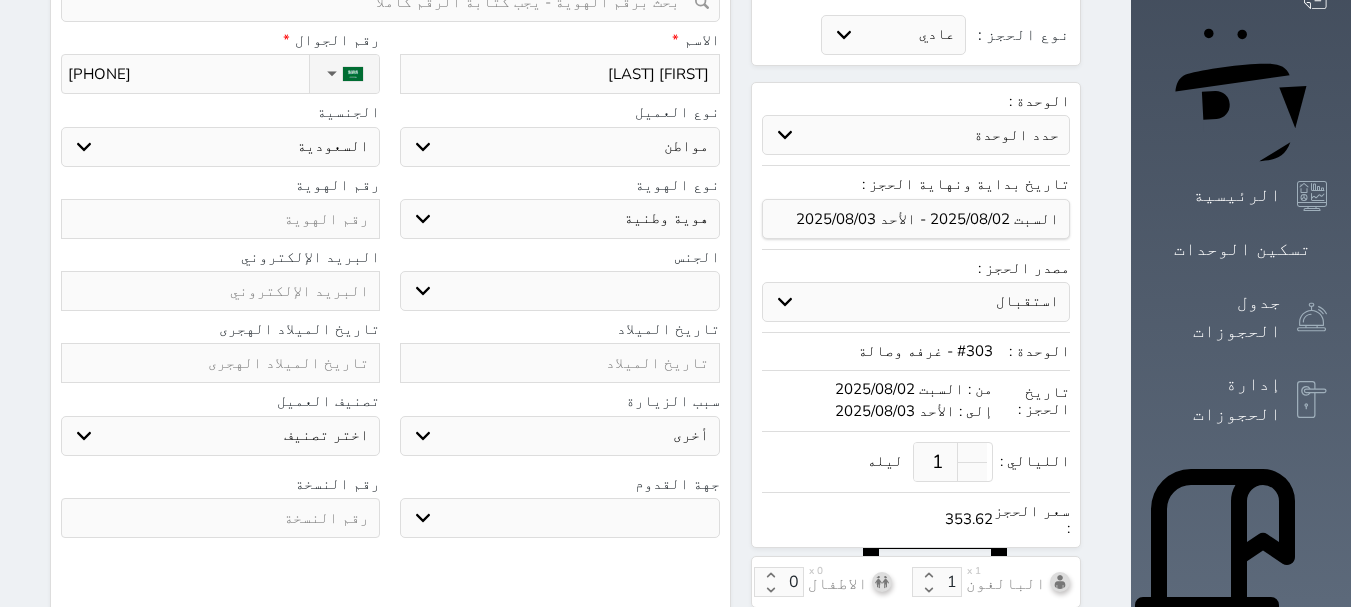 type on "1" 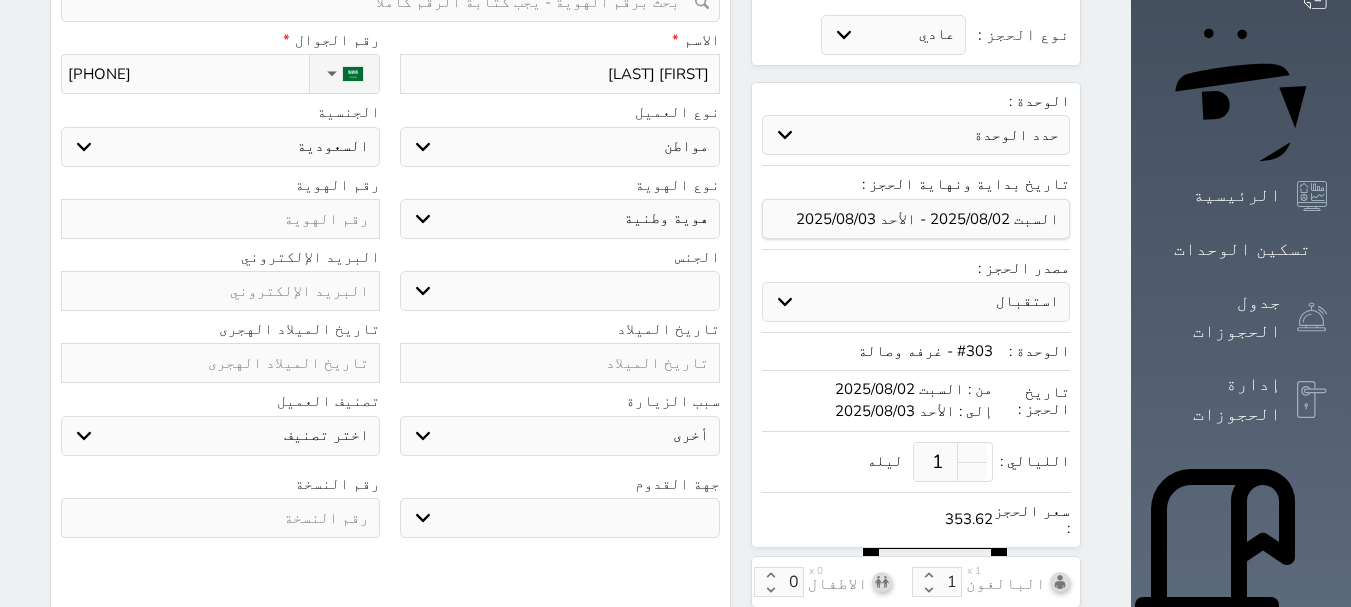 select 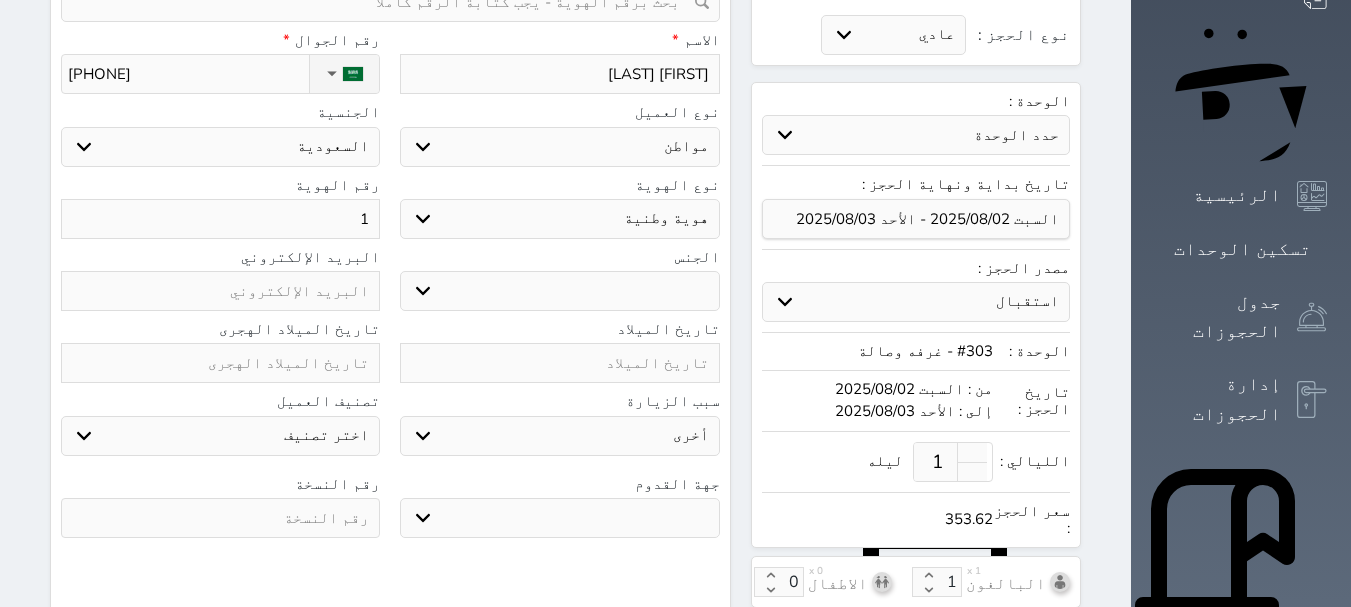 type on "11" 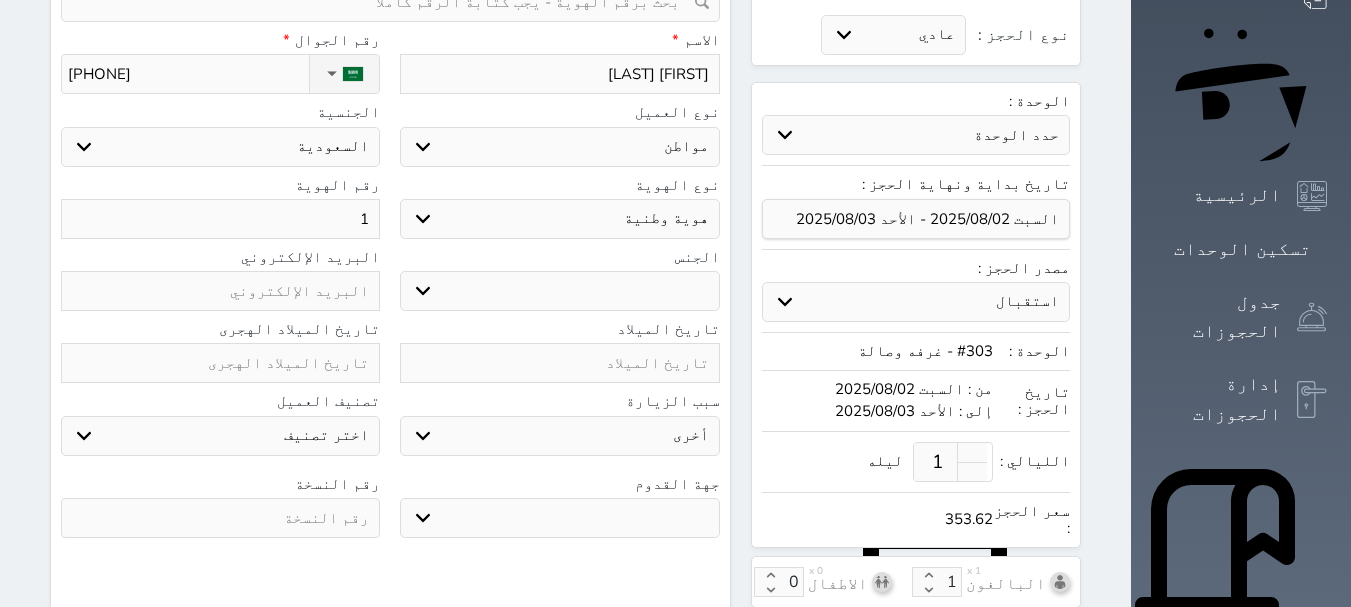 select 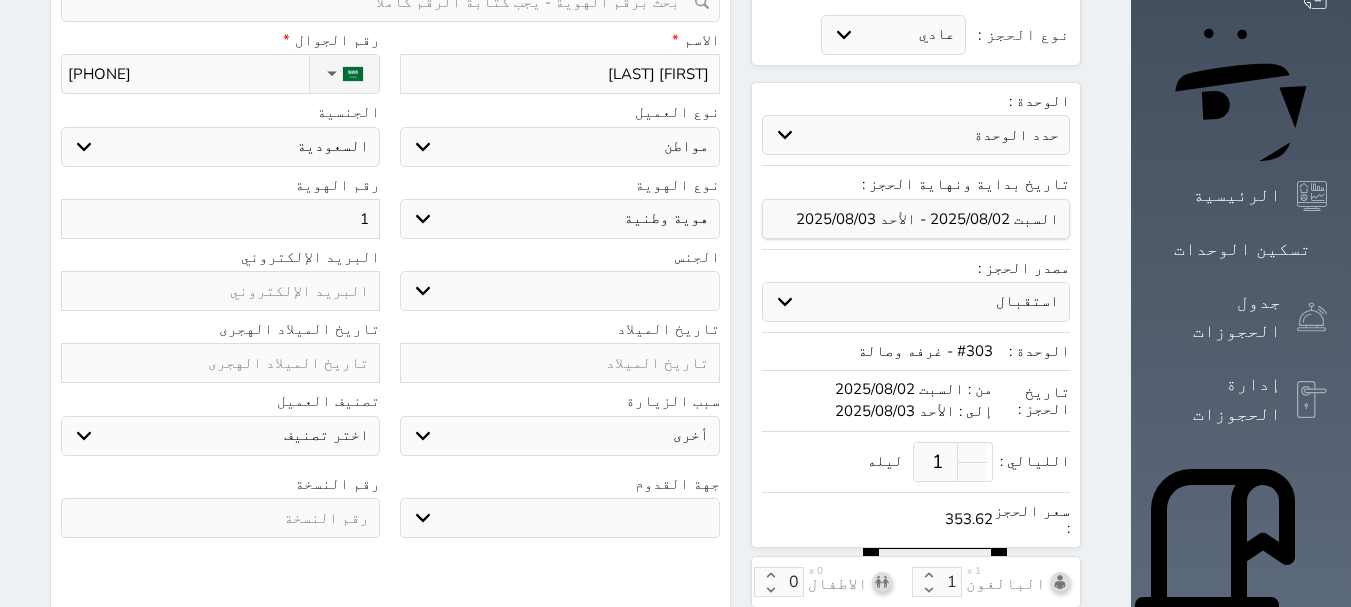 select 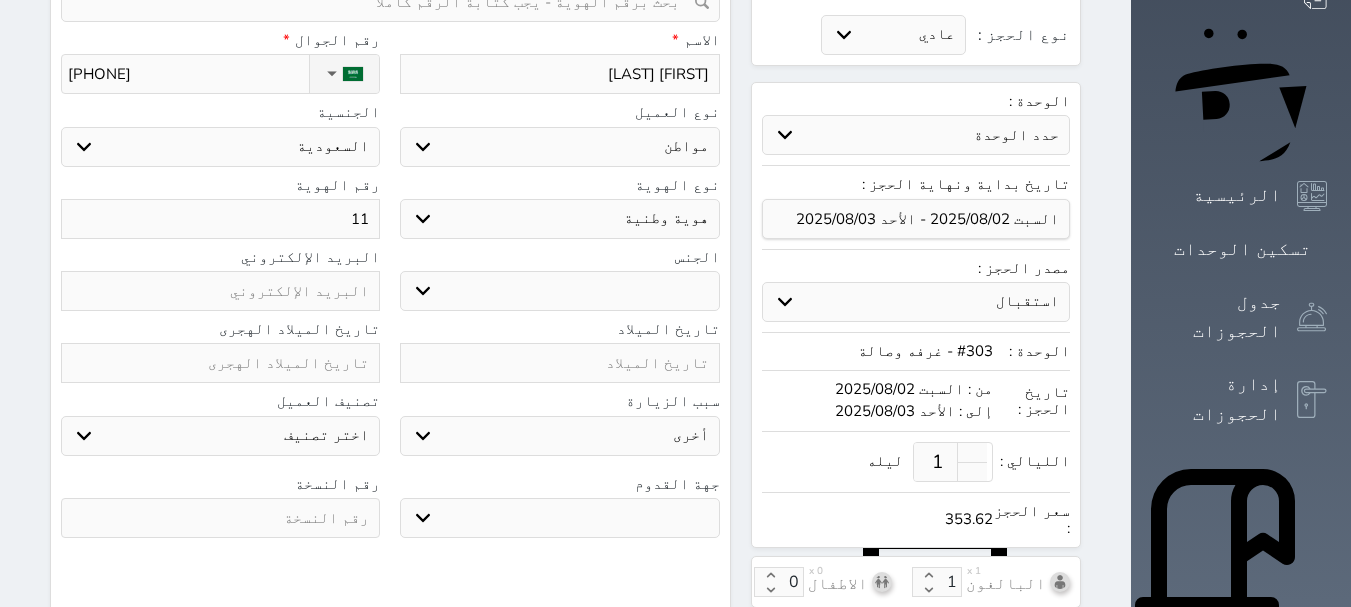 type on "111" 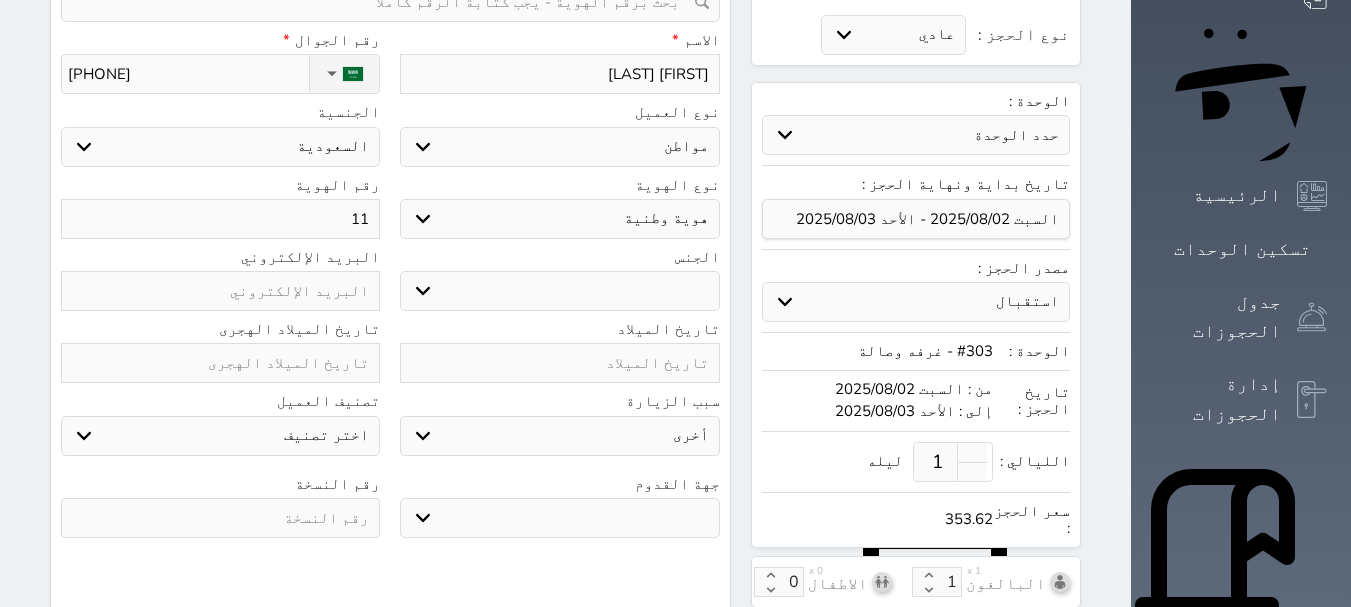 select 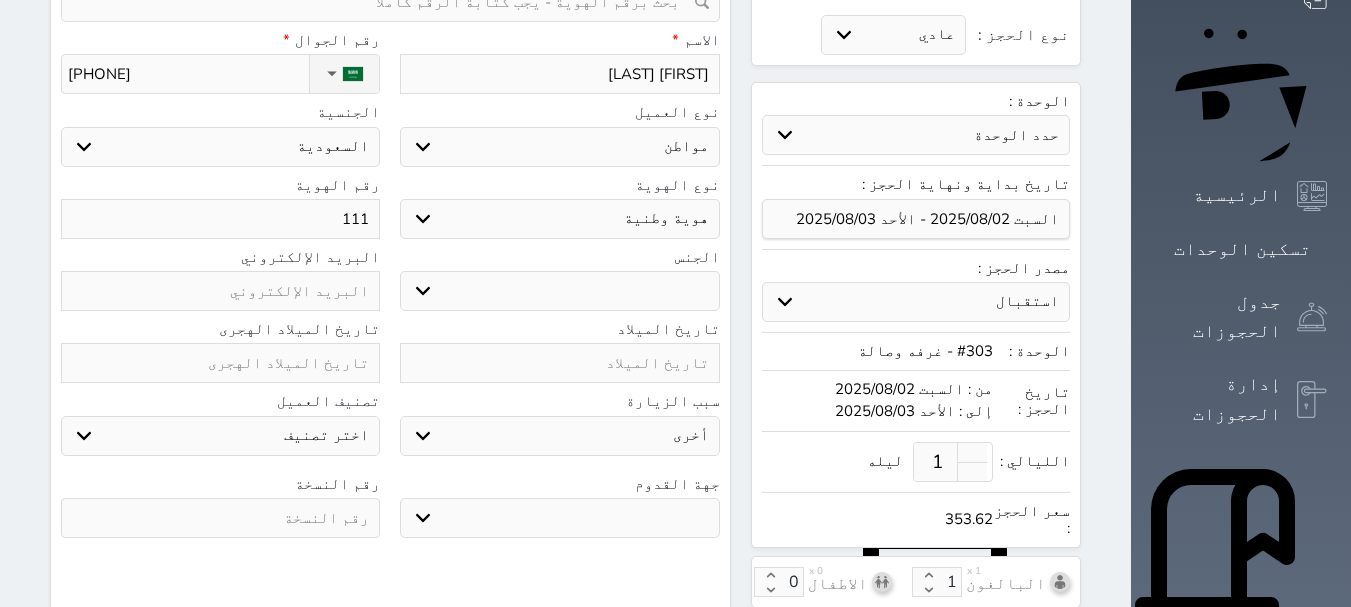 type on "1114" 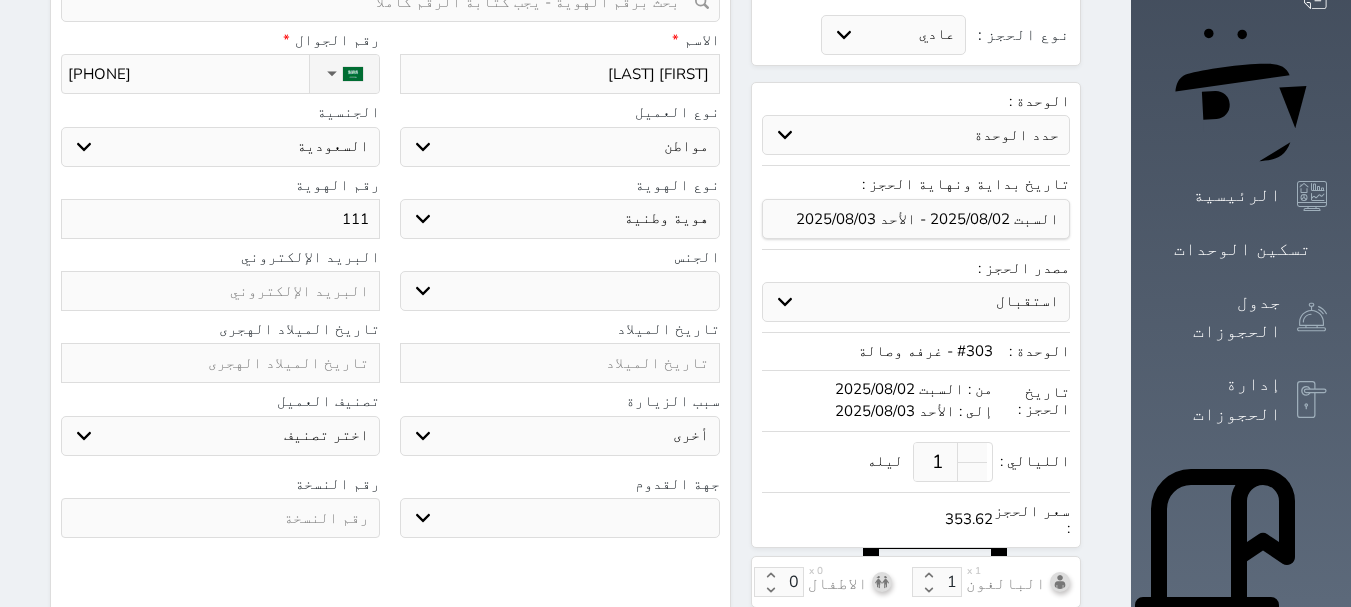 select 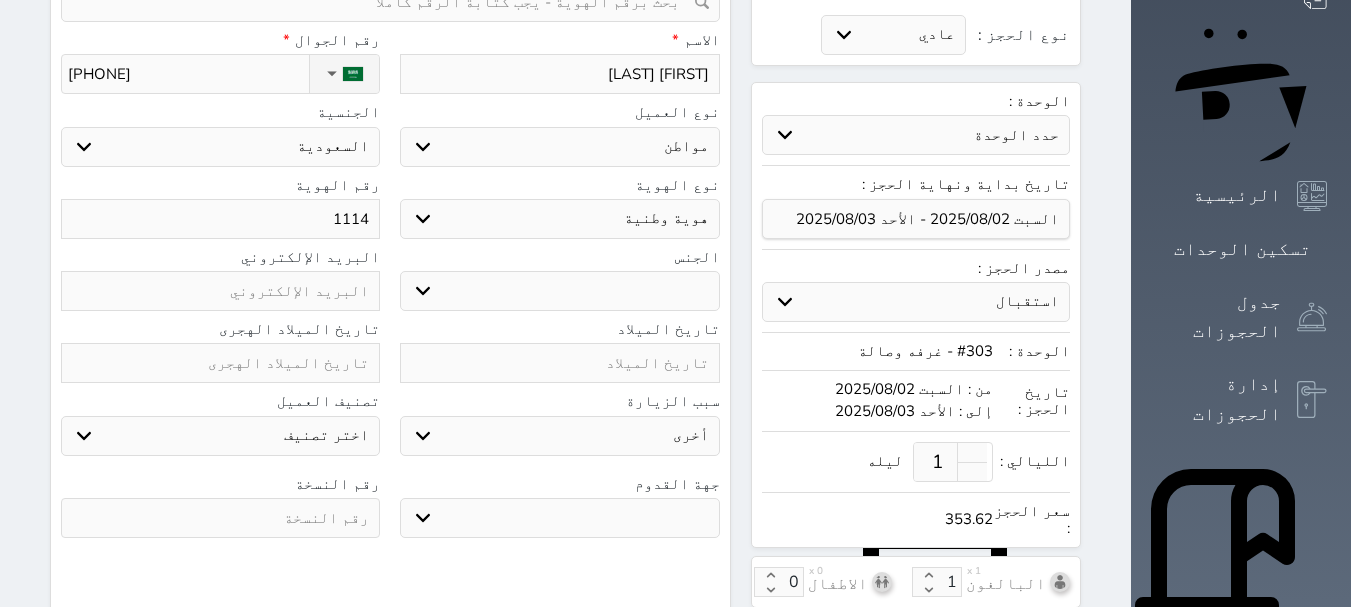 type on "11149" 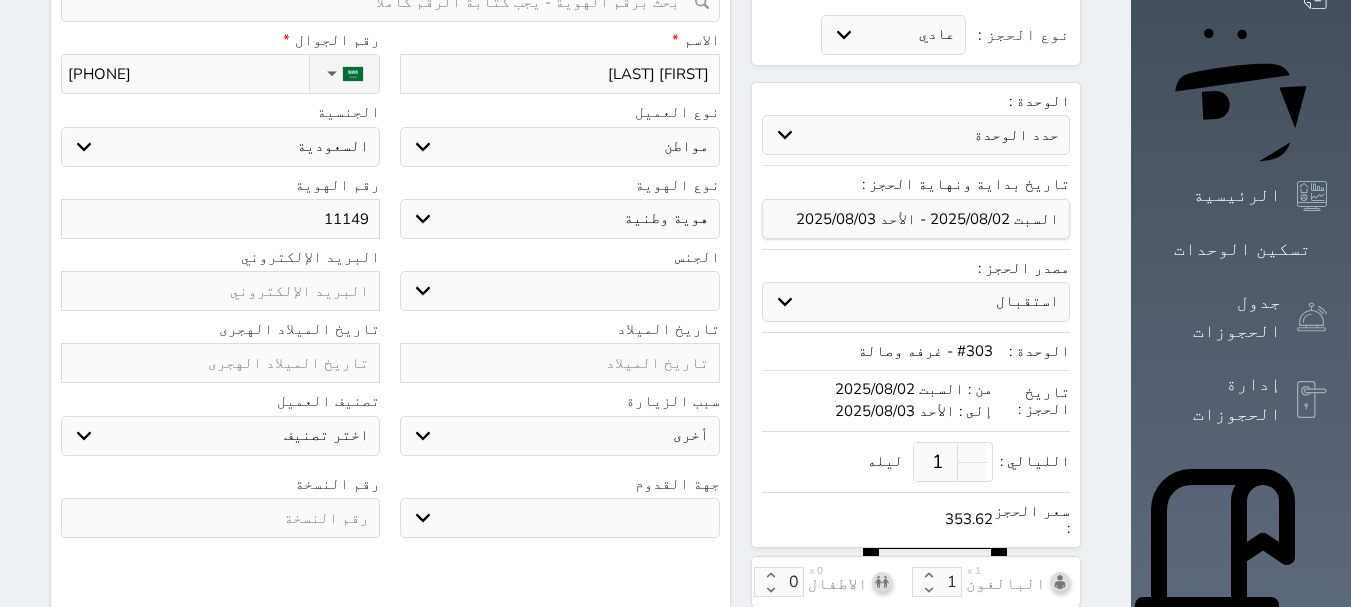 type on "[NUMBER]" 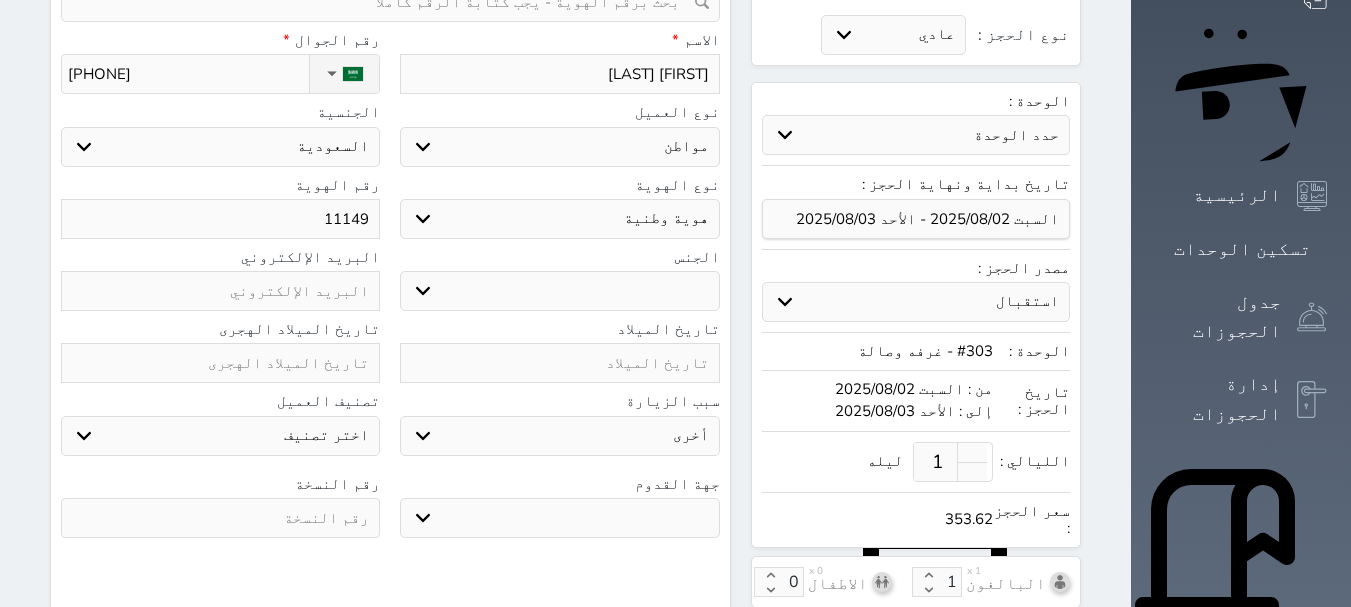 select 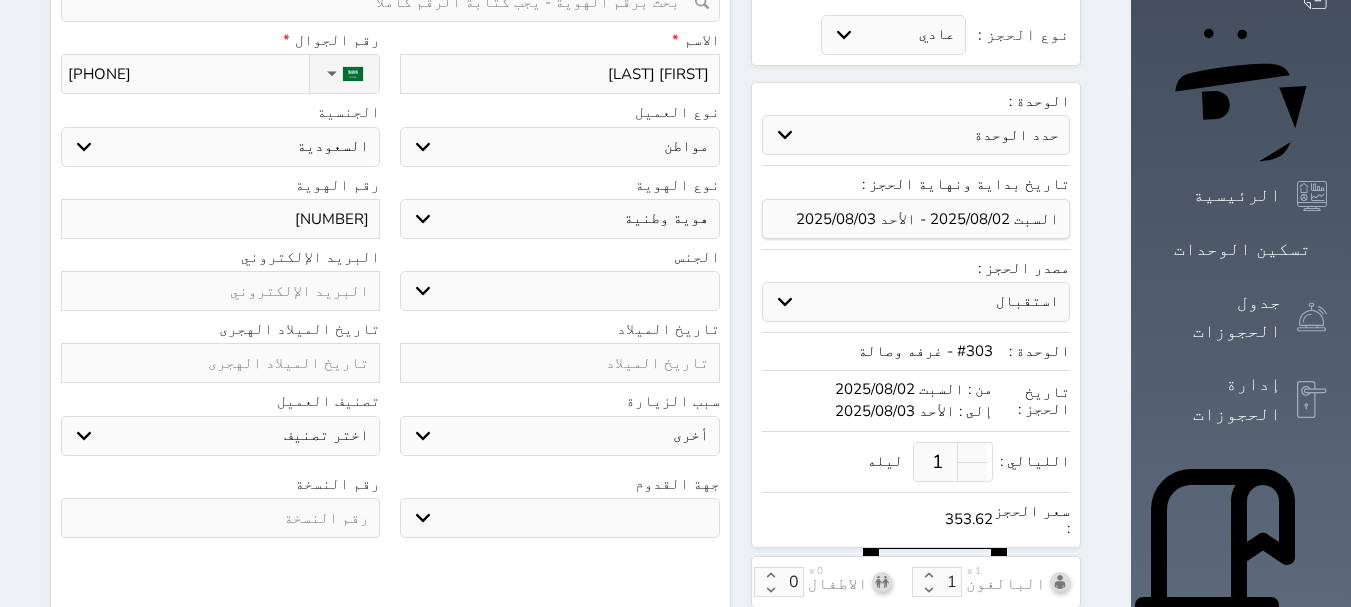 type on "[NUMBER]" 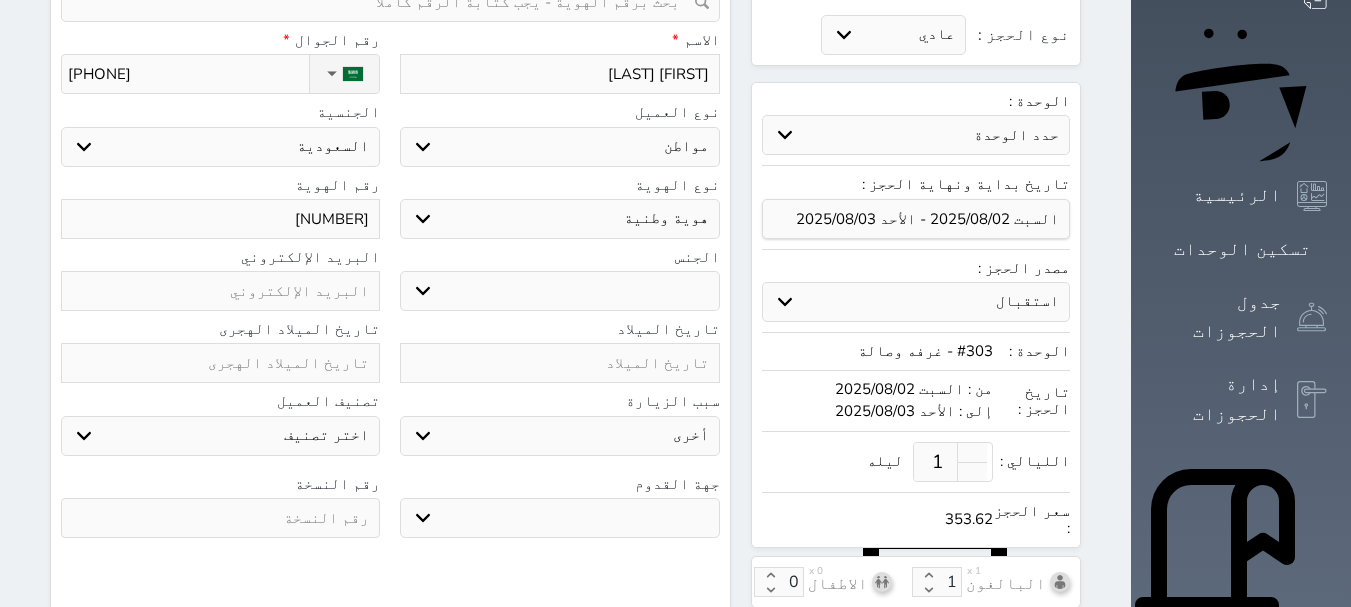 select 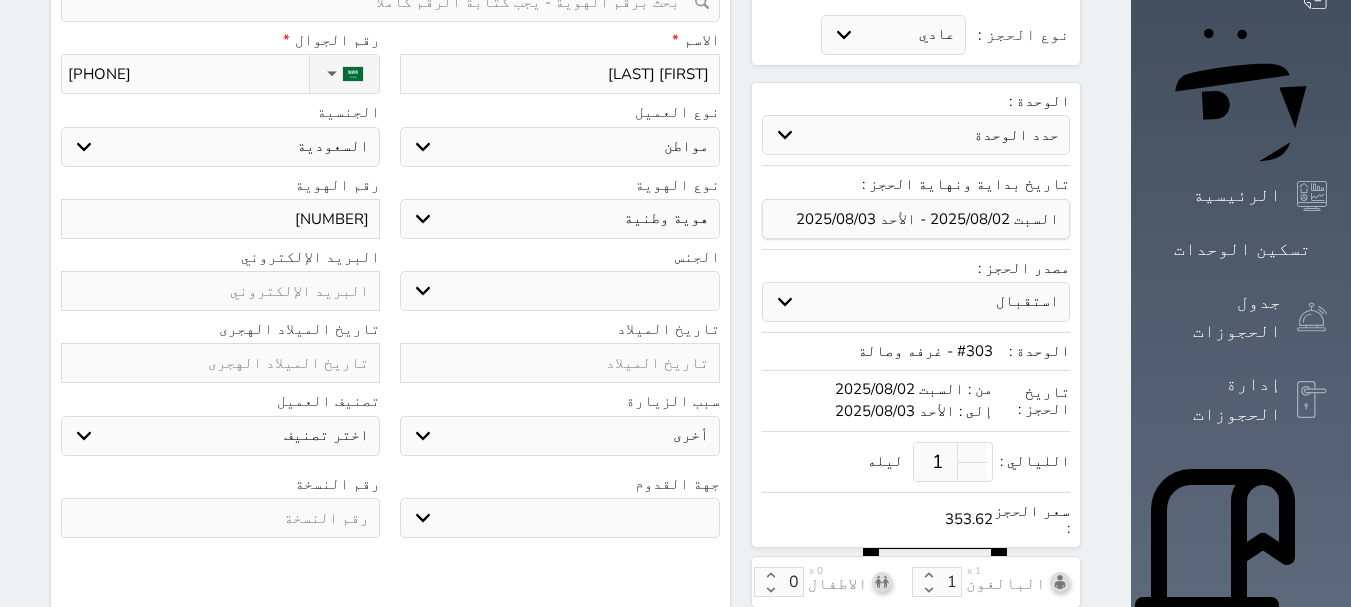type on "[NUMBER]" 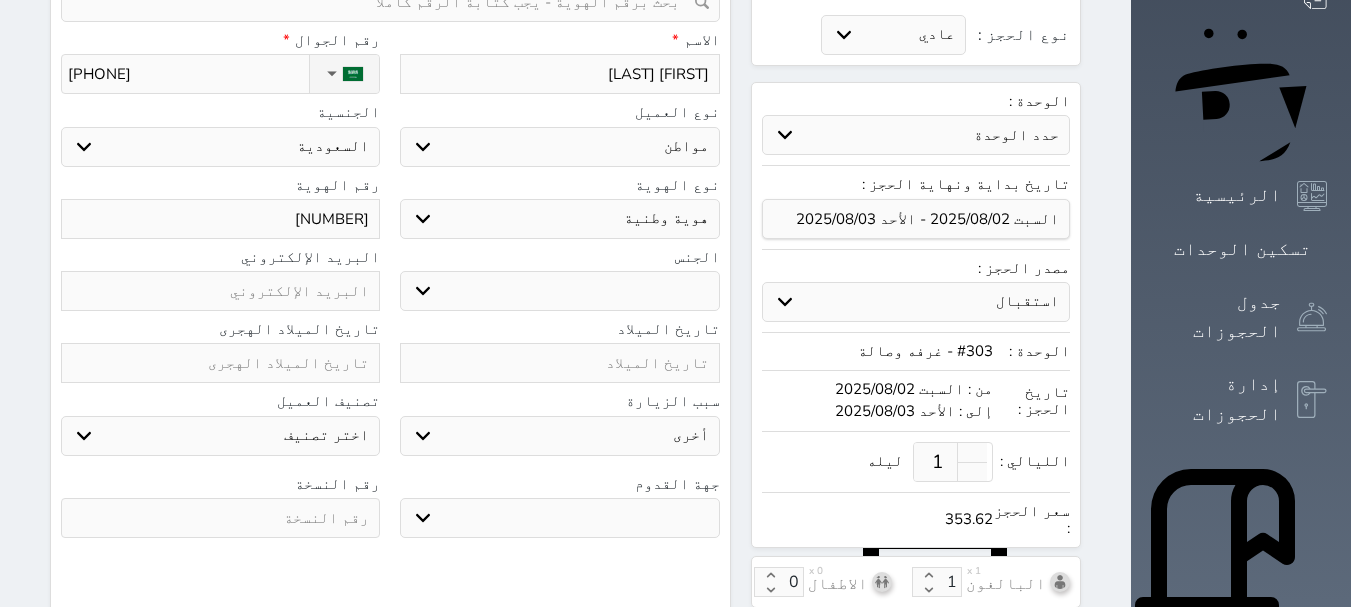 select 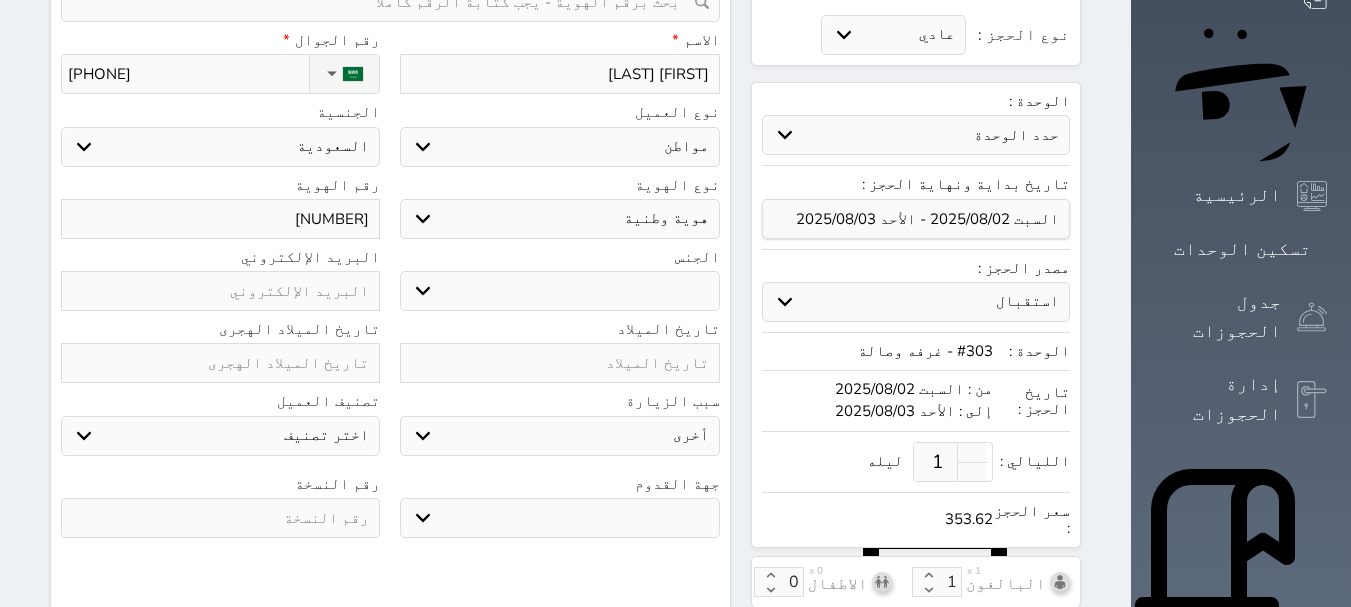 type on "[NUMBER]" 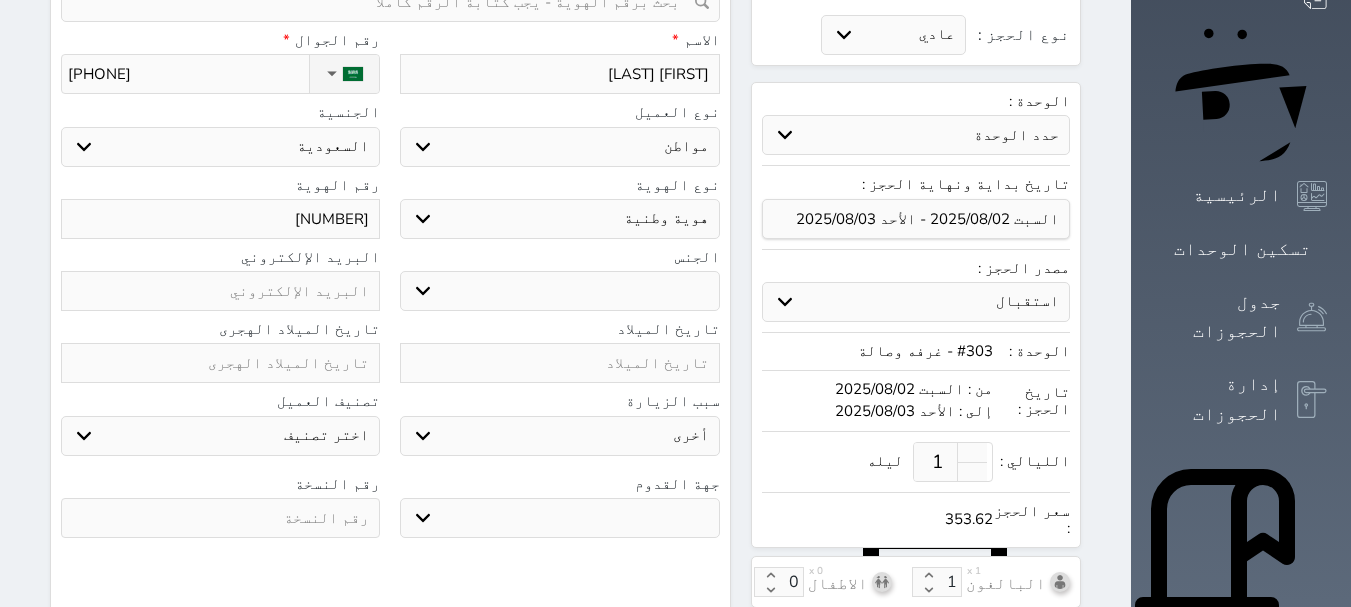 select 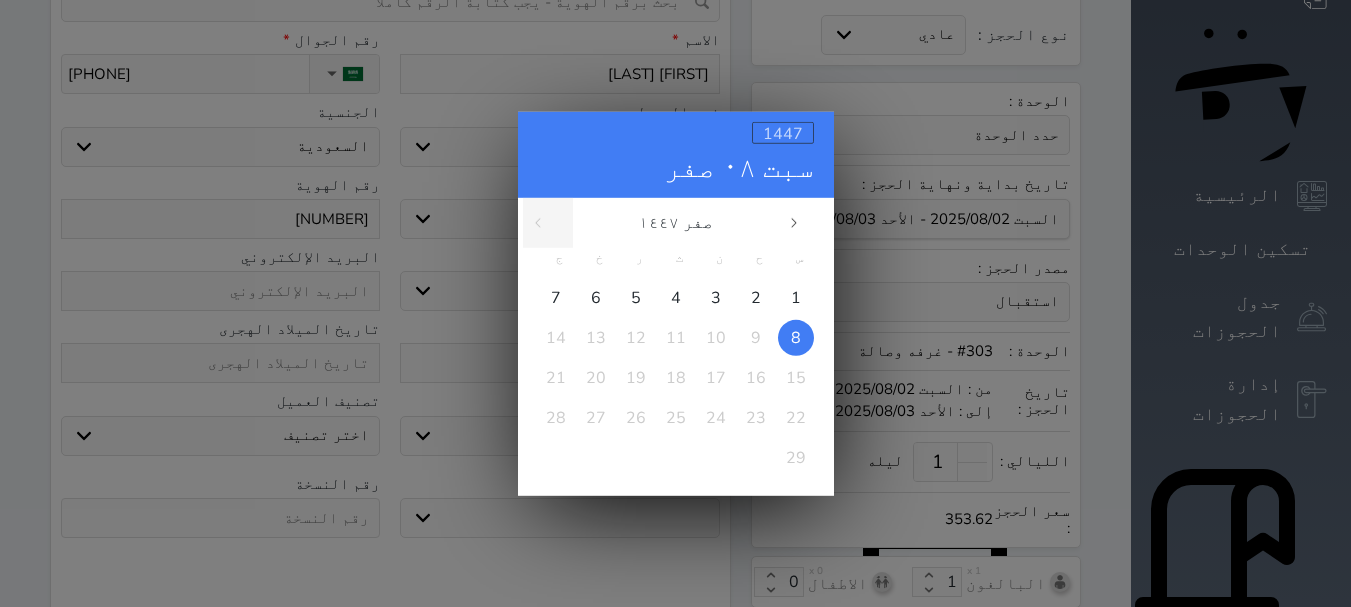 click on "1447" at bounding box center (783, 133) 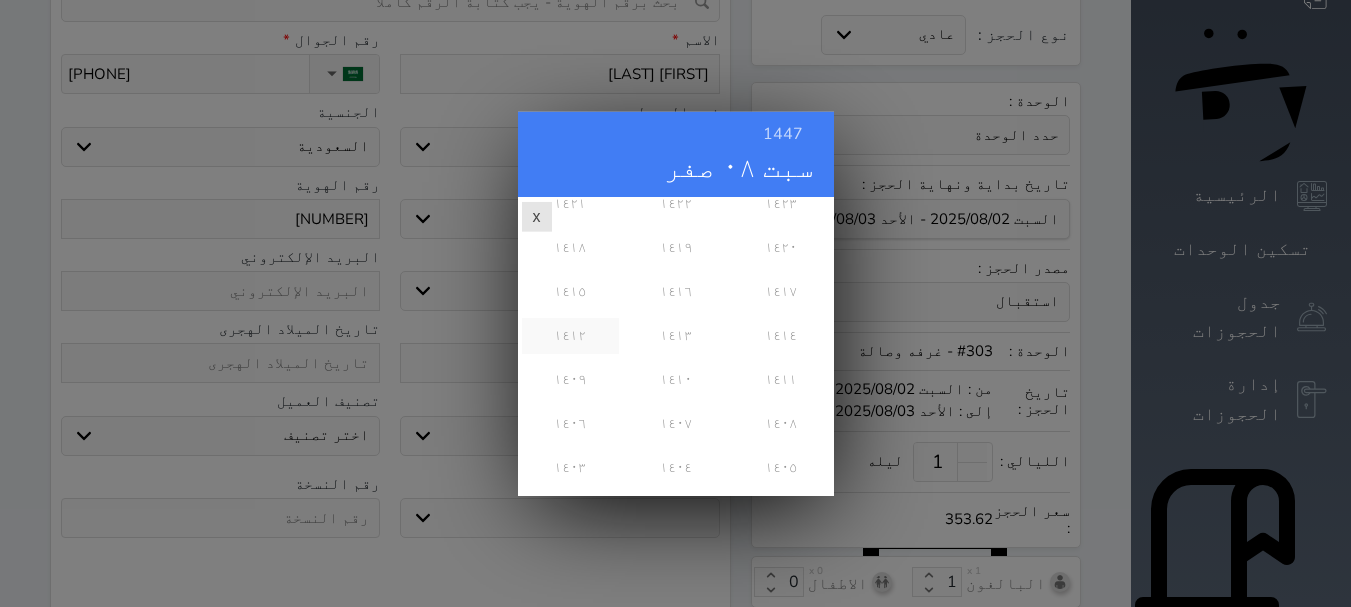 scroll, scrollTop: 294, scrollLeft: 0, axis: vertical 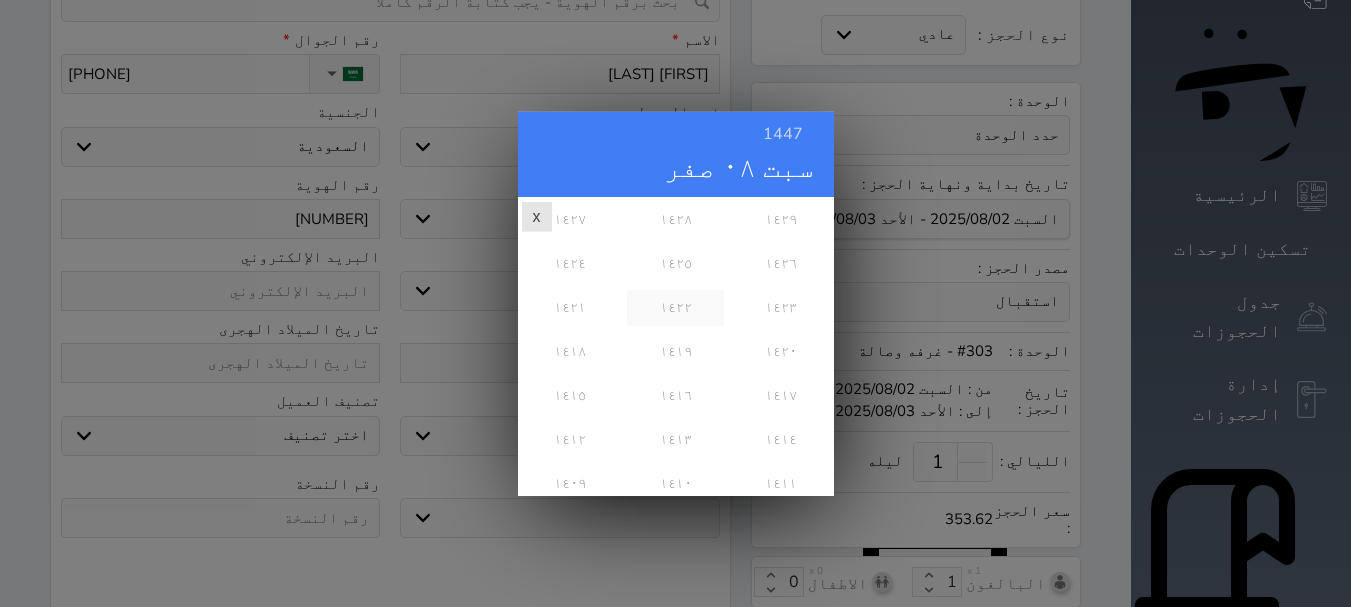 click on "١٤٢٢" at bounding box center (675, 307) 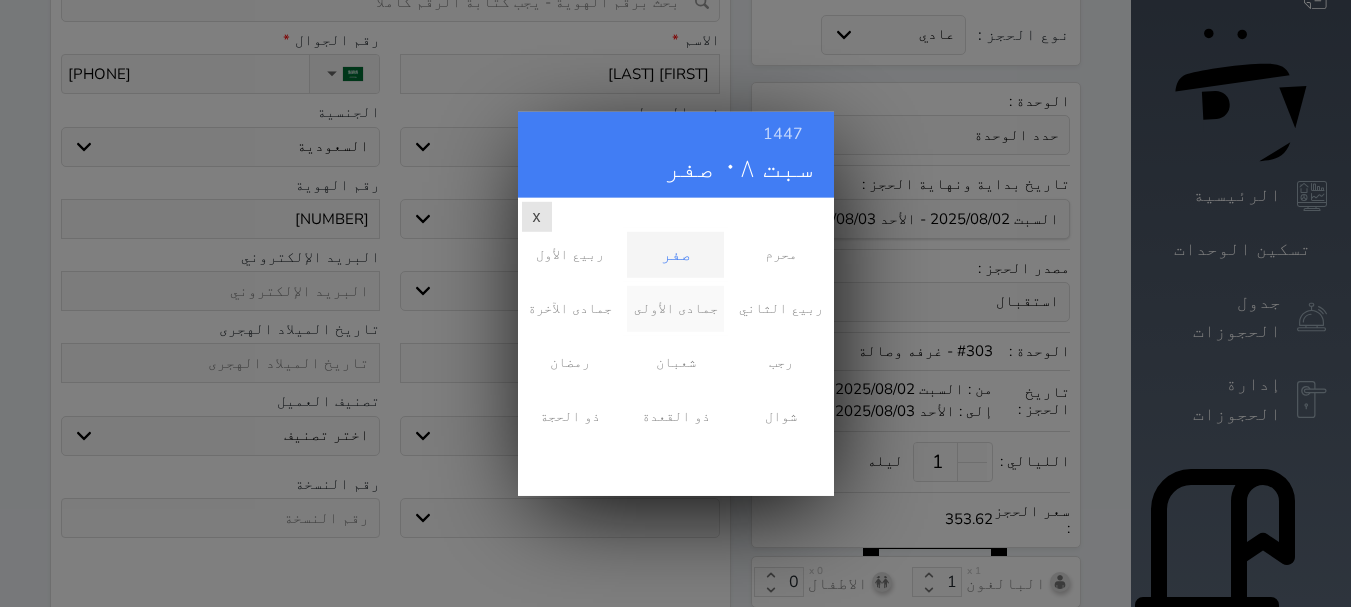 scroll, scrollTop: 0, scrollLeft: 0, axis: both 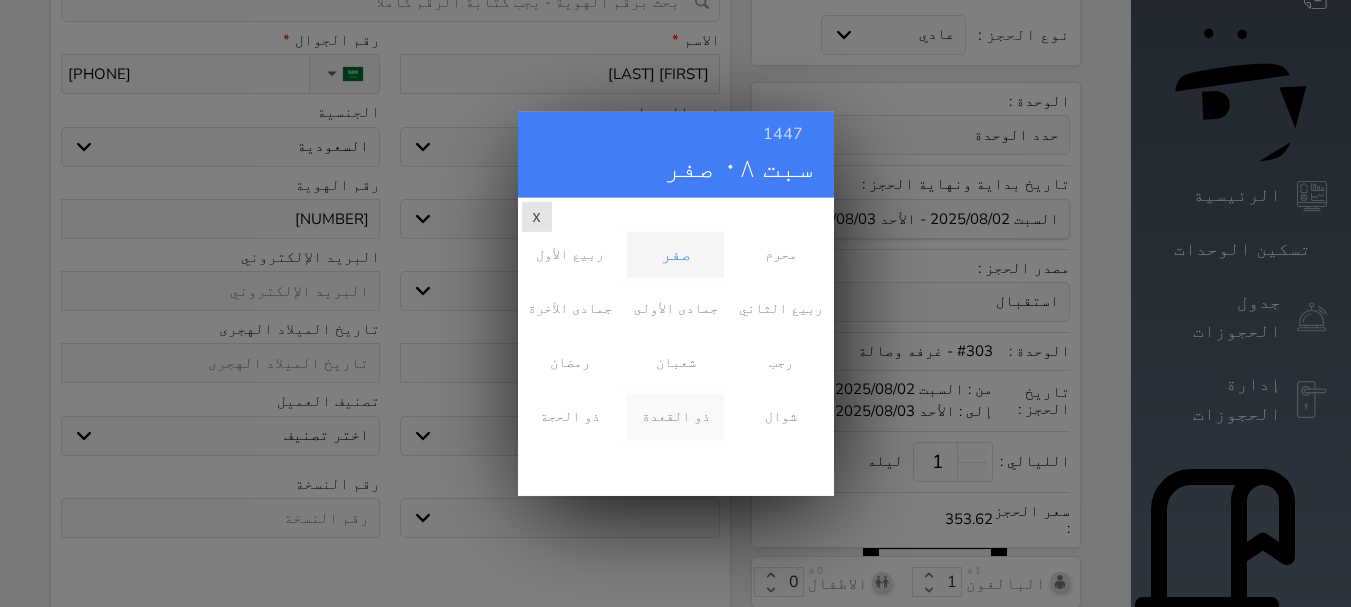 click on "ذو القعدة" at bounding box center [675, 416] 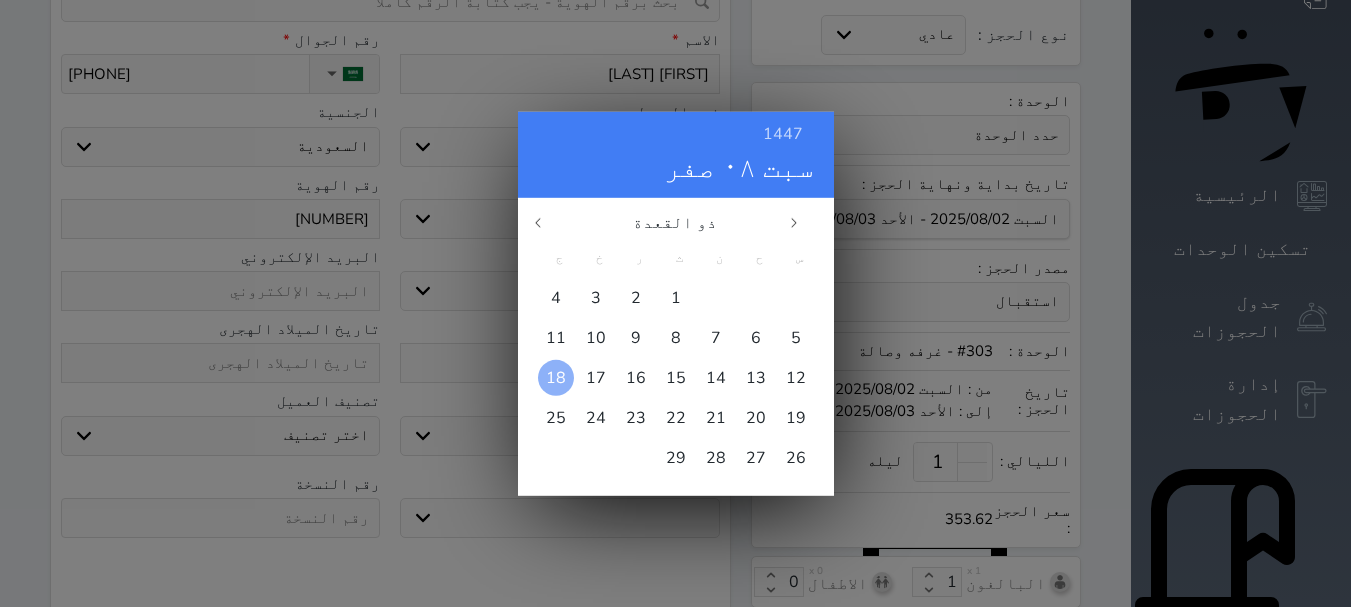 click on "18" at bounding box center [556, 377] 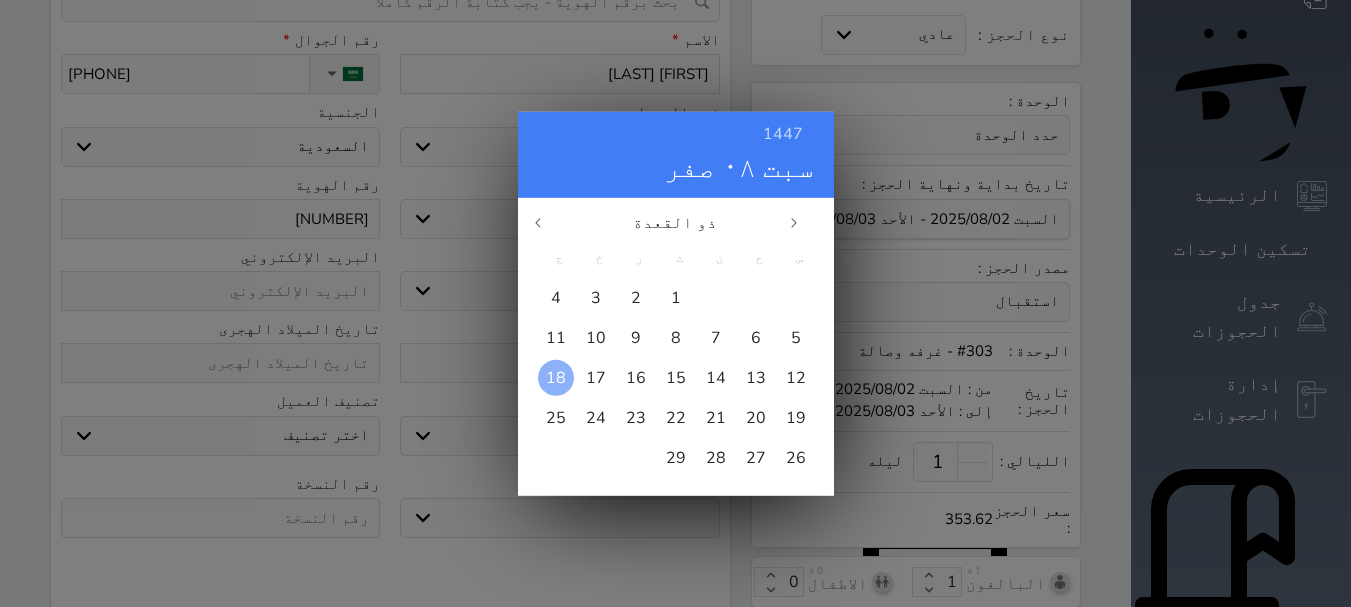 select 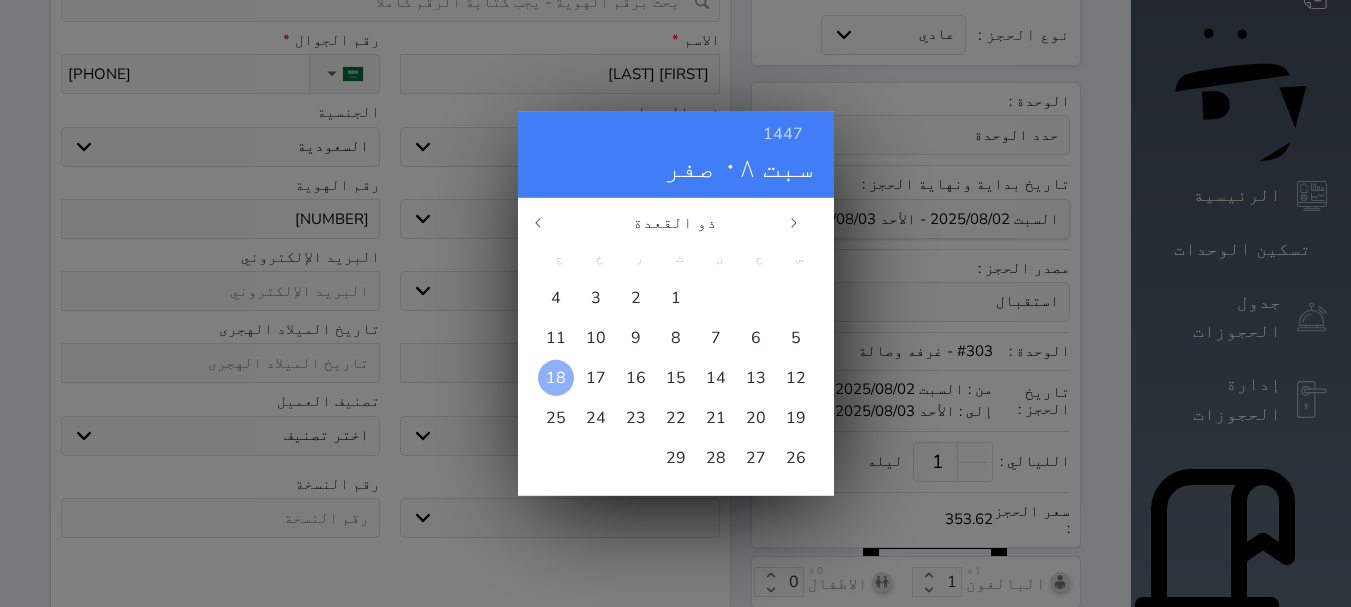 type on "[DATE]" 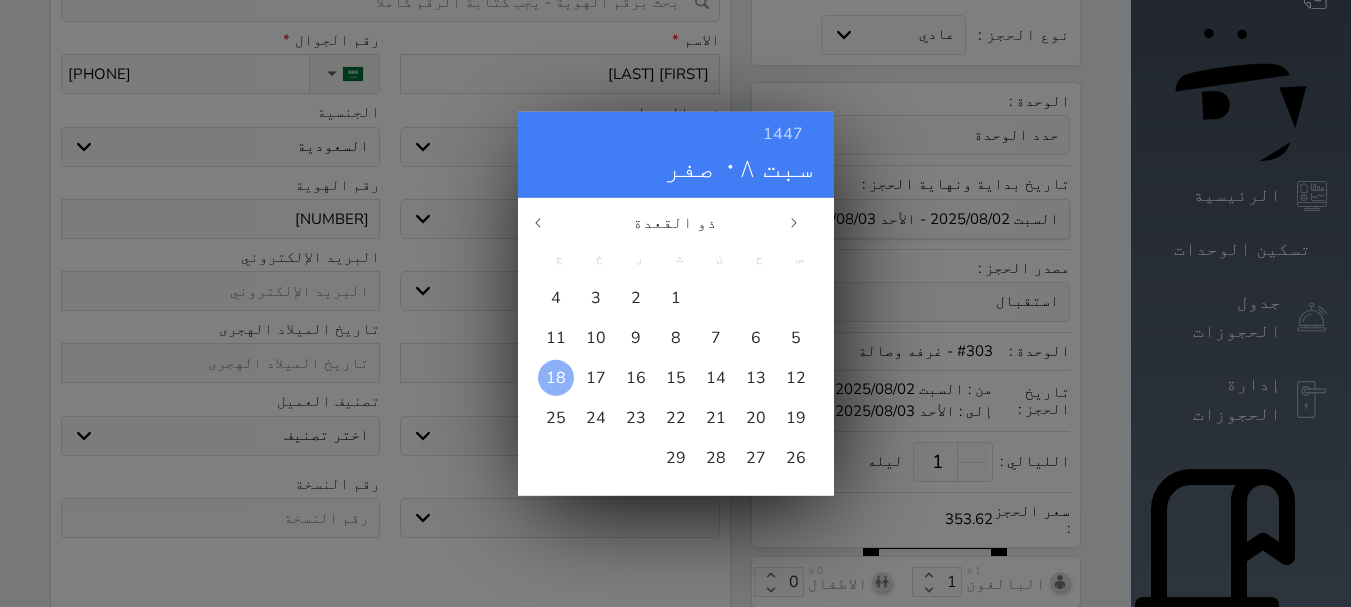 select 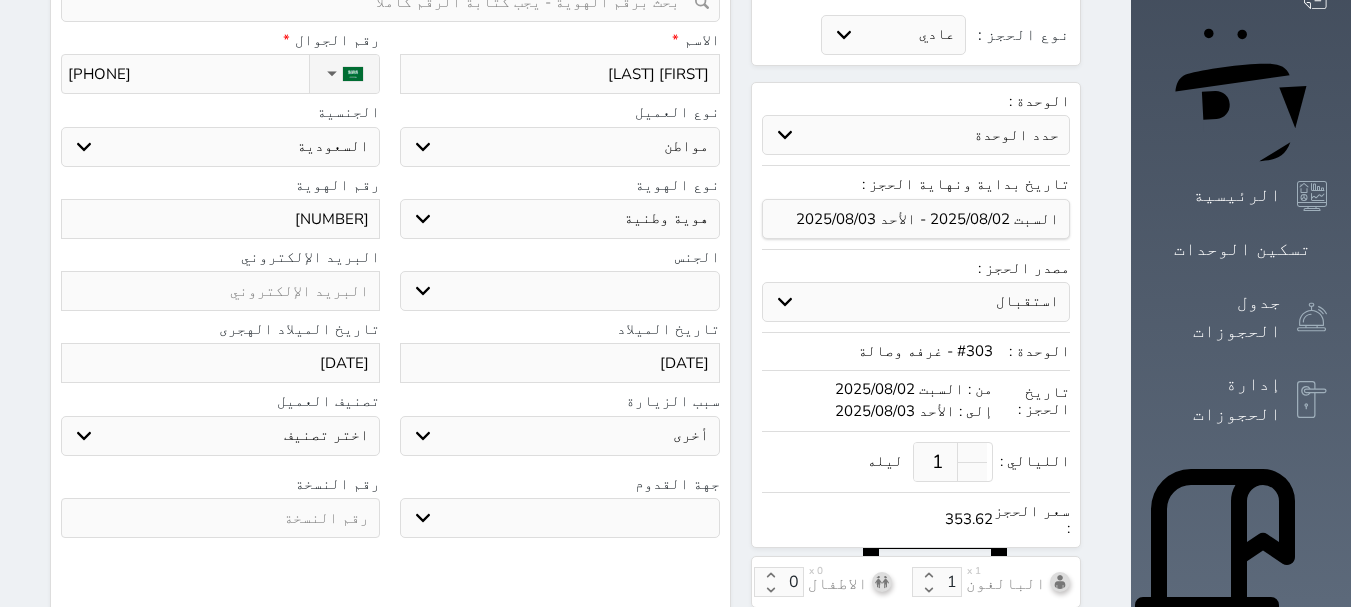 click at bounding box center [220, 518] 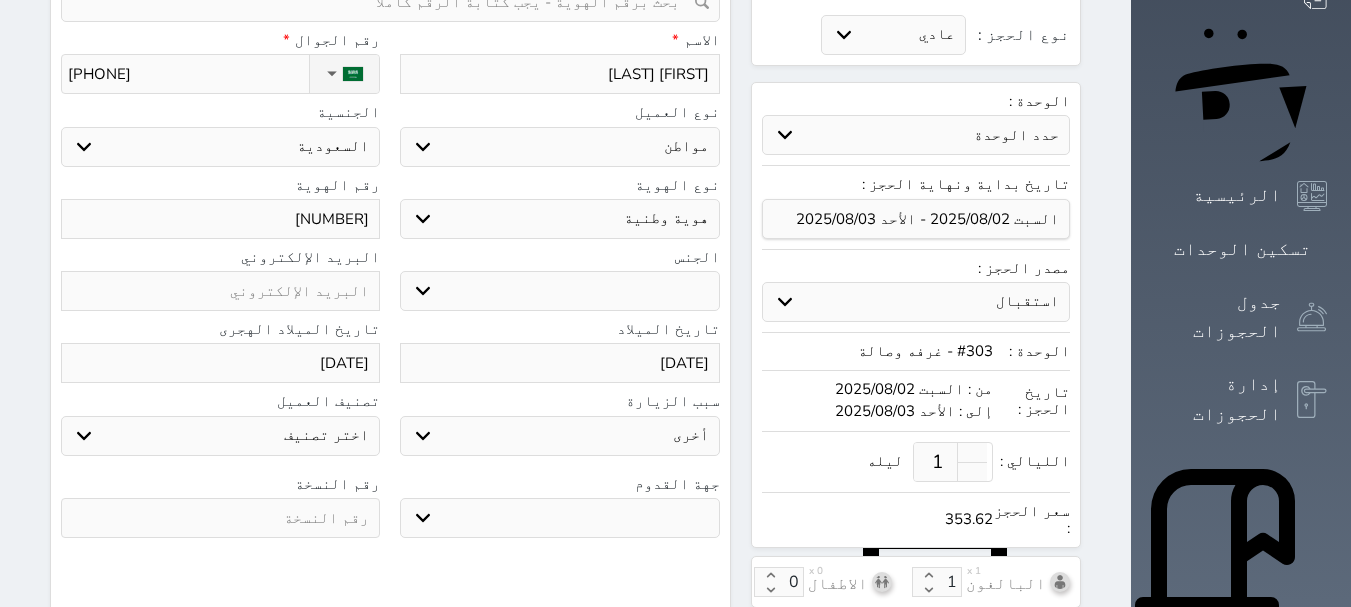 select 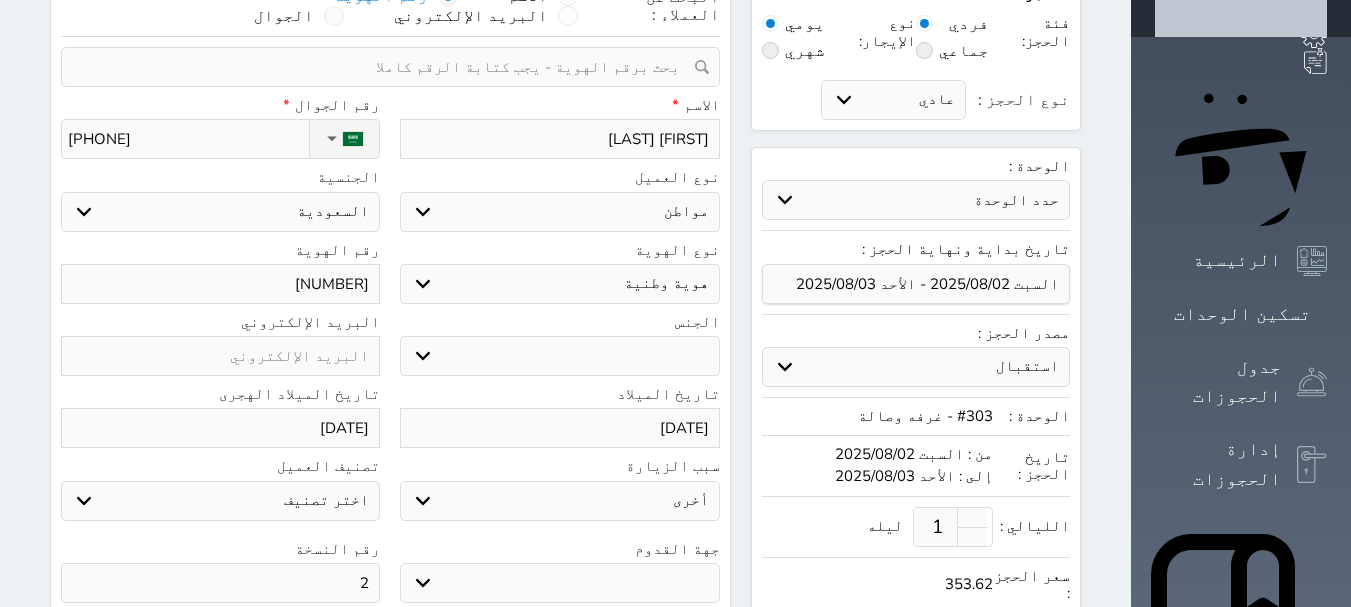 scroll, scrollTop: 100, scrollLeft: 0, axis: vertical 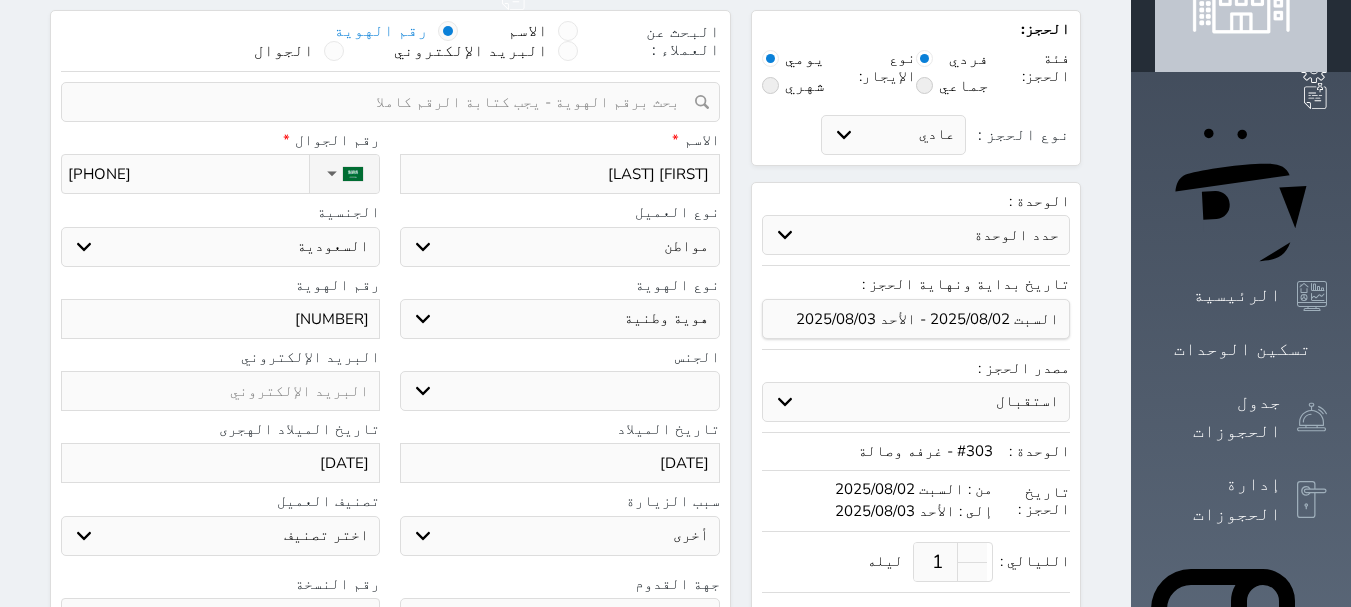 type on "2" 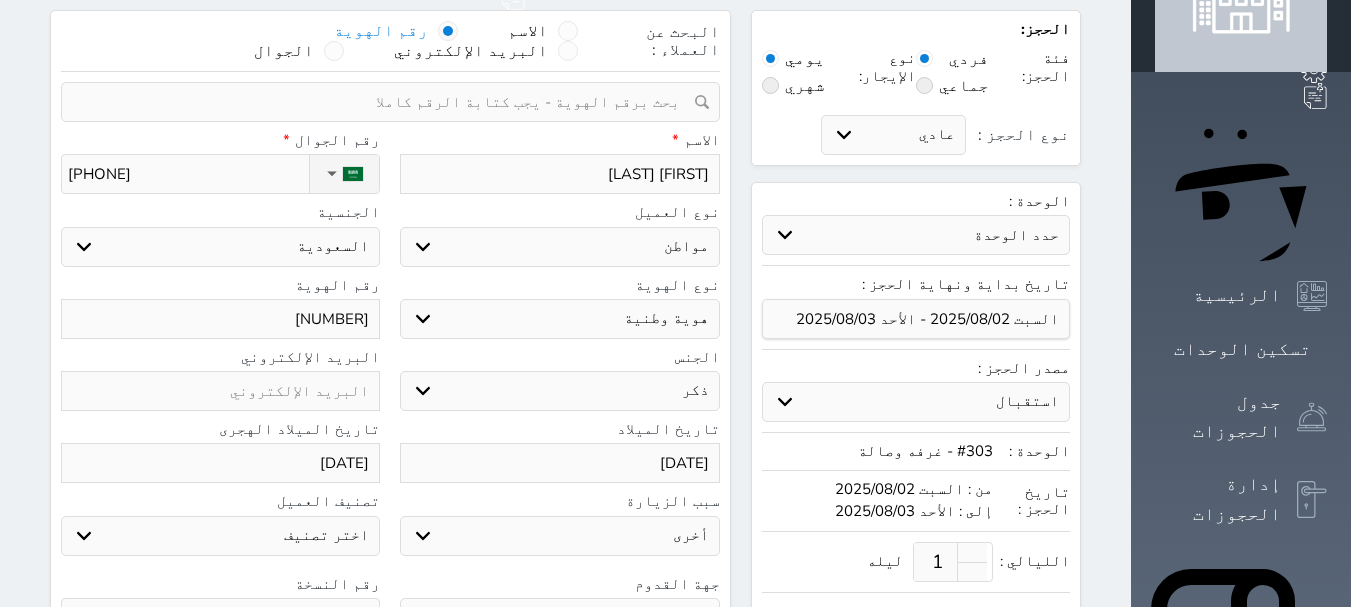 click on "ذكر   انثى" at bounding box center (559, 391) 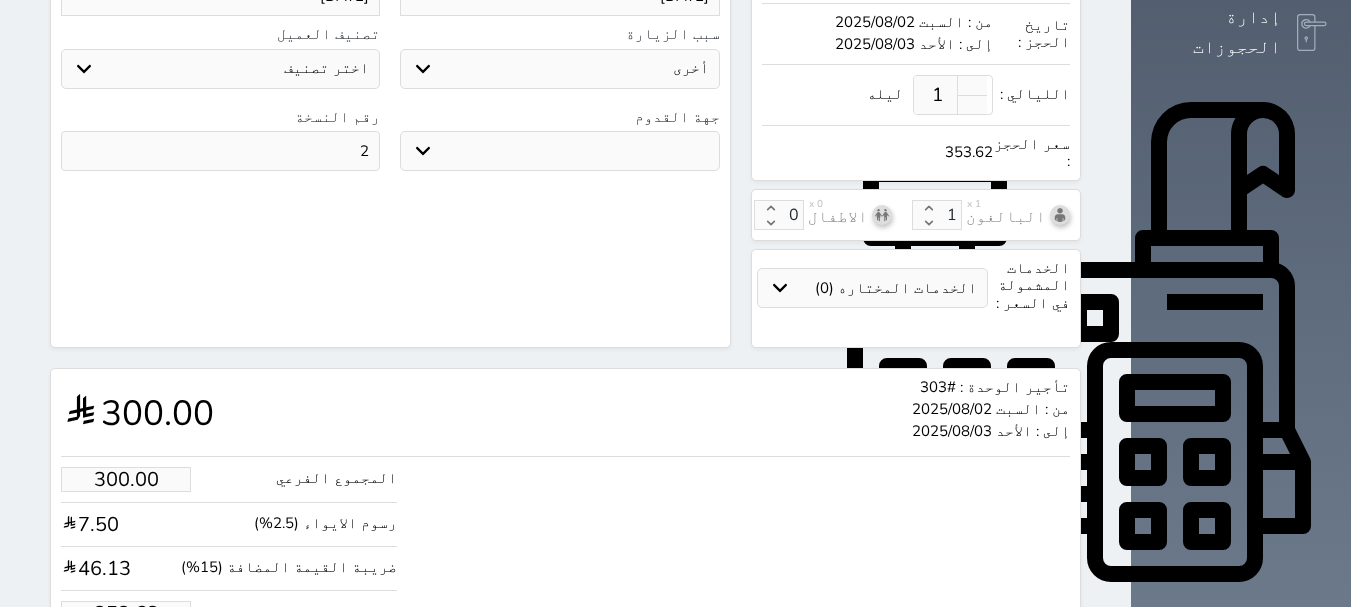 scroll, scrollTop: 620, scrollLeft: 0, axis: vertical 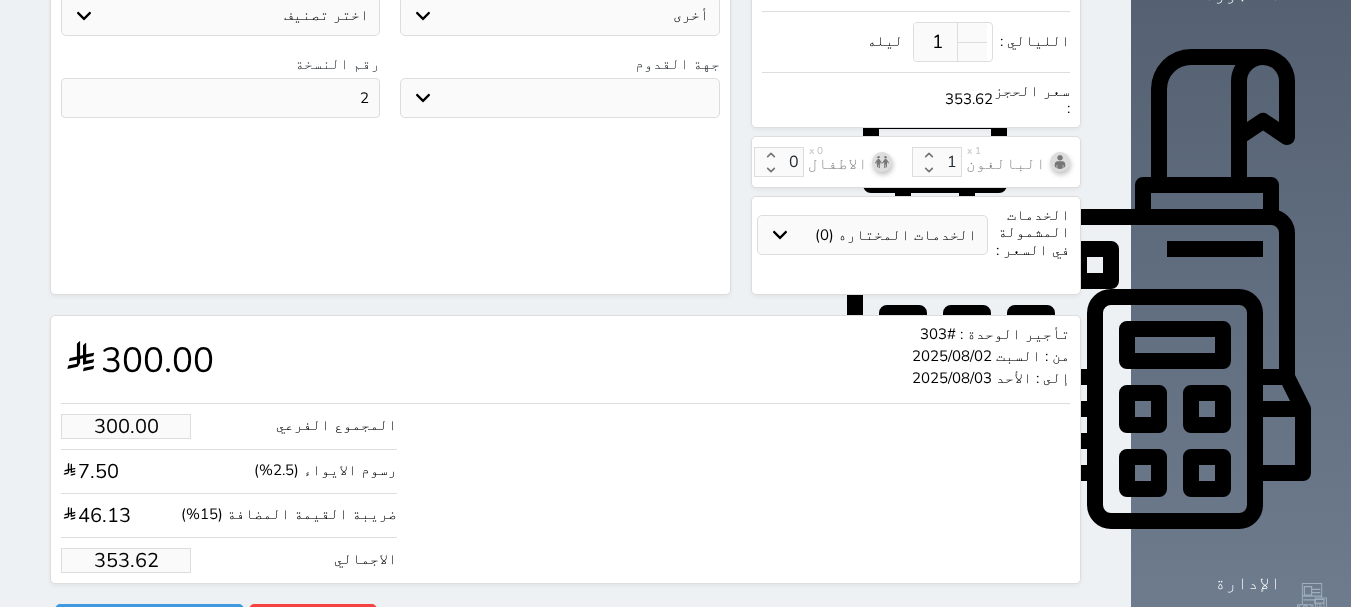 drag, startPoint x: 120, startPoint y: 522, endPoint x: 1, endPoint y: 494, distance: 122.24974 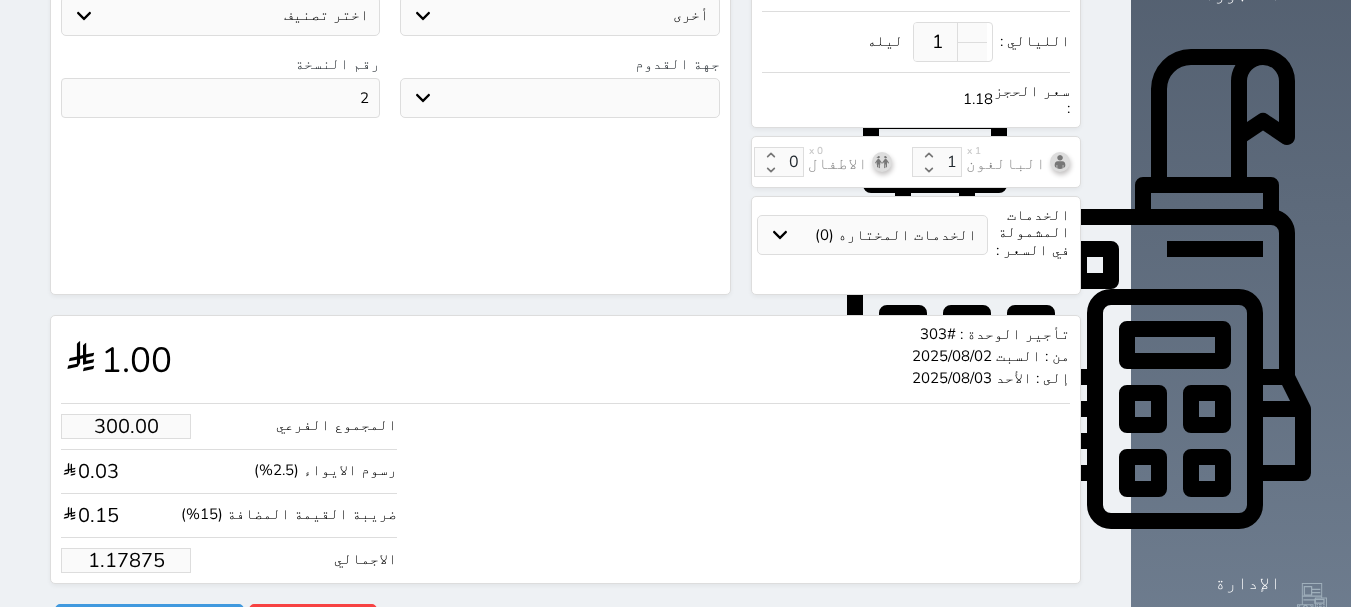 type on "1.00" 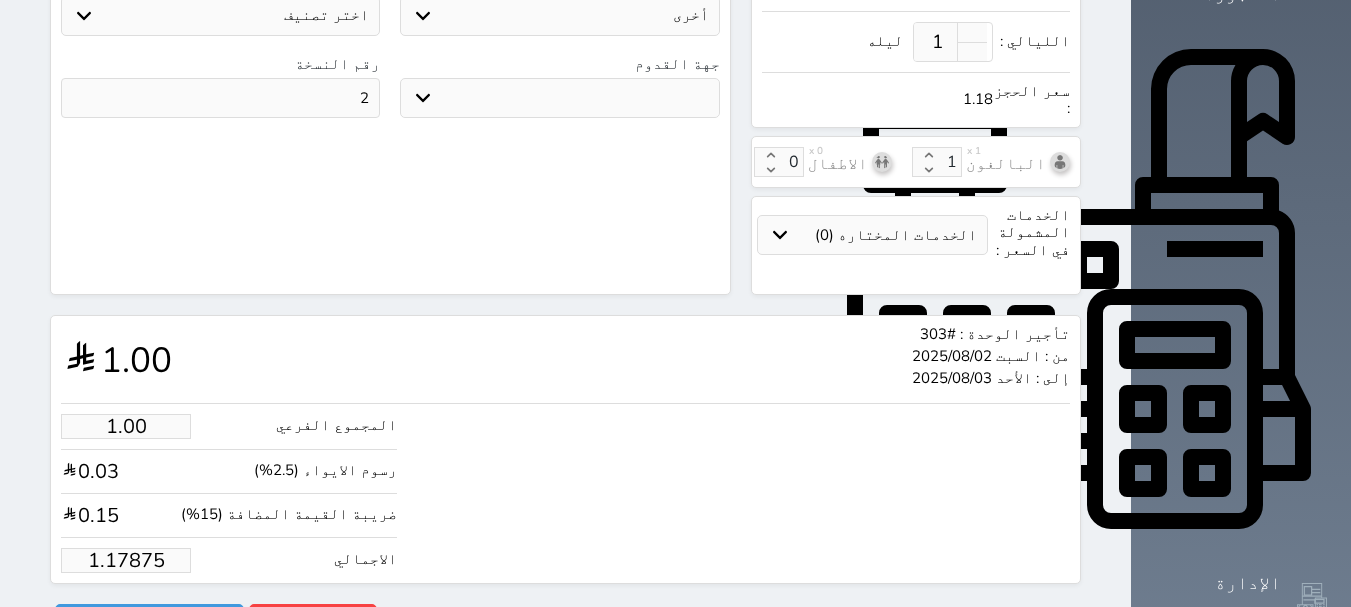 type on "1.1787" 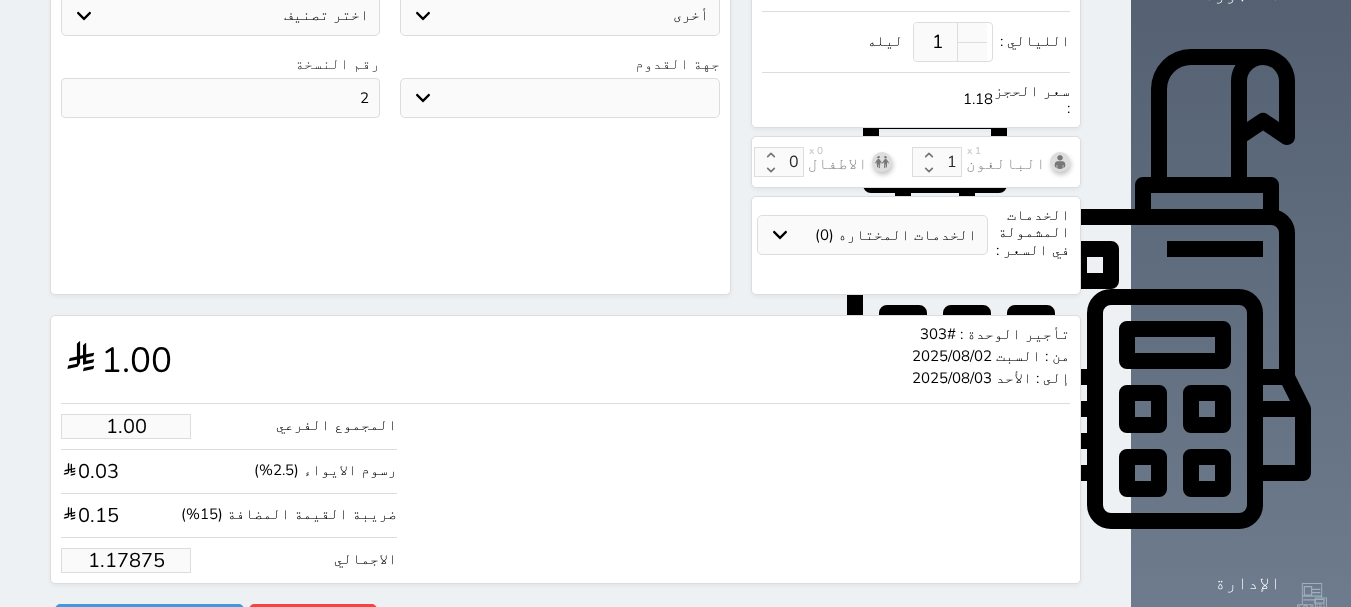select 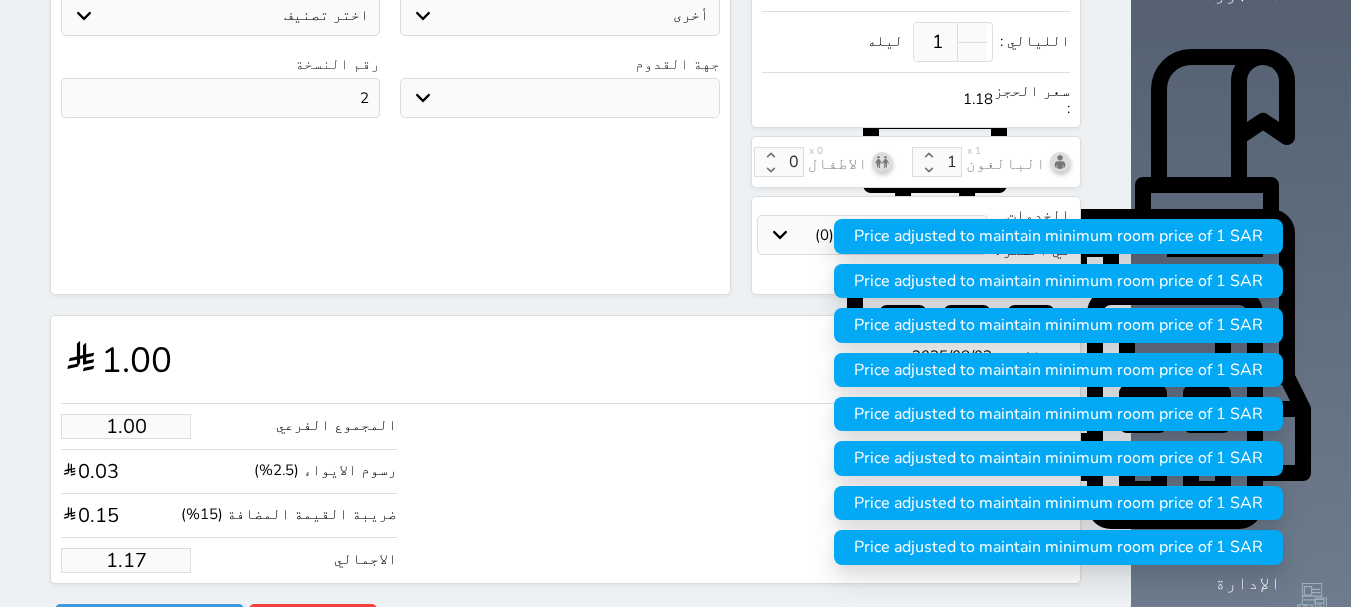 type on "1.1" 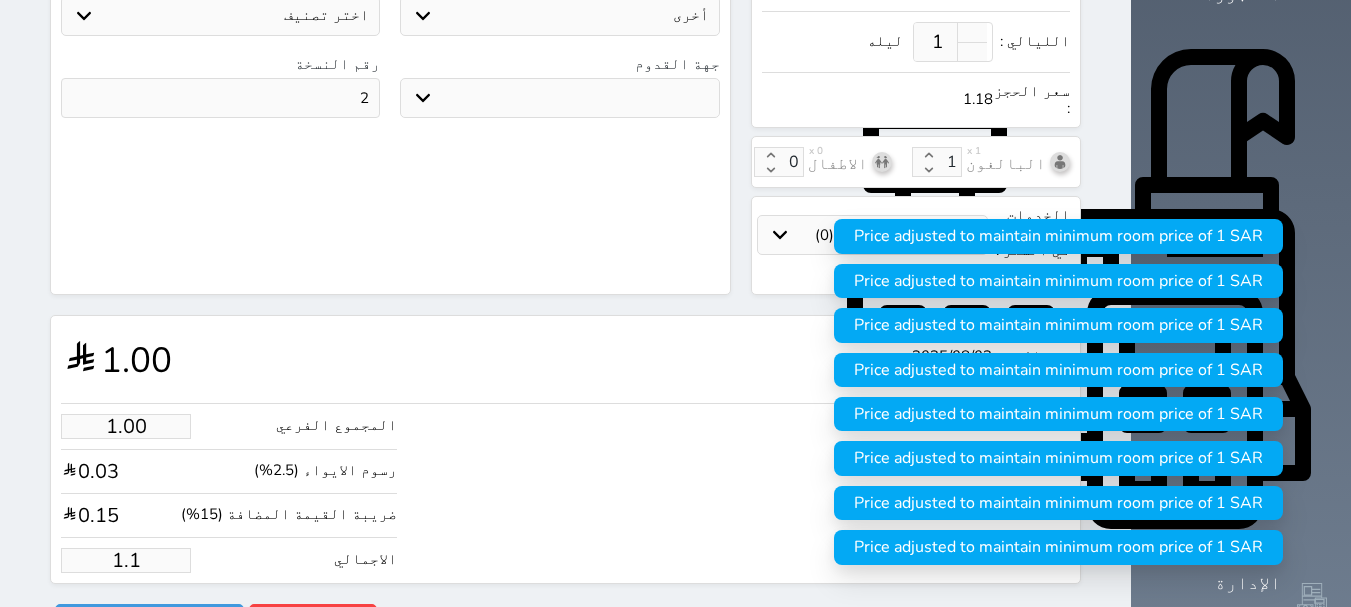 type on "1." 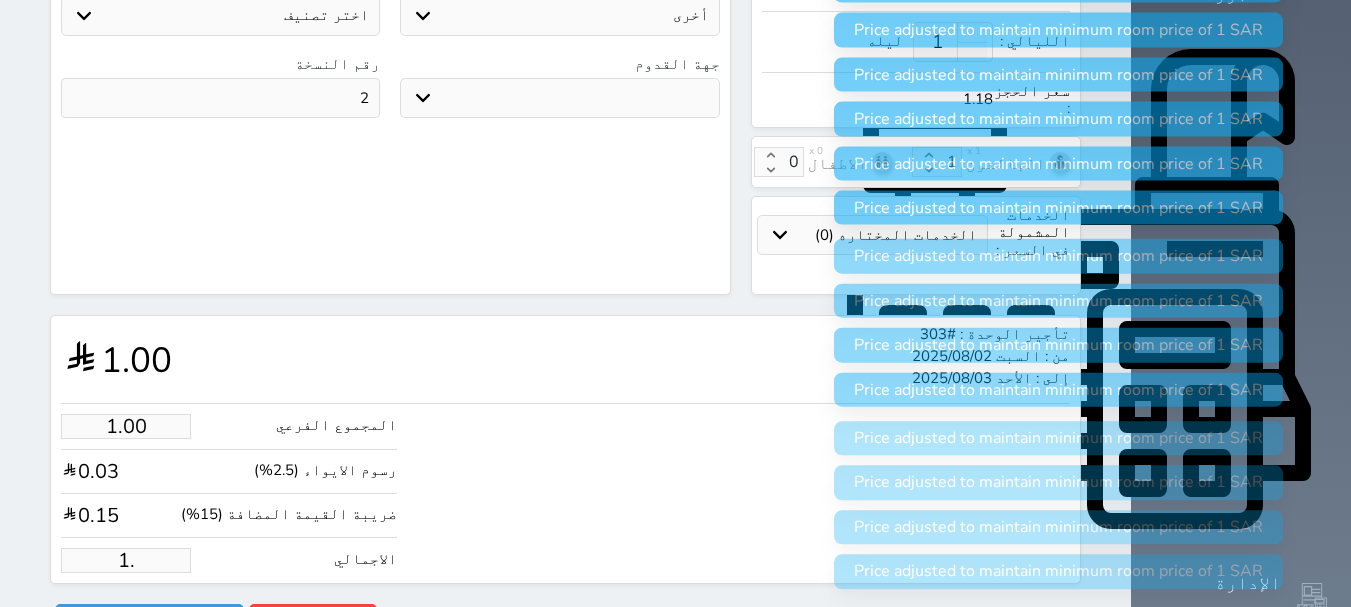 type on "1" 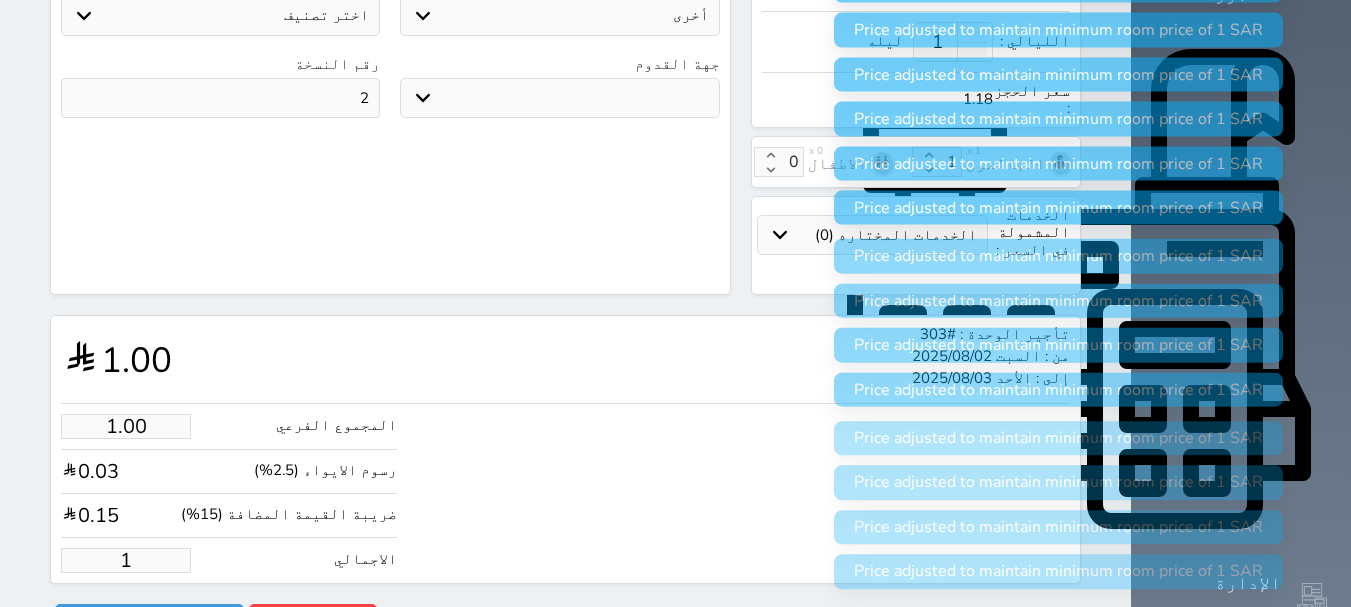 type 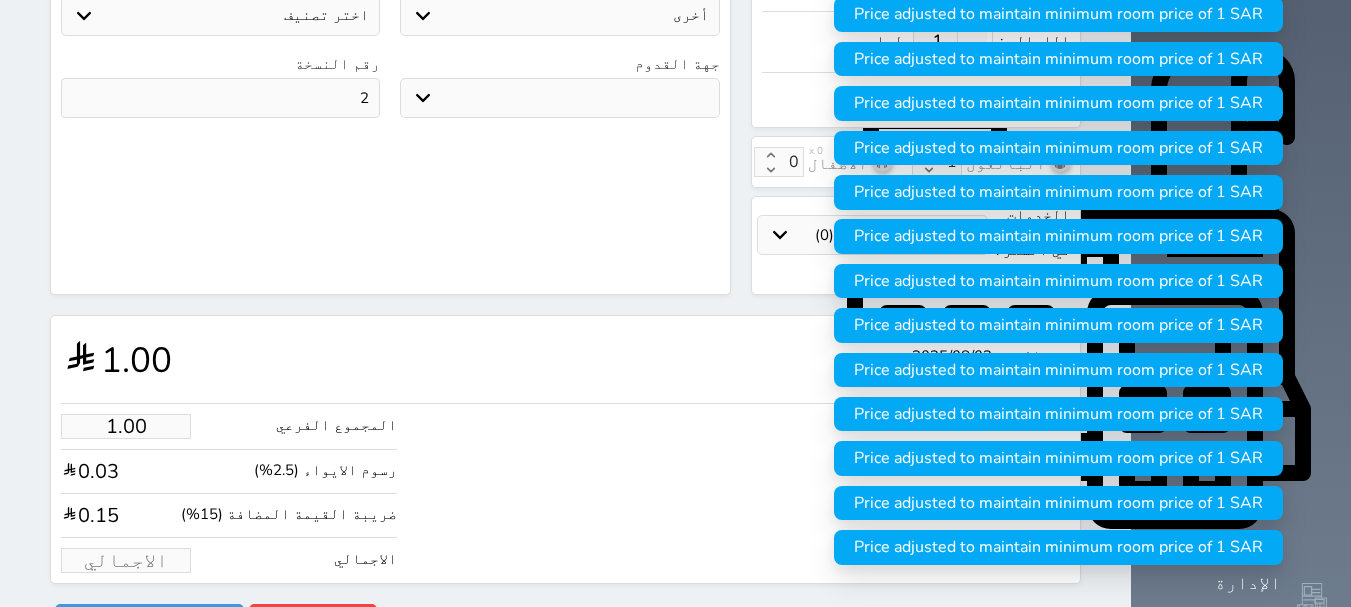 type on "2.55" 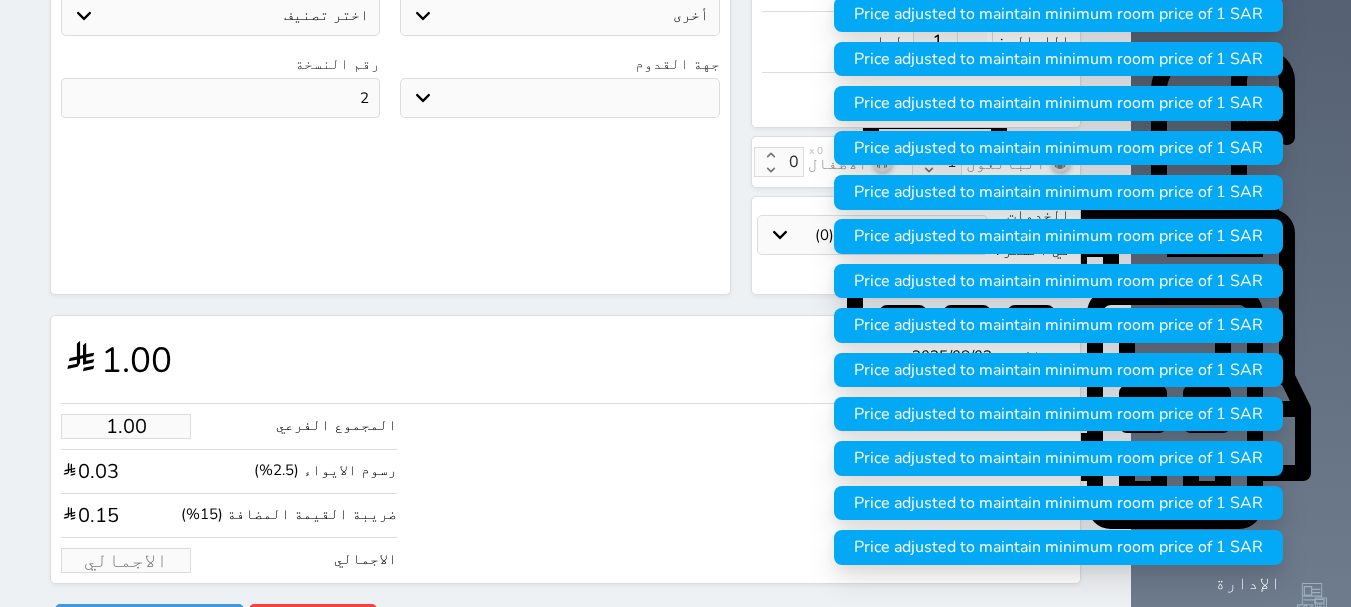 type on "3" 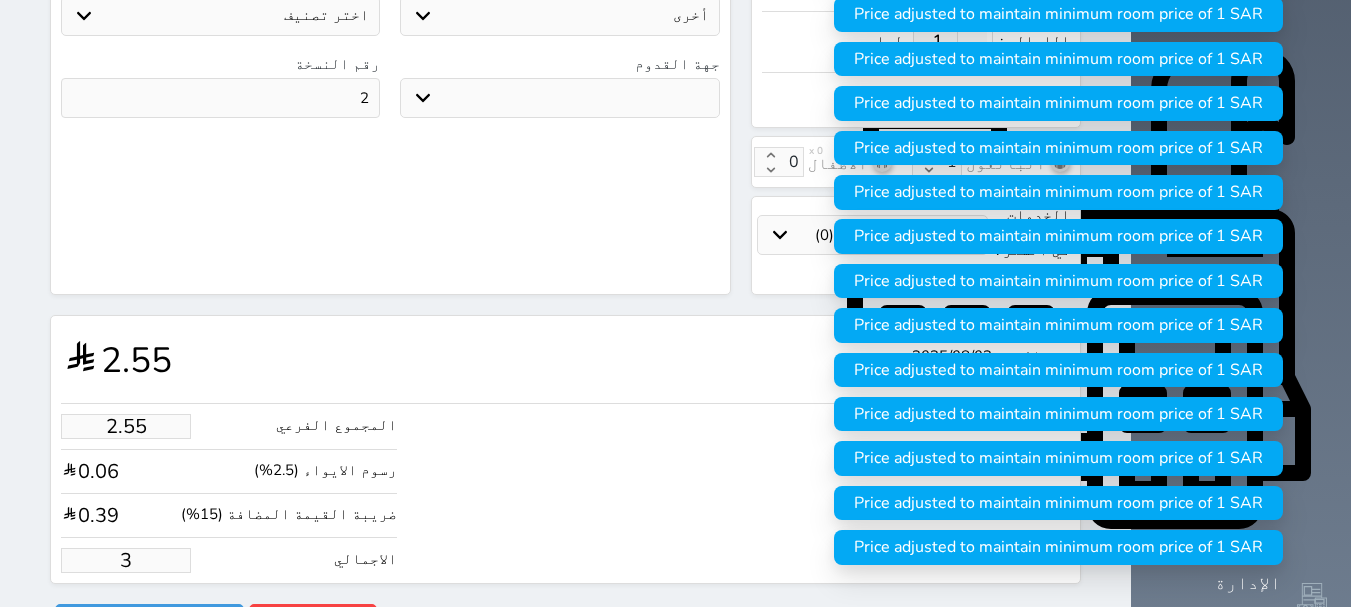 type on "25.45" 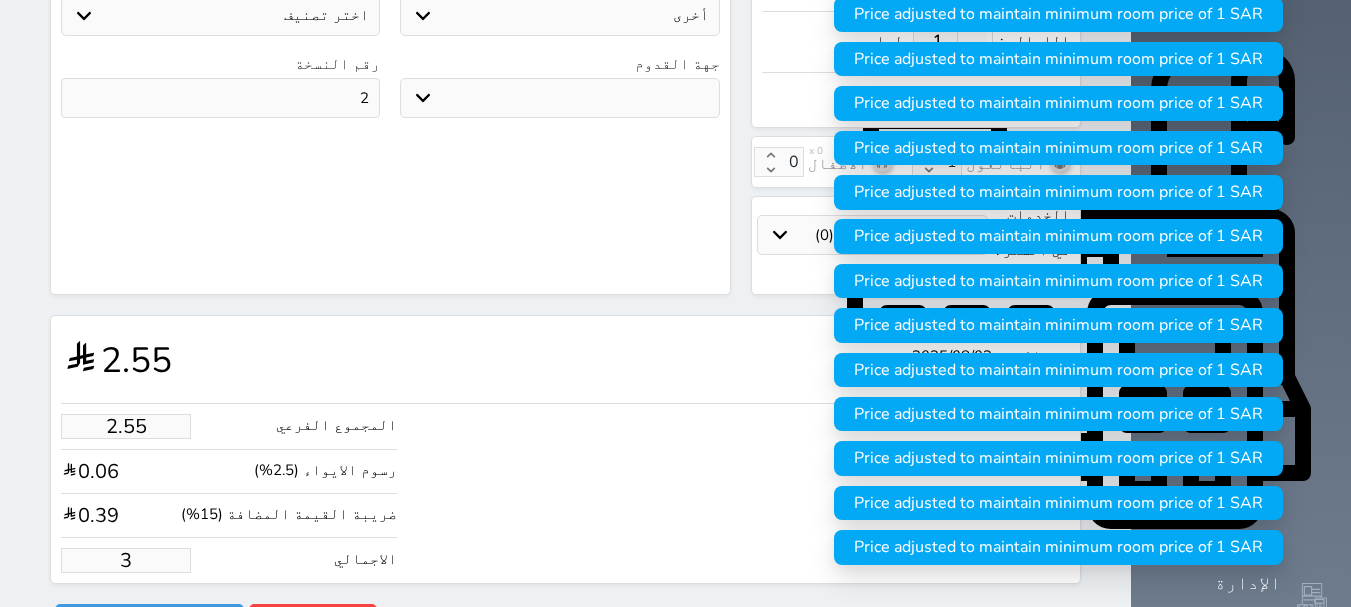 type on "30" 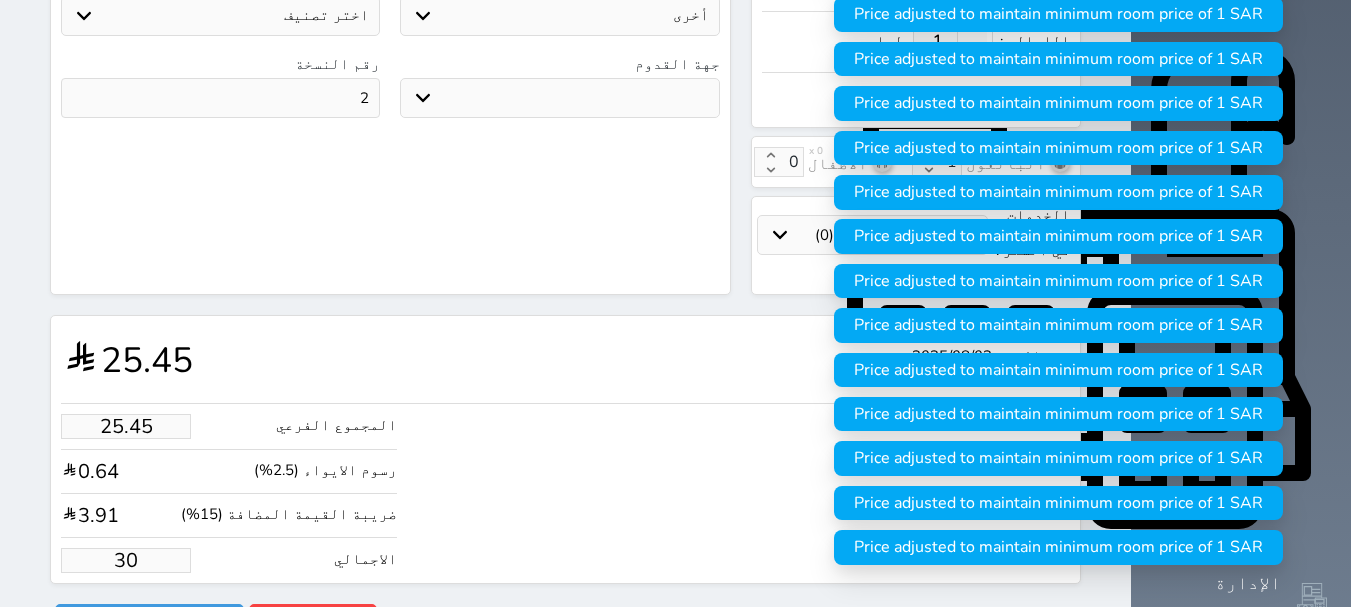 type on "254.51" 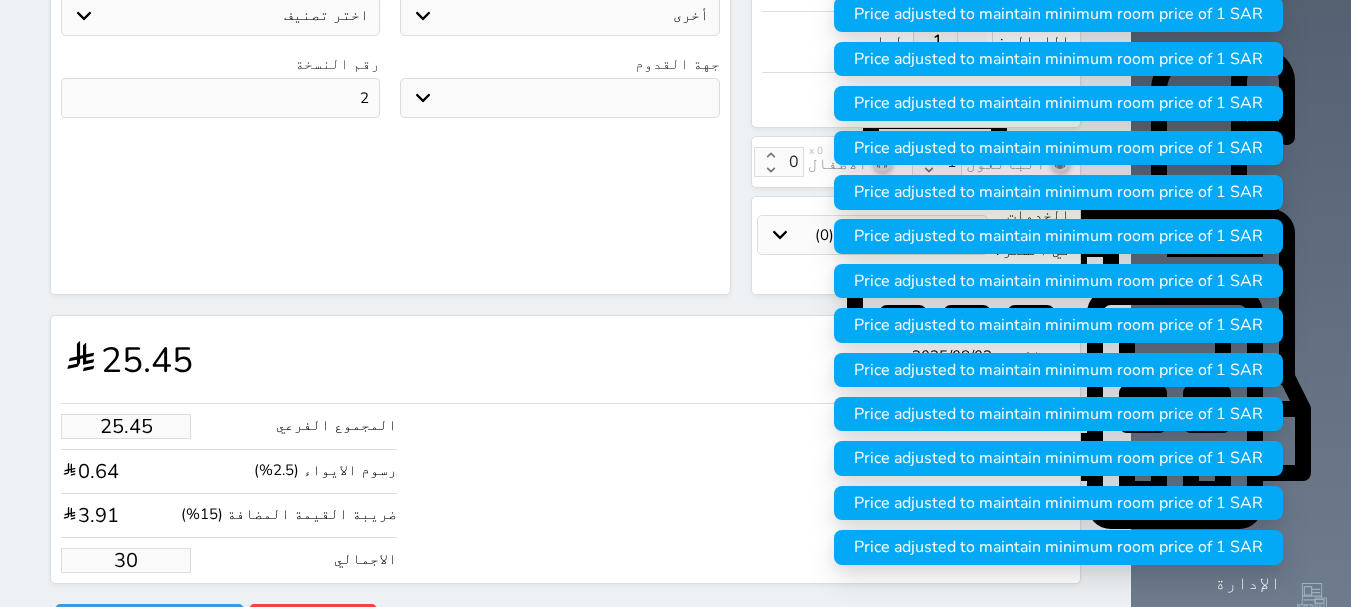 type on "300" 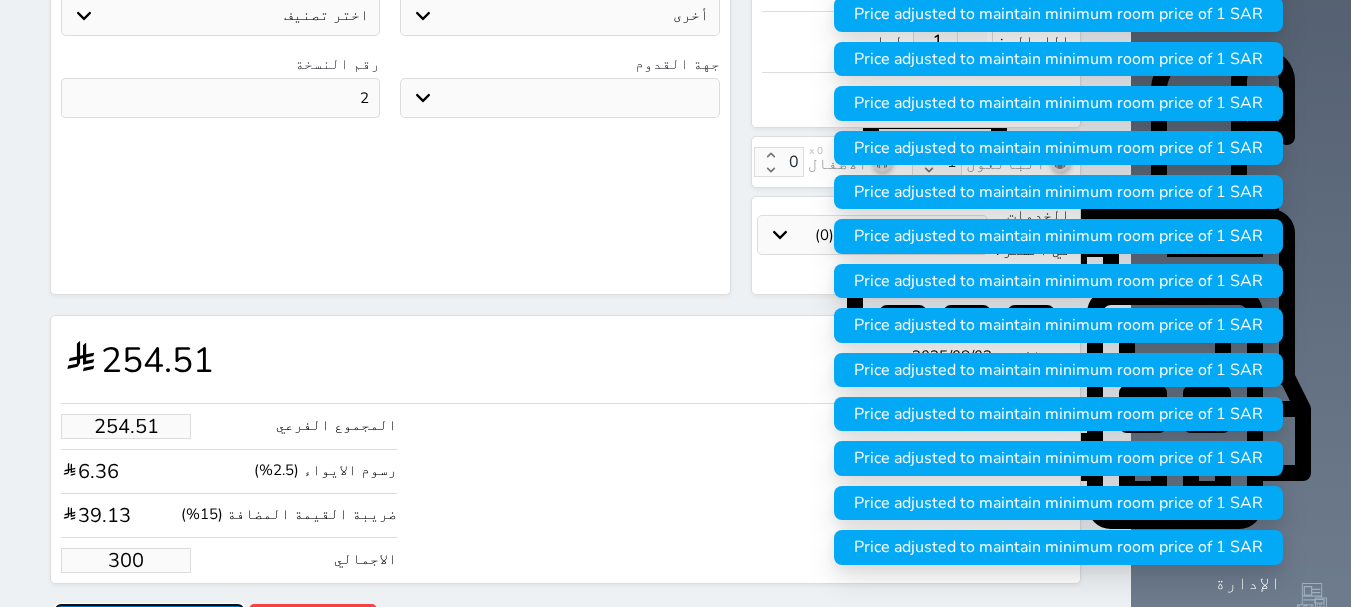 type on "300.00" 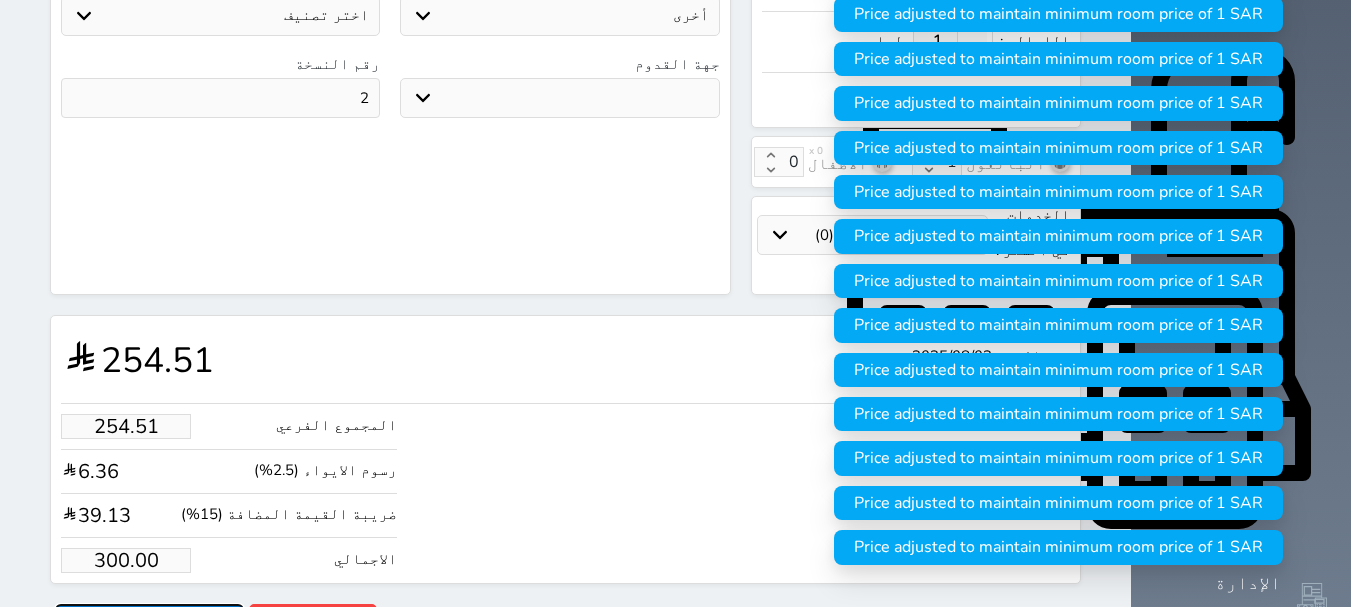 click on "حجز" at bounding box center [149, 621] 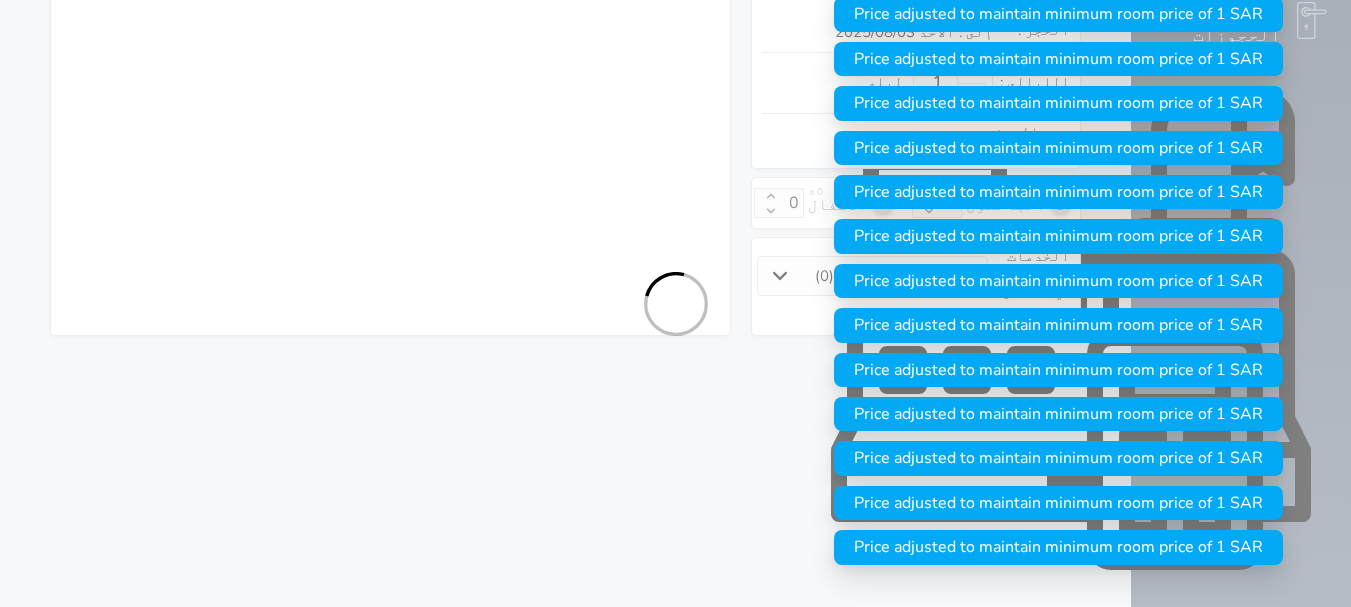 select on "1" 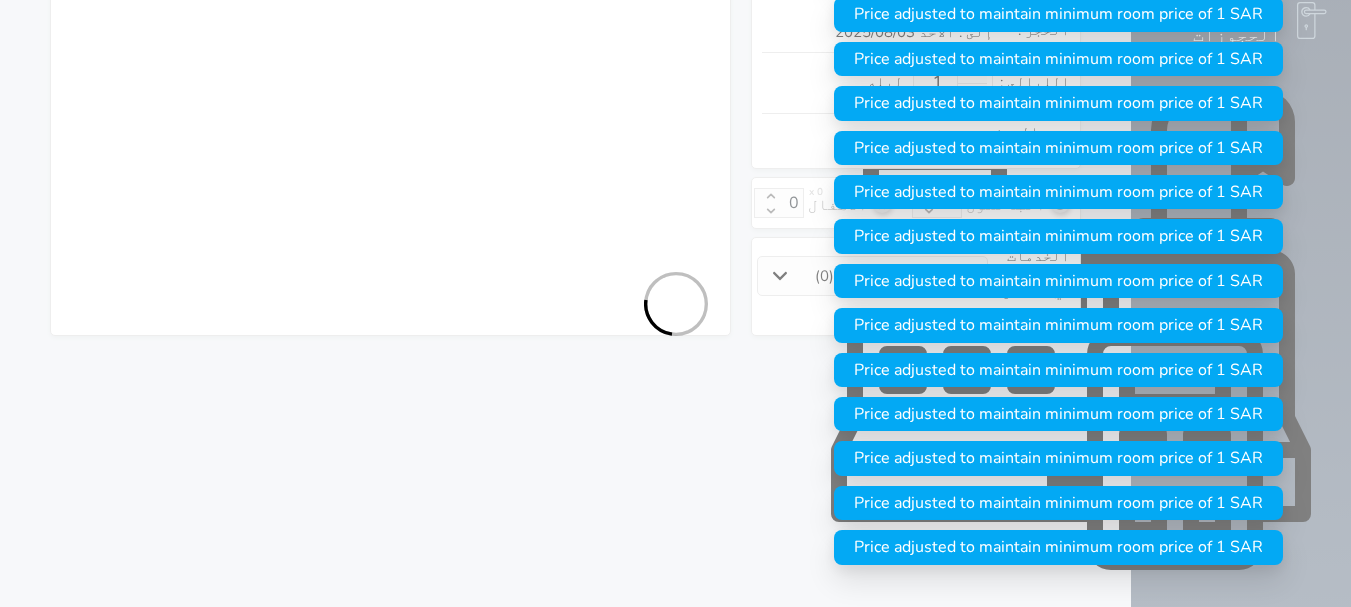 select on "113" 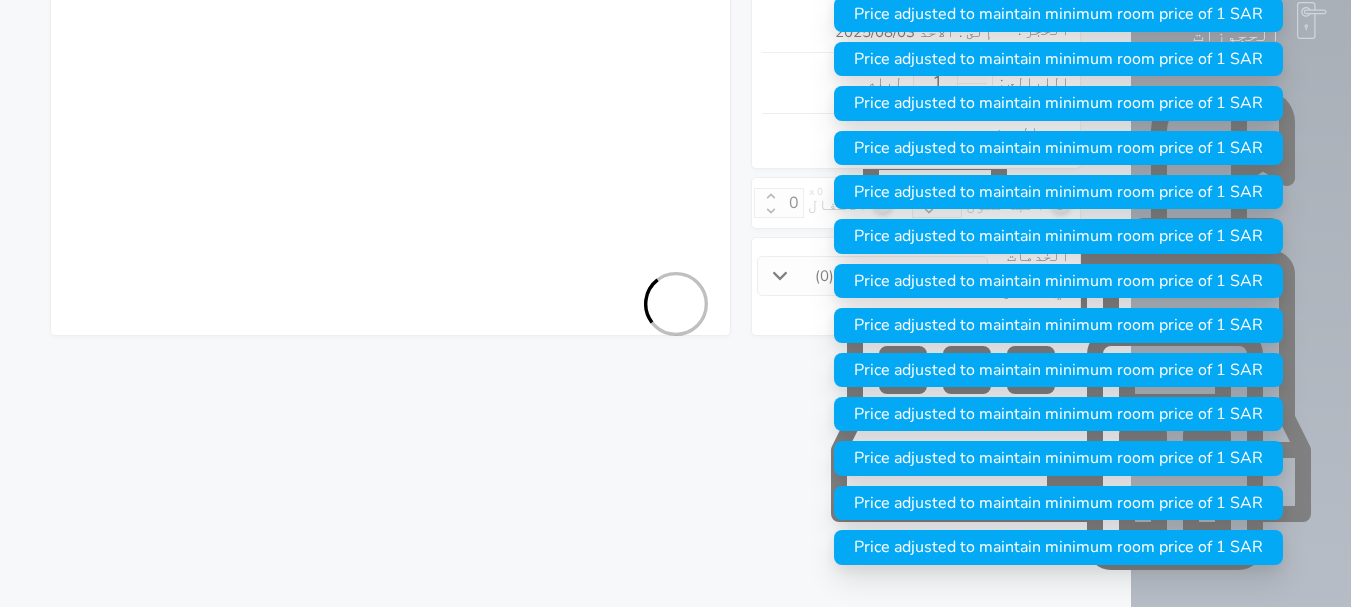 type 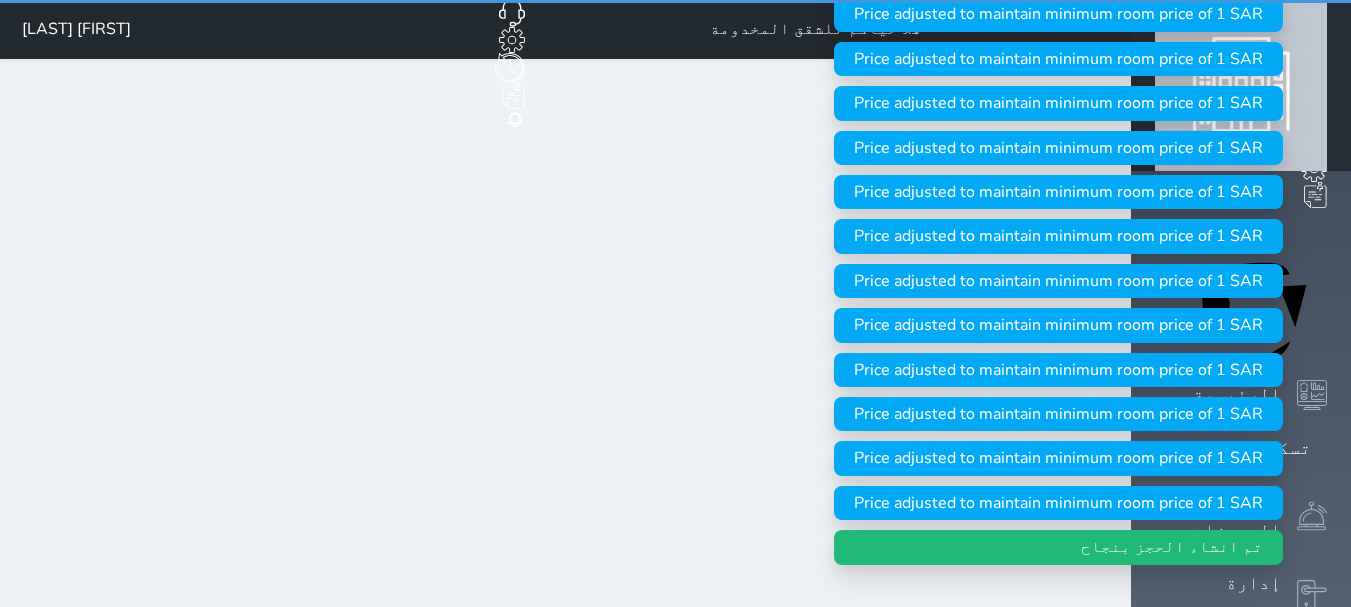 scroll, scrollTop: 0, scrollLeft: 0, axis: both 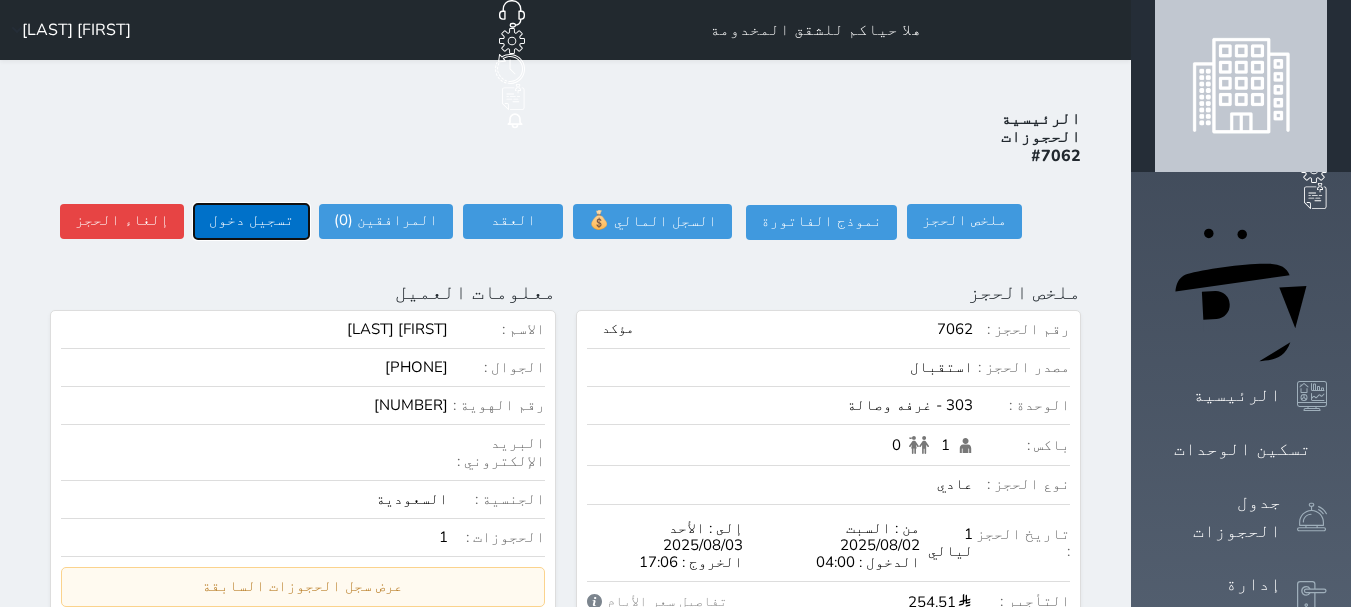 click on "تسجيل دخول" at bounding box center [251, 221] 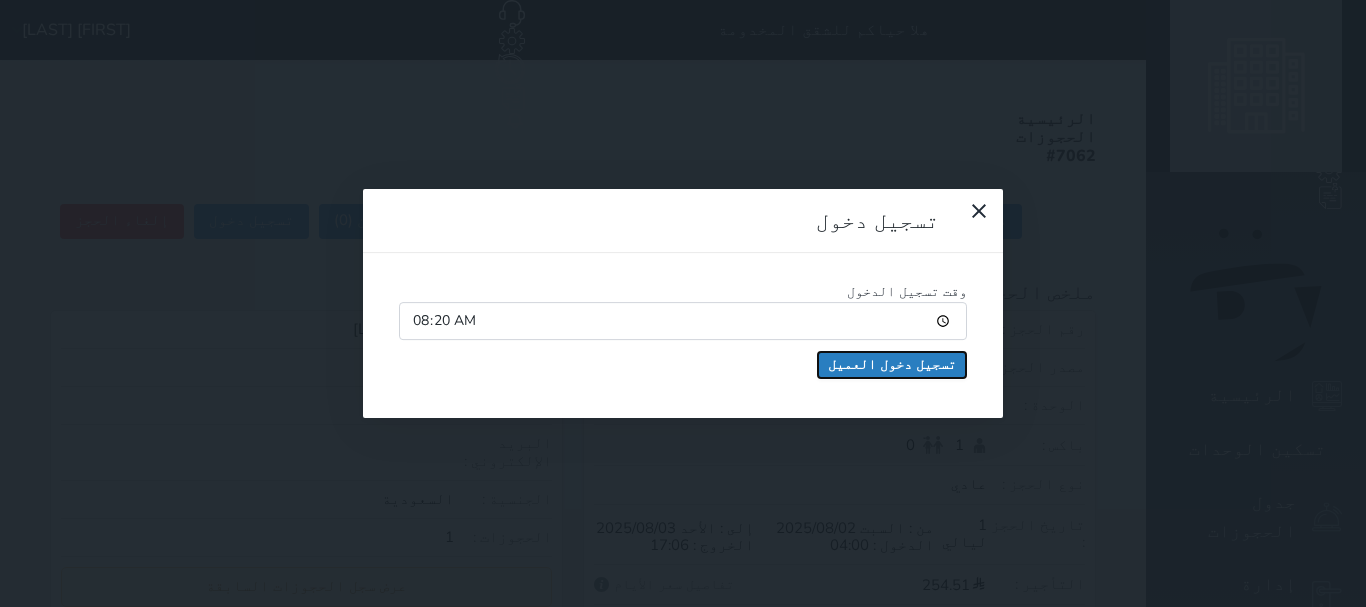 click on "تسجيل دخول العميل" at bounding box center (892, 365) 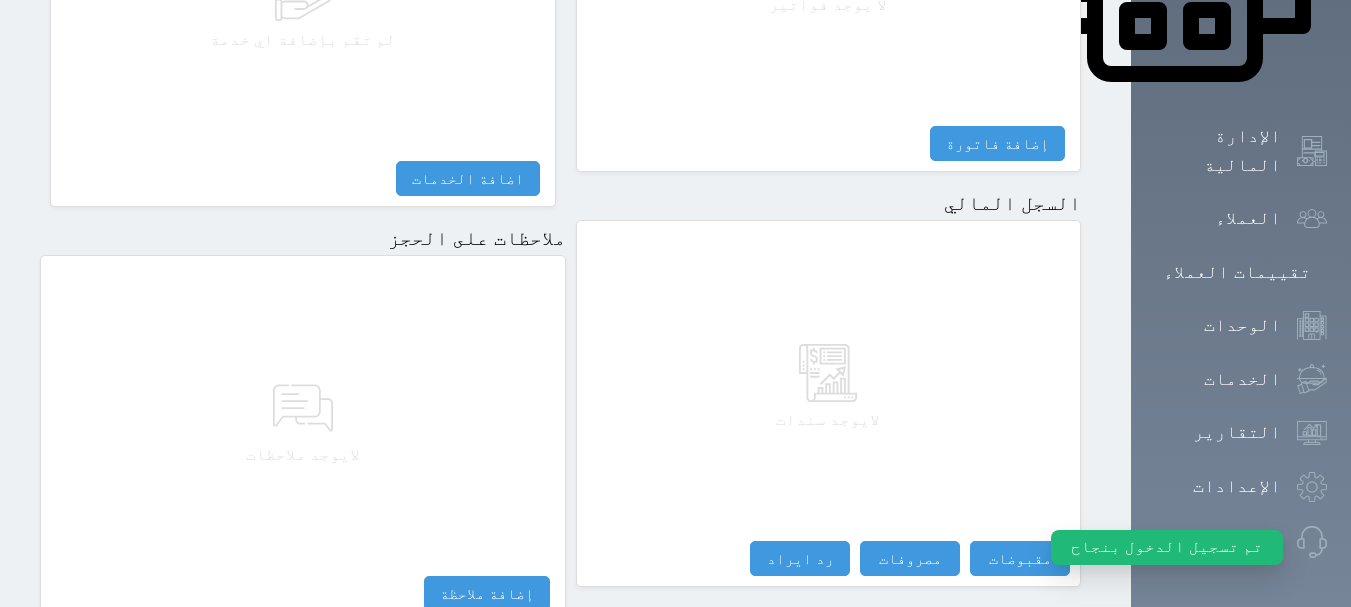 scroll, scrollTop: 1174, scrollLeft: 0, axis: vertical 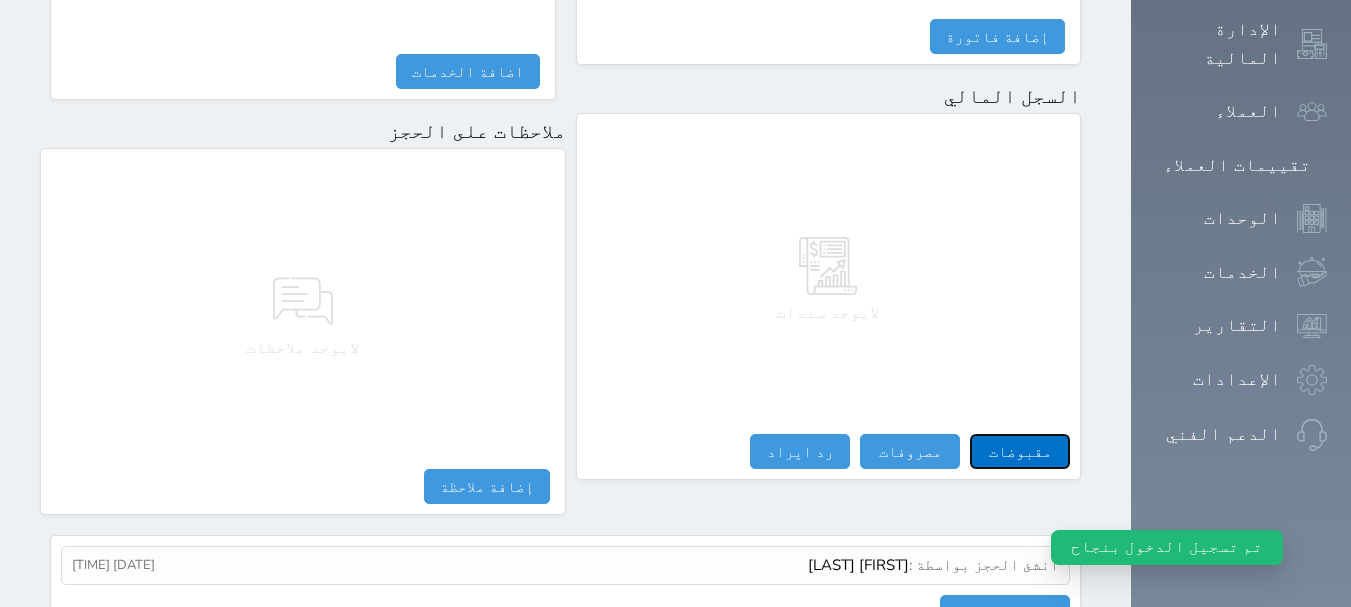 click on "مقبوضات" at bounding box center (1020, 451) 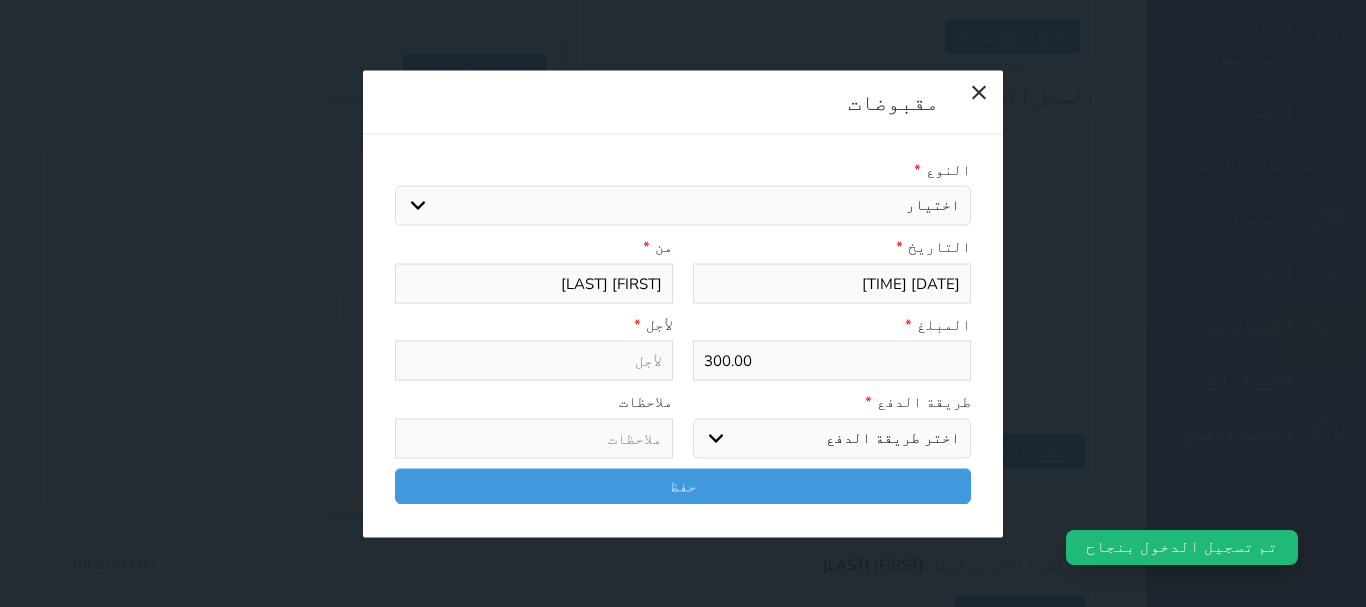 click on "التاريخ *" at bounding box center [832, 247] 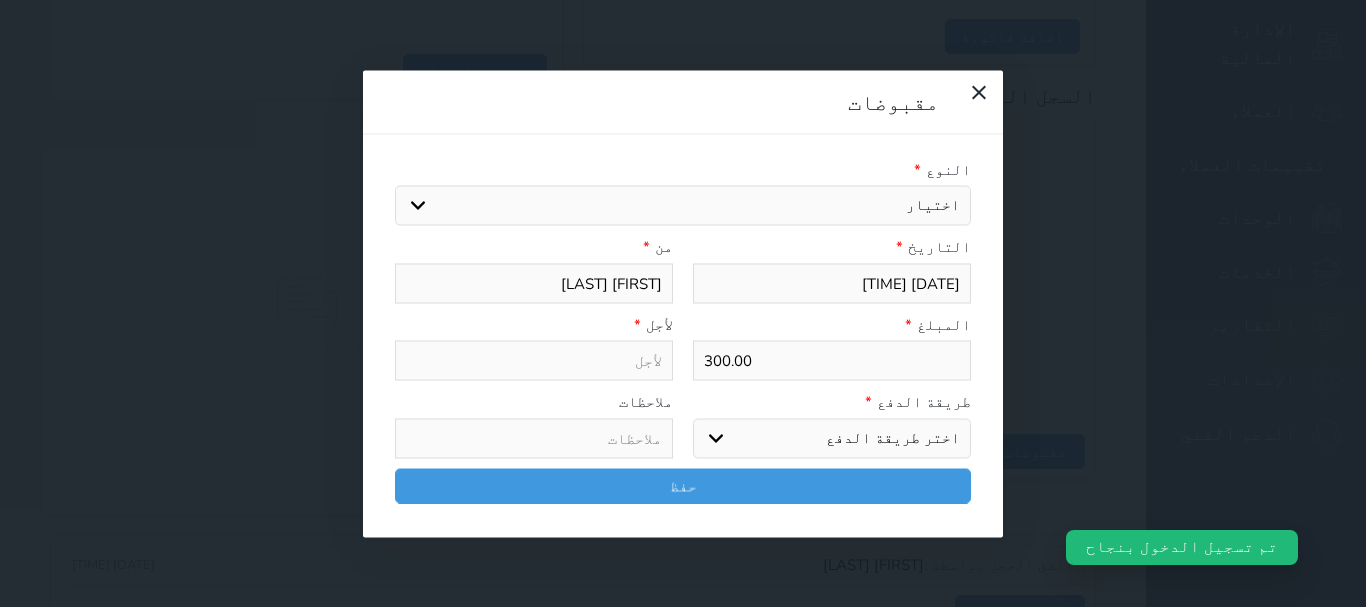 drag, startPoint x: 933, startPoint y: 137, endPoint x: 928, endPoint y: 155, distance: 18.681541 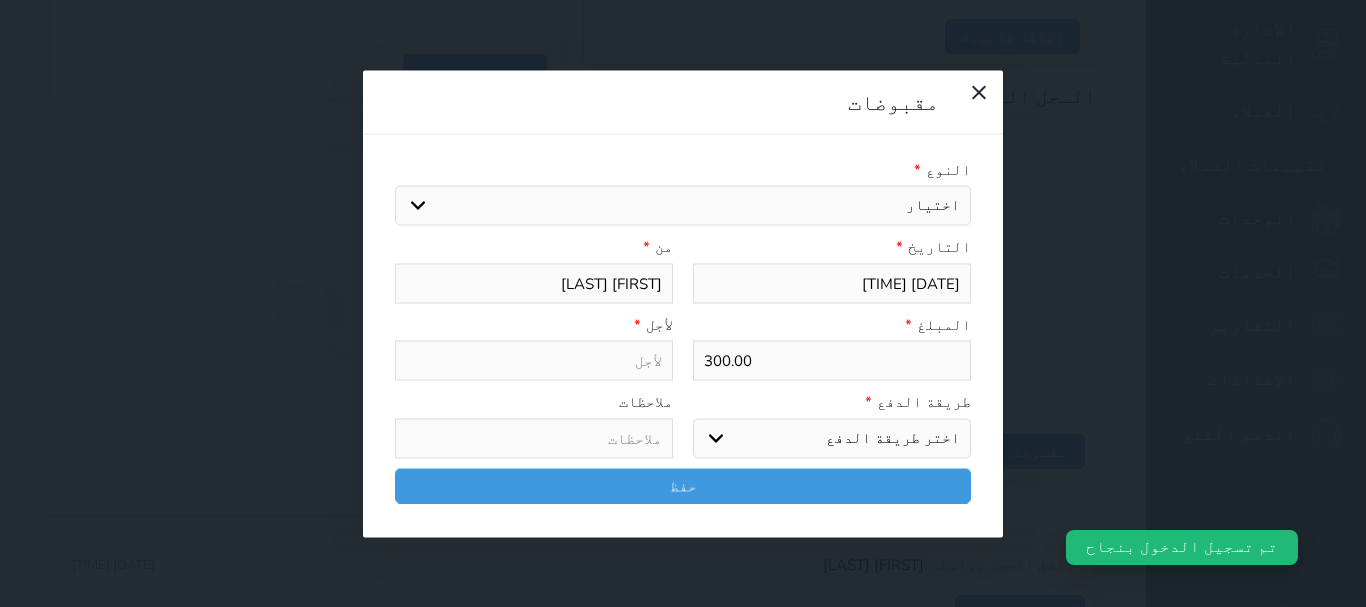 click on "اختيار   مقبوضات عامة قيمة إيجار فواتير تامين عربون لا ينطبق آخر مغسلة واي فاي - الإنترنت مواقف السيارات طعام الأغذية والمشروبات مشروبات المشروبات الباردة المشروبات الساخنة الإفطار غداء عشاء مخبز و كعك حمام سباحة الصالة الرياضية سبا و خدمات الجمال اختيار وإسقاط (خدمات النقل) ميني بار كابل - تلفزيون سرير إضافي تصفيف الشعر التسوق خدمات الجولات السياحية المنظمة خدمات الدليل السياحي تجديد ايجار شقه رقم" at bounding box center (683, 206) 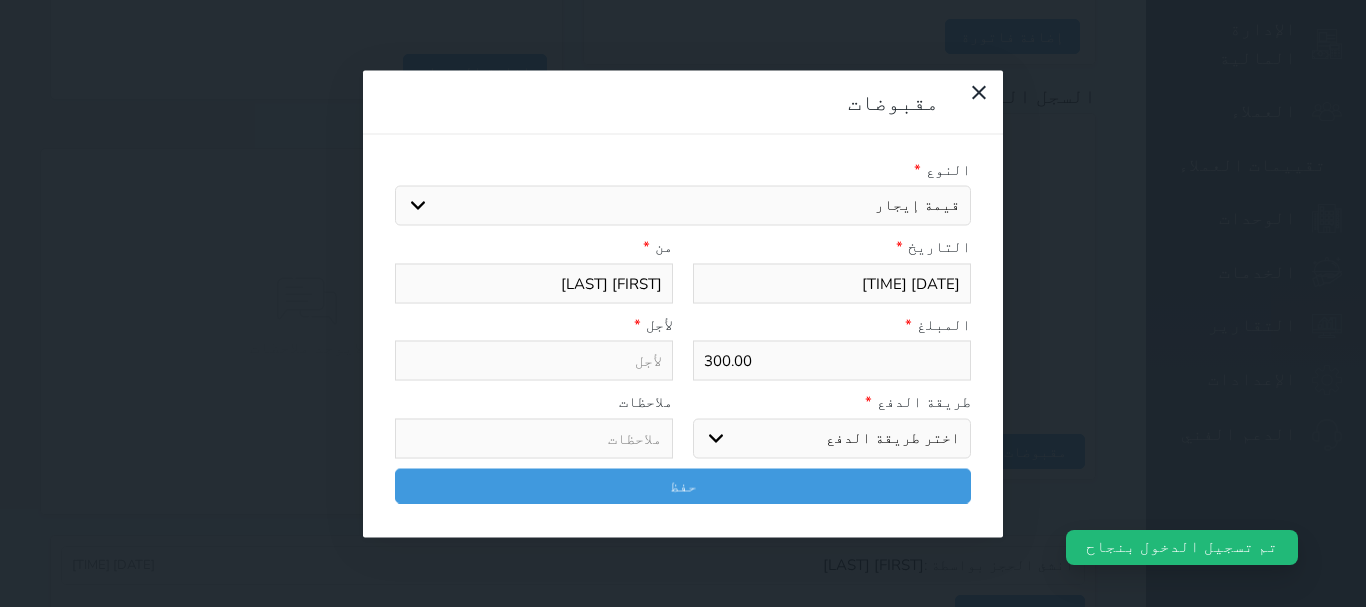 click on "اختيار   مقبوضات عامة قيمة إيجار فواتير تامين عربون لا ينطبق آخر مغسلة واي فاي - الإنترنت مواقف السيارات طعام الأغذية والمشروبات مشروبات المشروبات الباردة المشروبات الساخنة الإفطار غداء عشاء مخبز و كعك حمام سباحة الصالة الرياضية سبا و خدمات الجمال اختيار وإسقاط (خدمات النقل) ميني بار كابل - تلفزيون سرير إضافي تصفيف الشعر التسوق خدمات الجولات السياحية المنظمة خدمات الدليل السياحي تجديد ايجار شقه رقم" at bounding box center (683, 206) 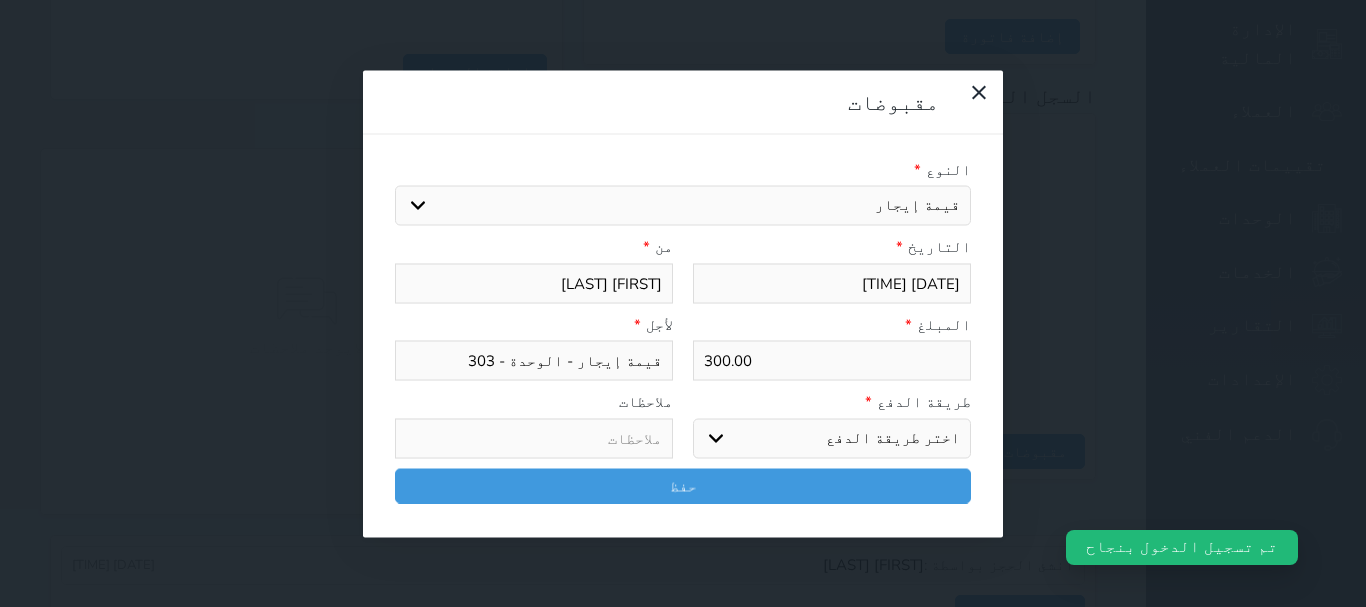 click on "اختر طريقة الدفع   دفع نقدى   تحويل بنكى   مدى   بطاقة ائتمان   آجل" at bounding box center (832, 438) 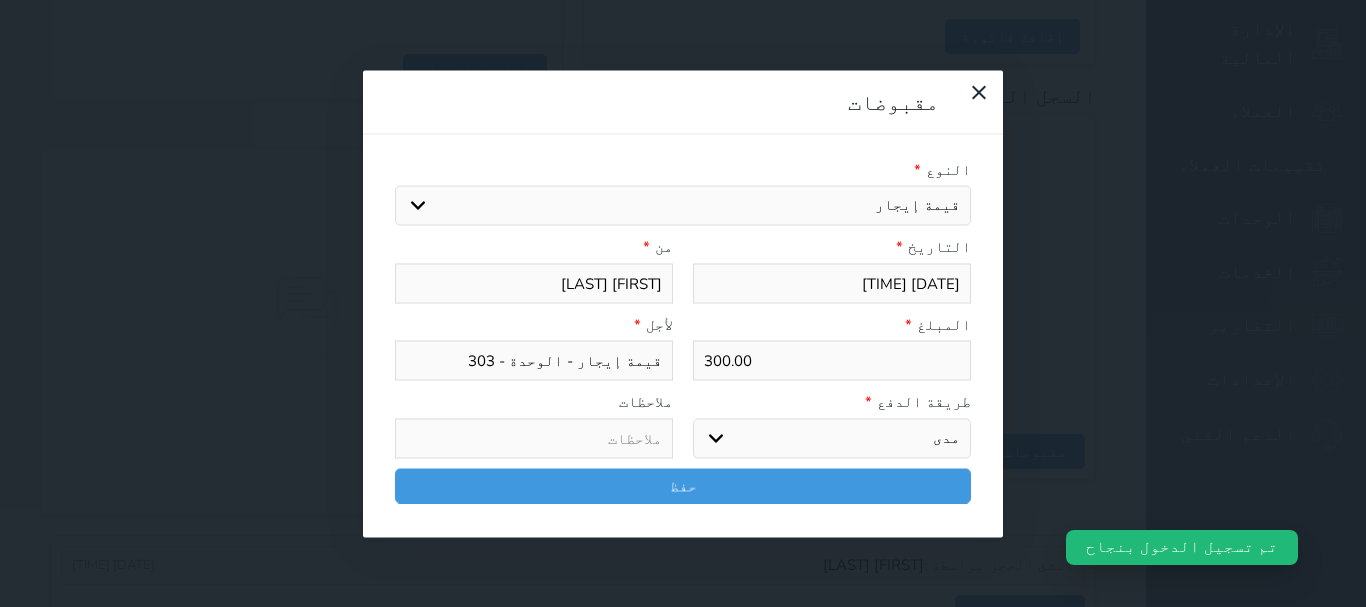 click on "اختر طريقة الدفع   دفع نقدى   تحويل بنكى   مدى   بطاقة ائتمان   آجل" at bounding box center [832, 438] 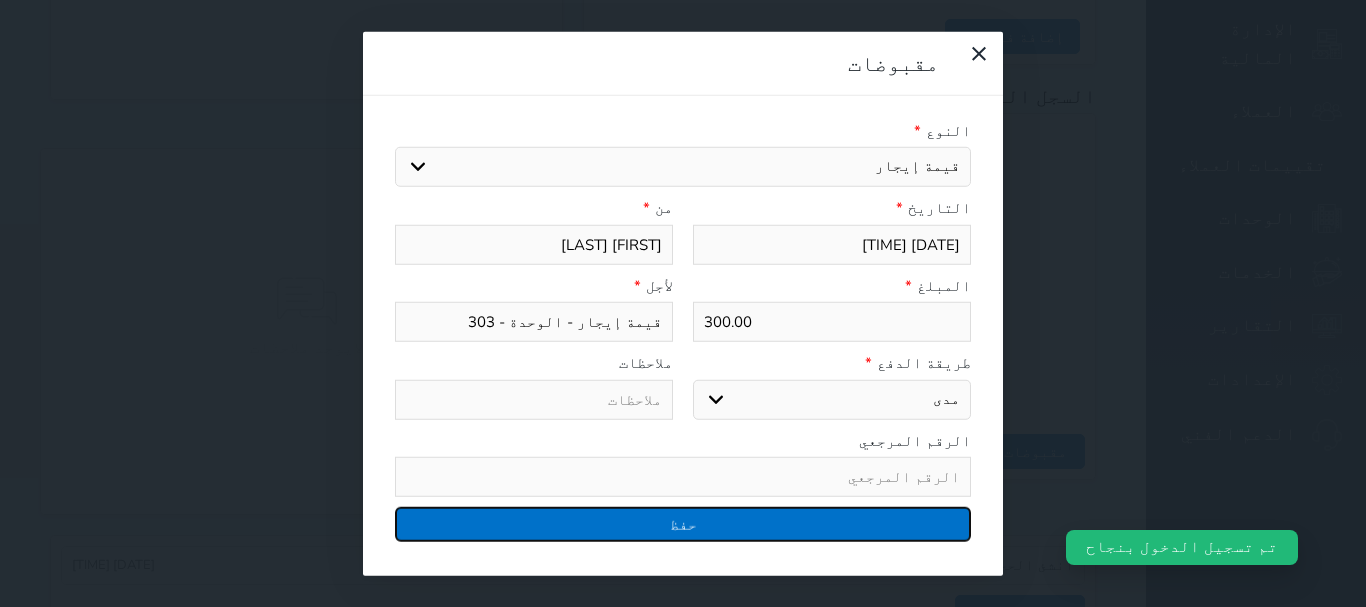 click on "حفظ" at bounding box center [683, 524] 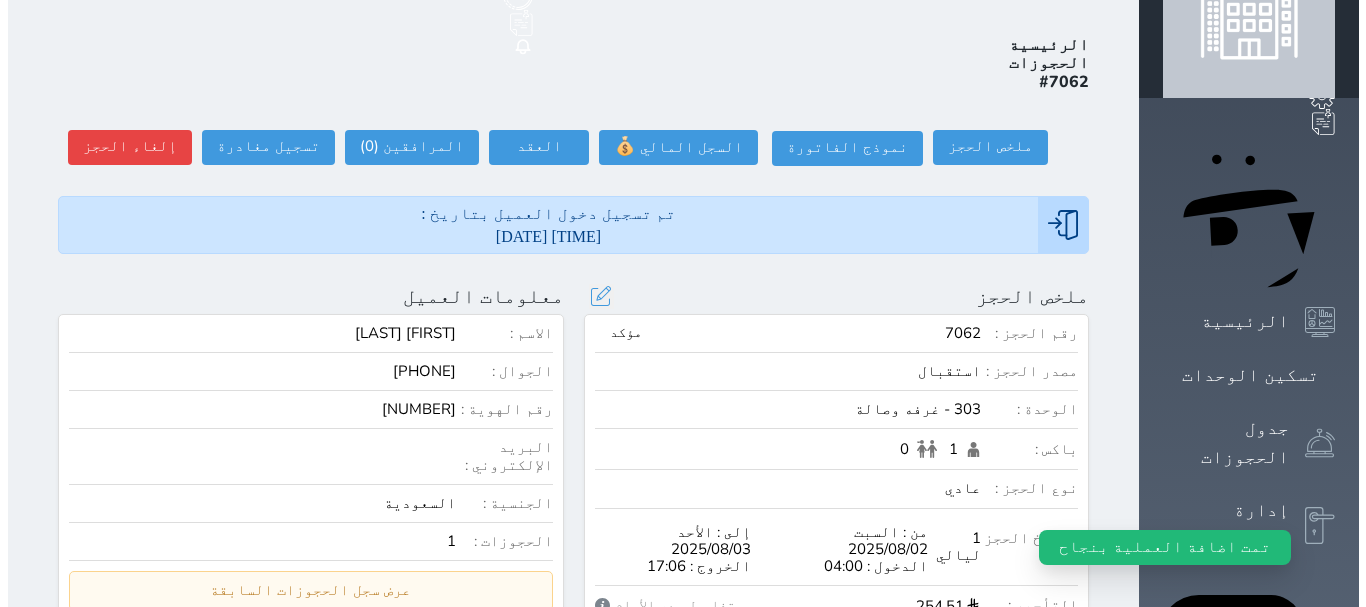 scroll, scrollTop: 0, scrollLeft: 0, axis: both 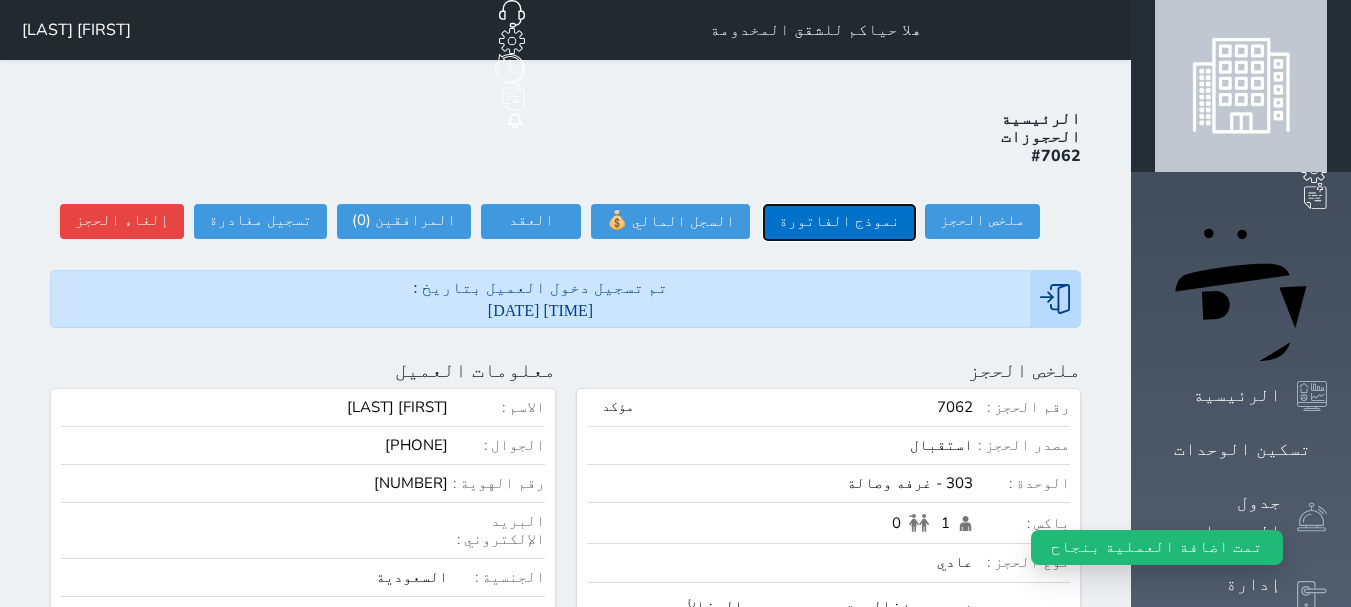 click on "نموذج الفاتورة" at bounding box center (839, 222) 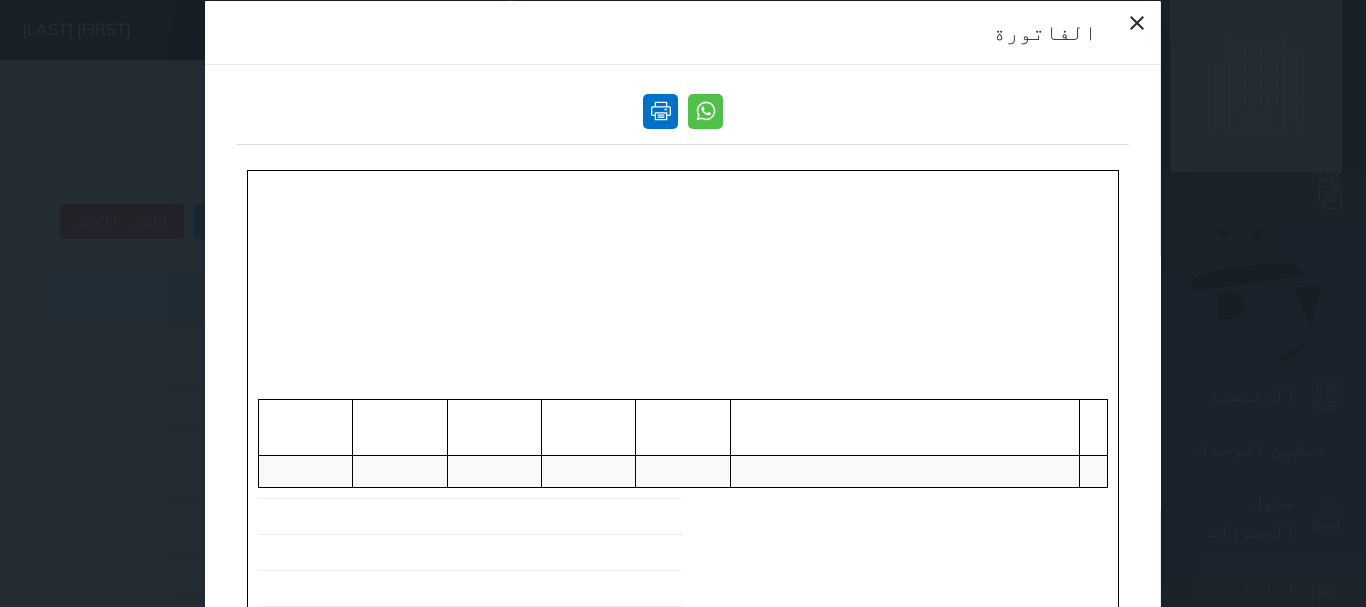 click at bounding box center (660, 110) 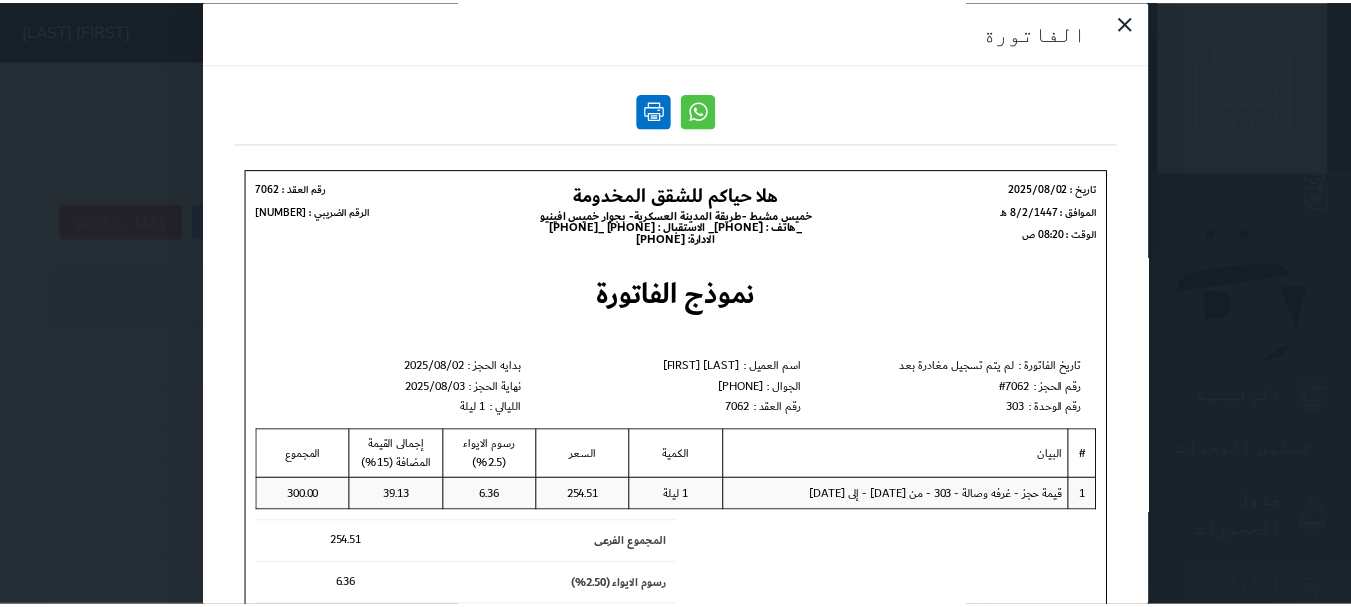 scroll, scrollTop: 0, scrollLeft: 0, axis: both 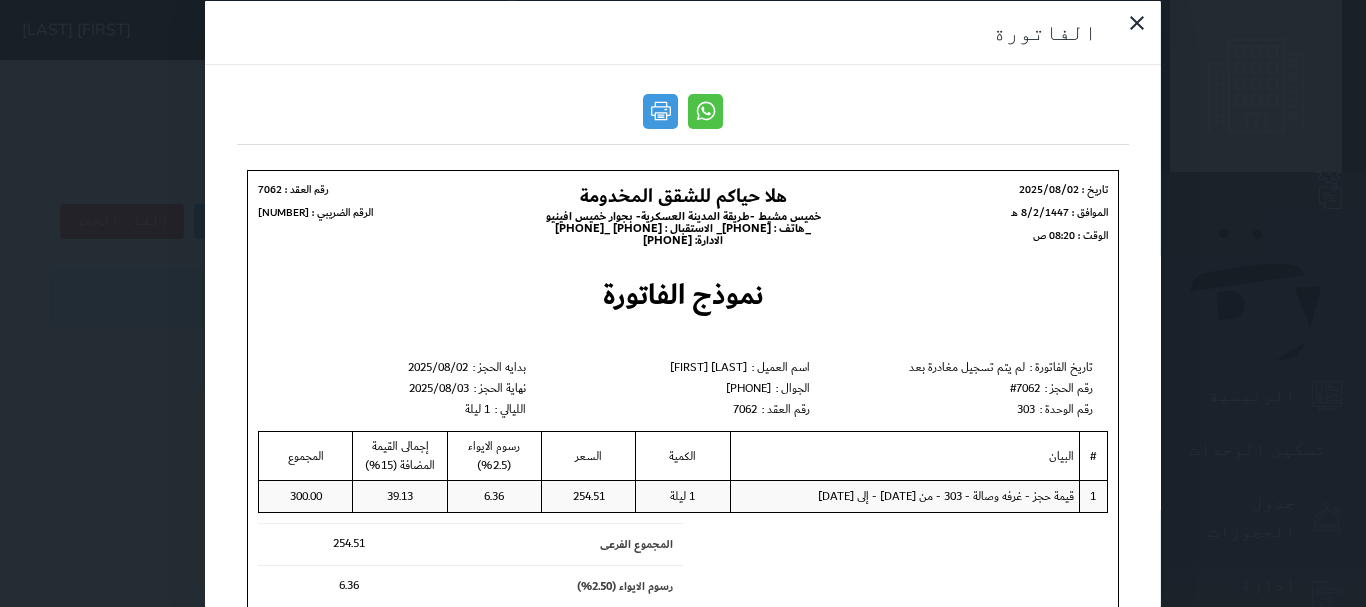 click on "الفاتورة" at bounding box center [683, 303] 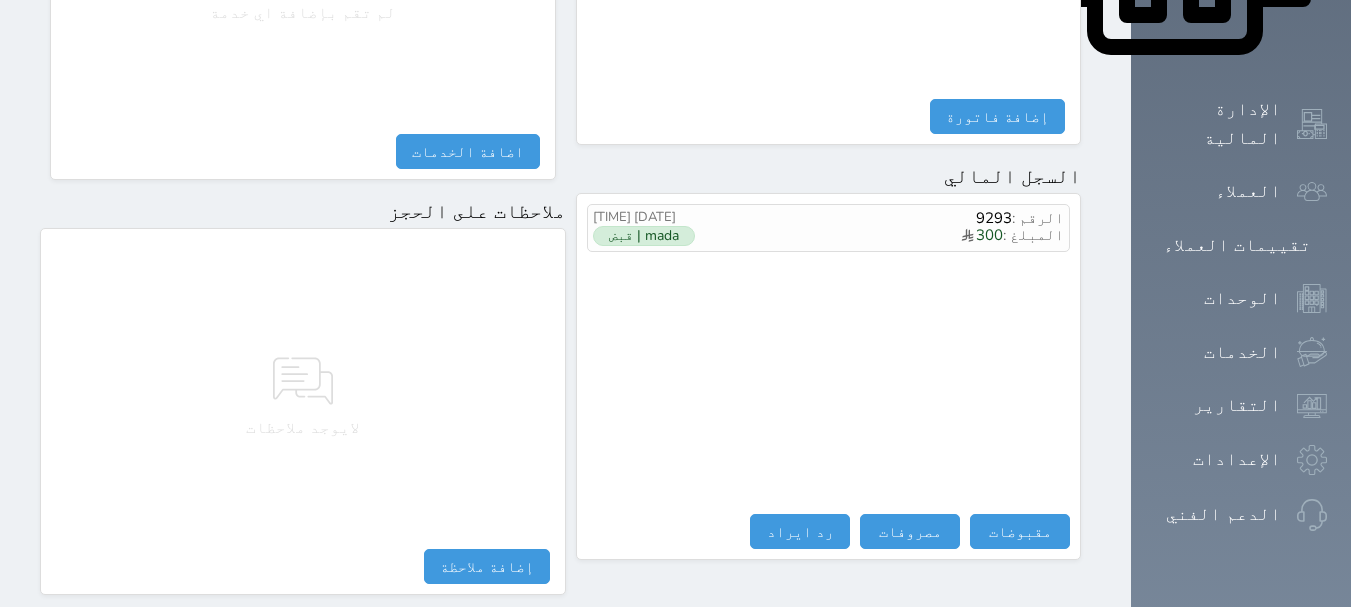 scroll, scrollTop: 1174, scrollLeft: 0, axis: vertical 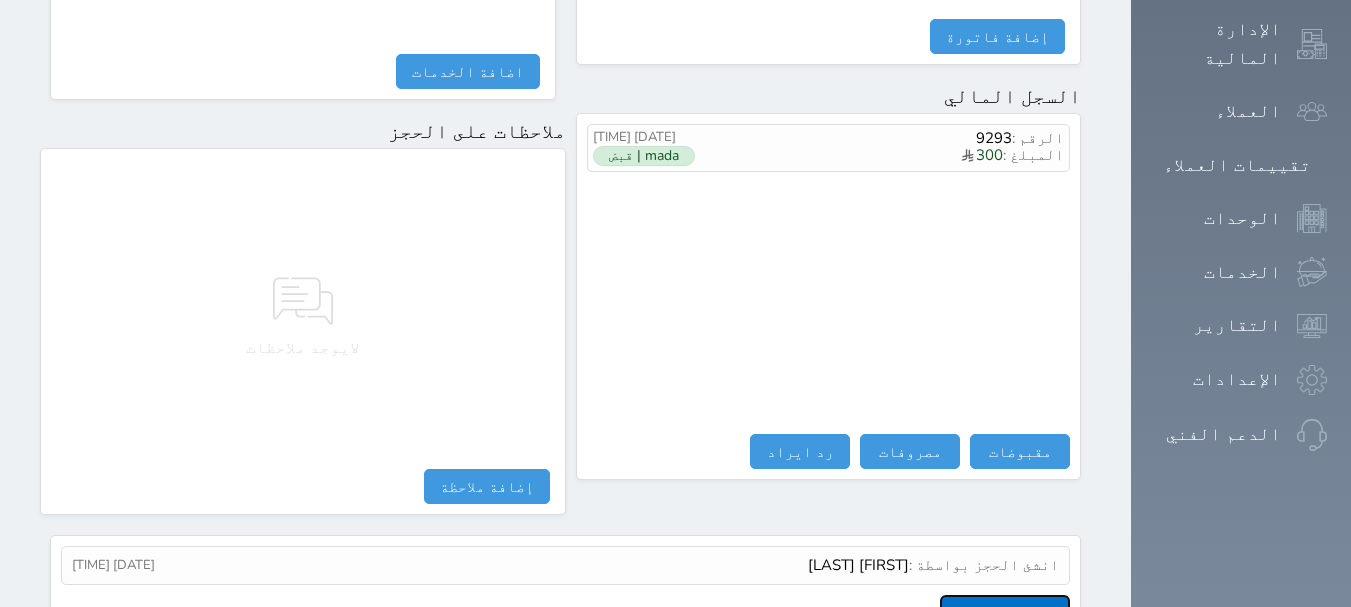 click on "عرض سجل شموس" at bounding box center [1005, 612] 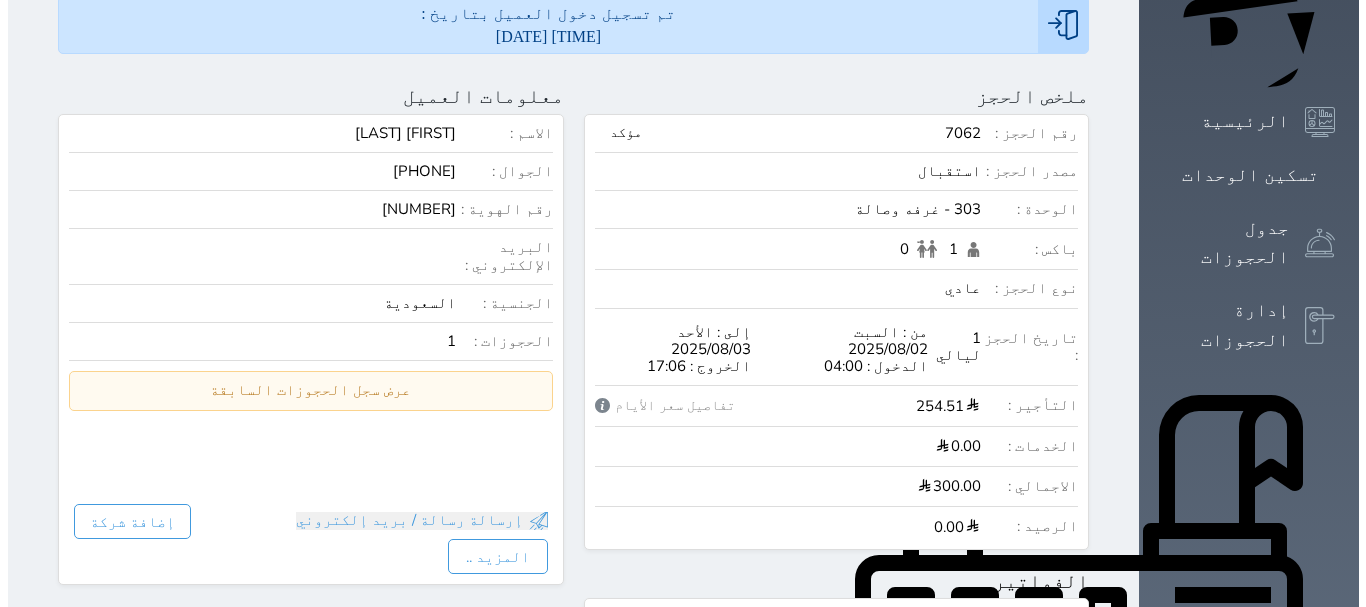 scroll, scrollTop: 0, scrollLeft: 0, axis: both 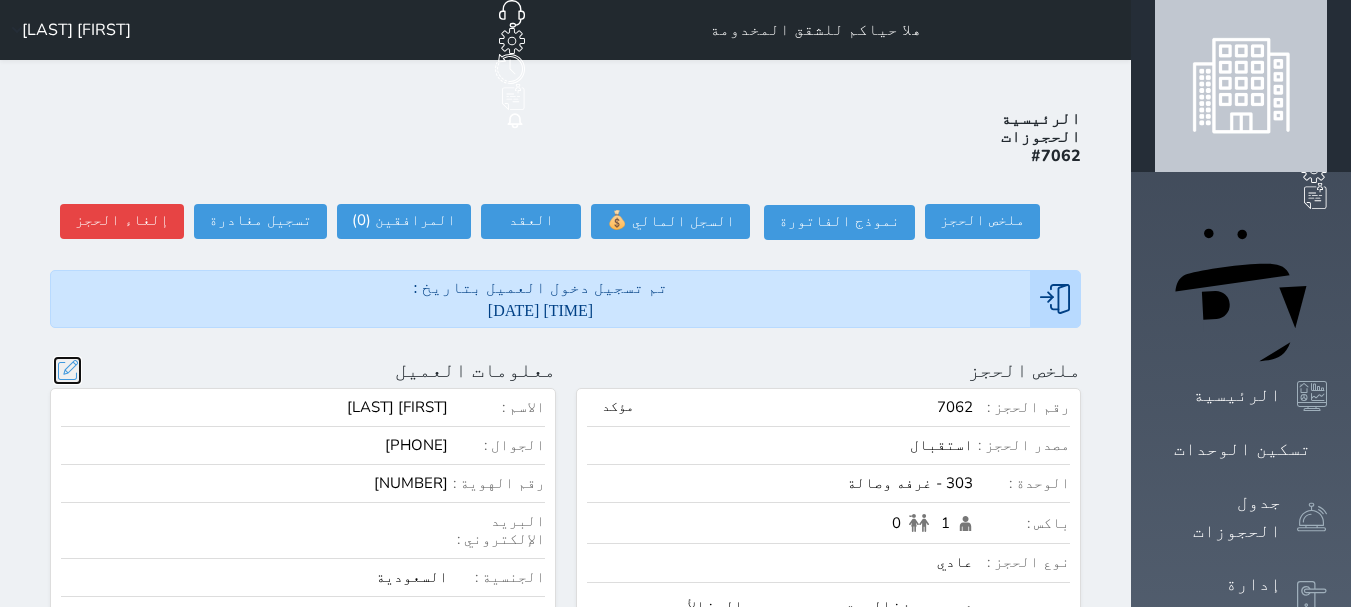 click at bounding box center (67, 370) 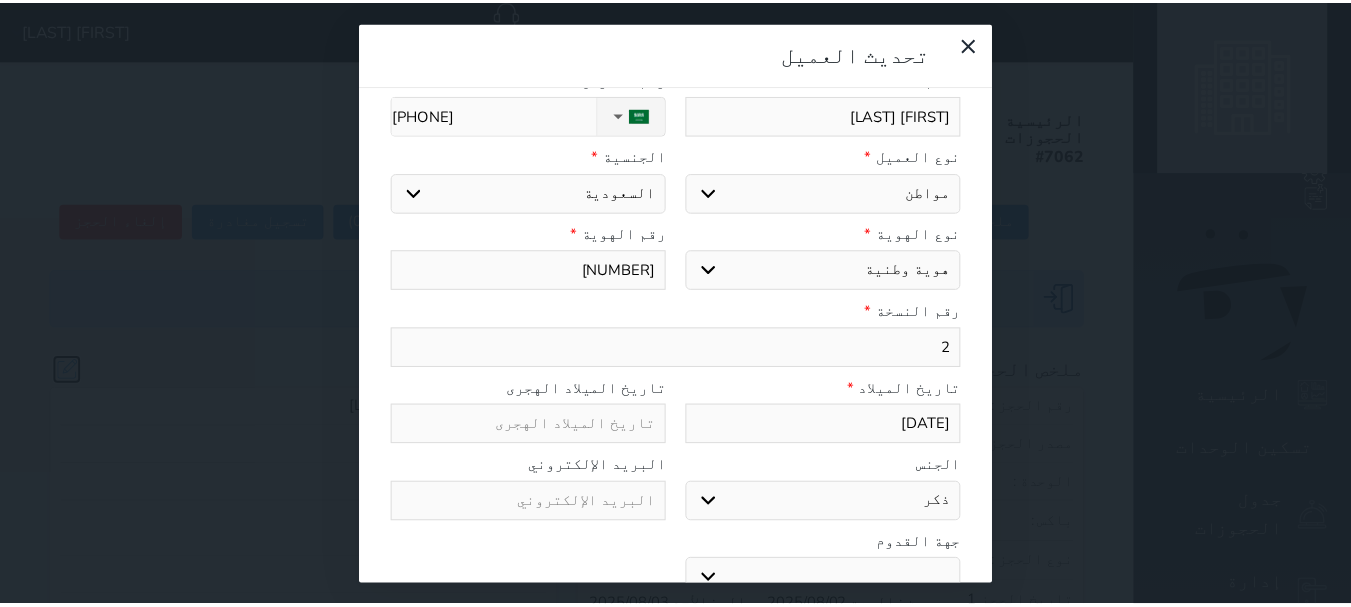 scroll, scrollTop: 200, scrollLeft: 0, axis: vertical 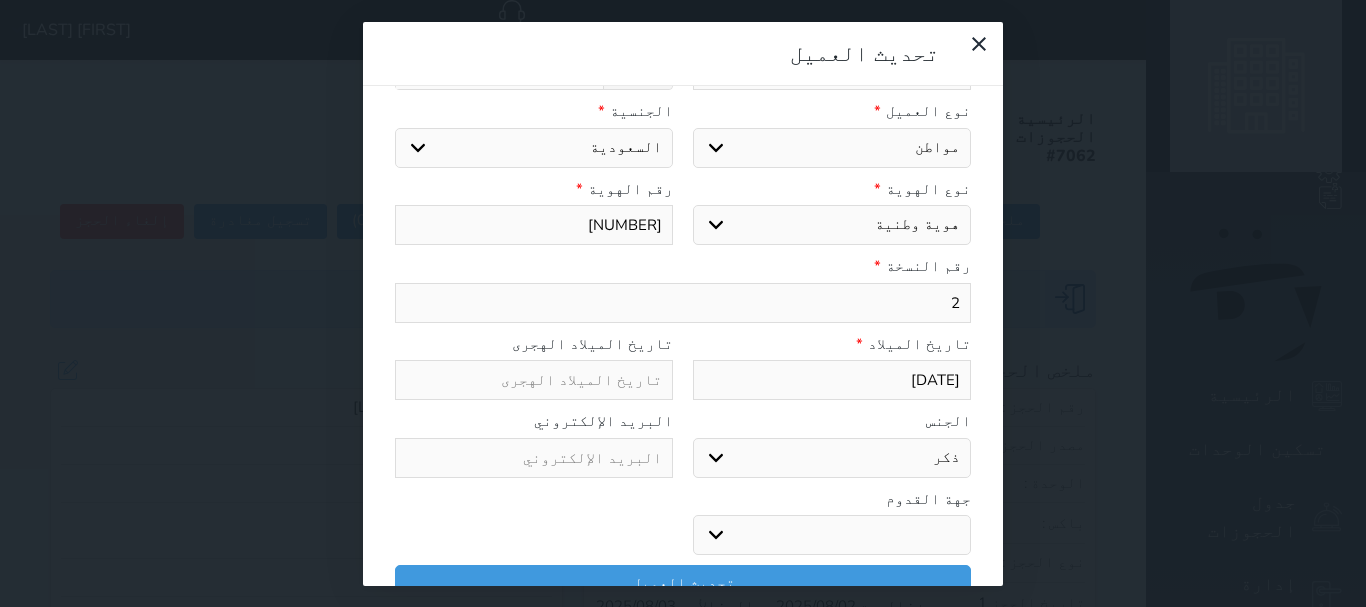 drag, startPoint x: 917, startPoint y: 255, endPoint x: 990, endPoint y: 271, distance: 74.73286 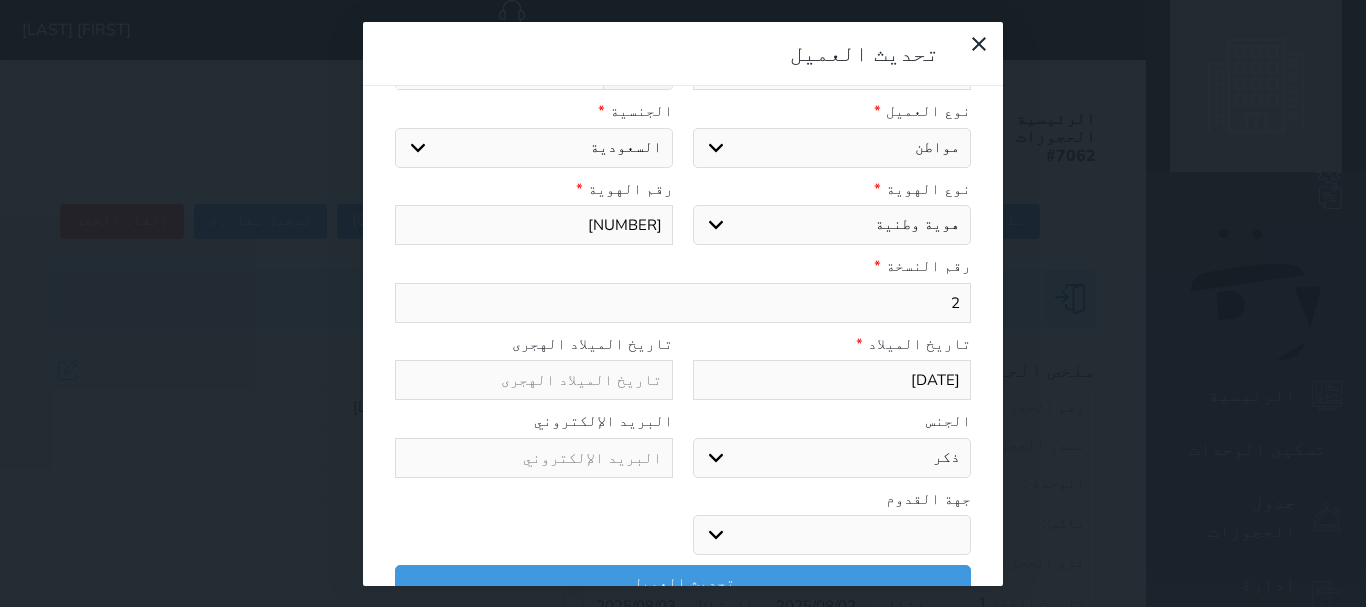 click on "2" at bounding box center (683, 303) 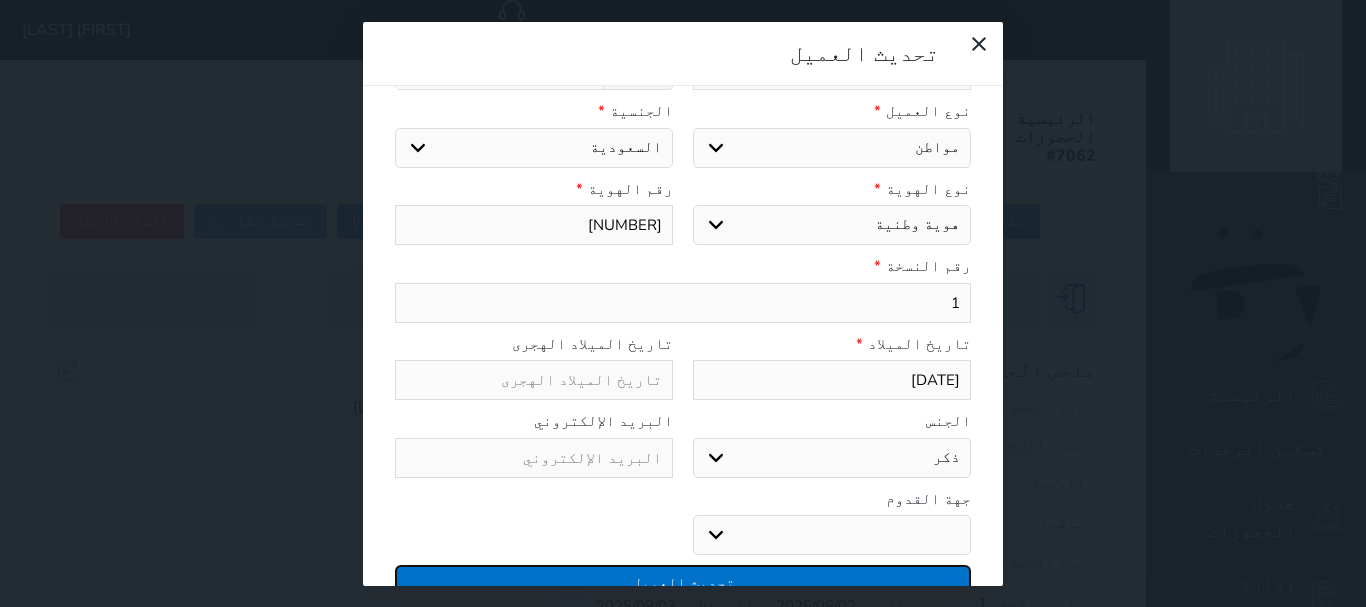 click on "تحديث العميل" at bounding box center [683, 582] 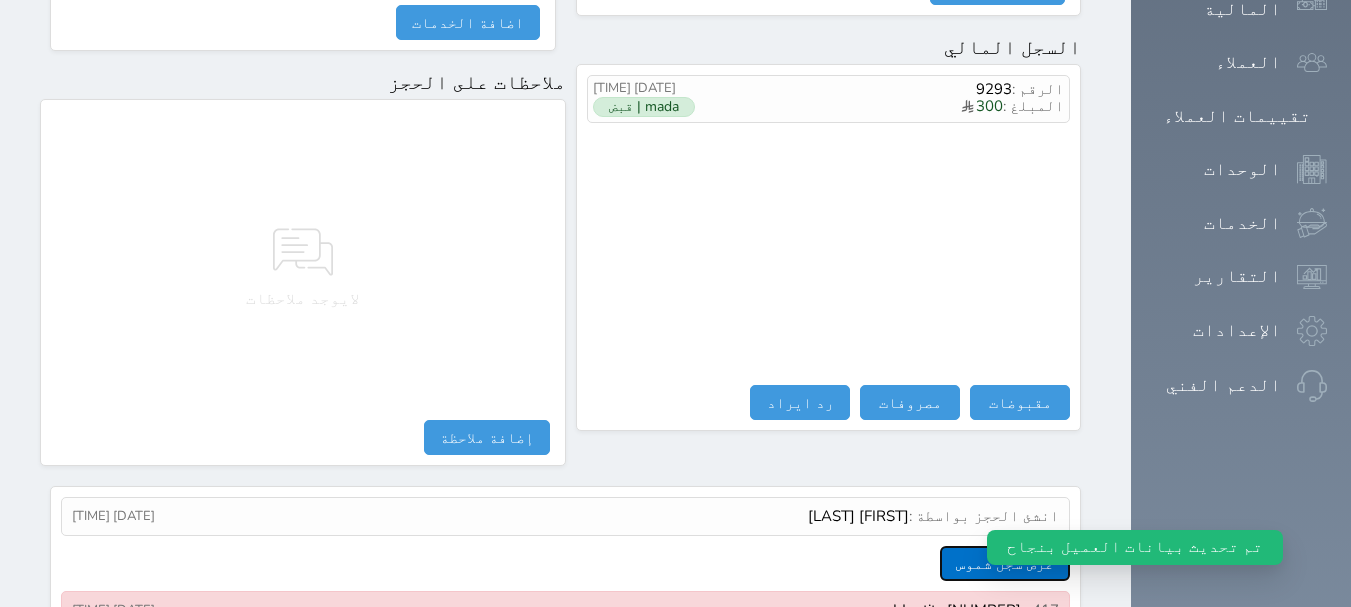 click on "عرض سجل شموس" at bounding box center (1005, 563) 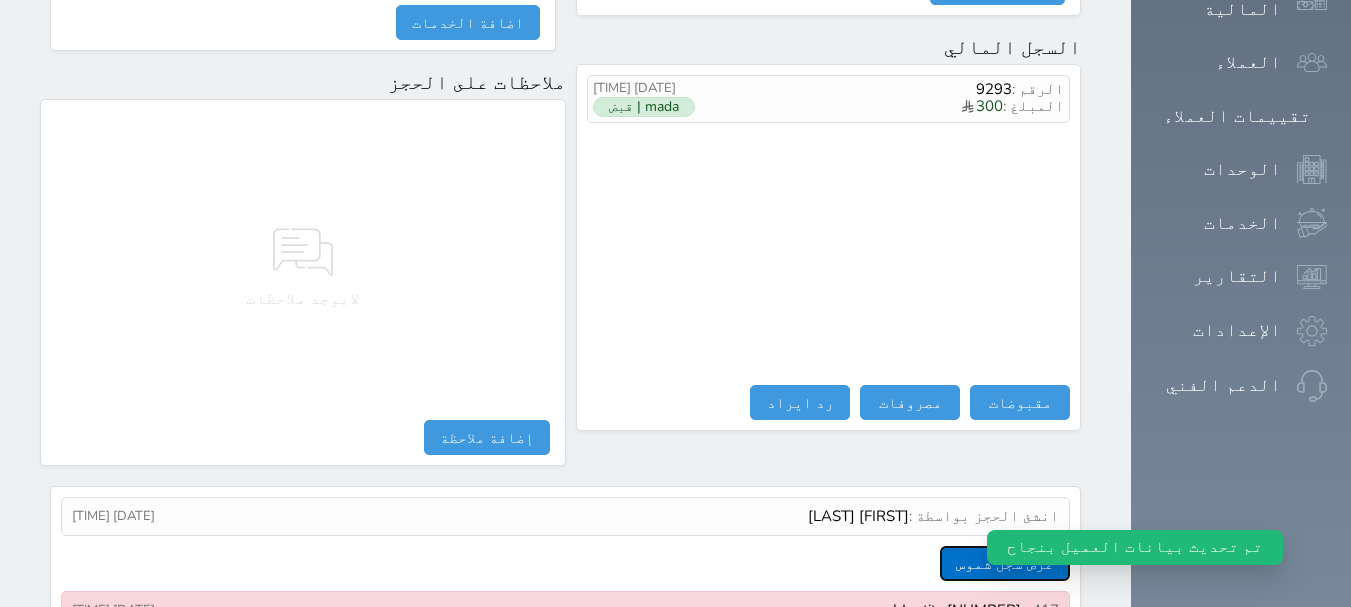 click on "عرض سجل شموس" at bounding box center (1005, 563) 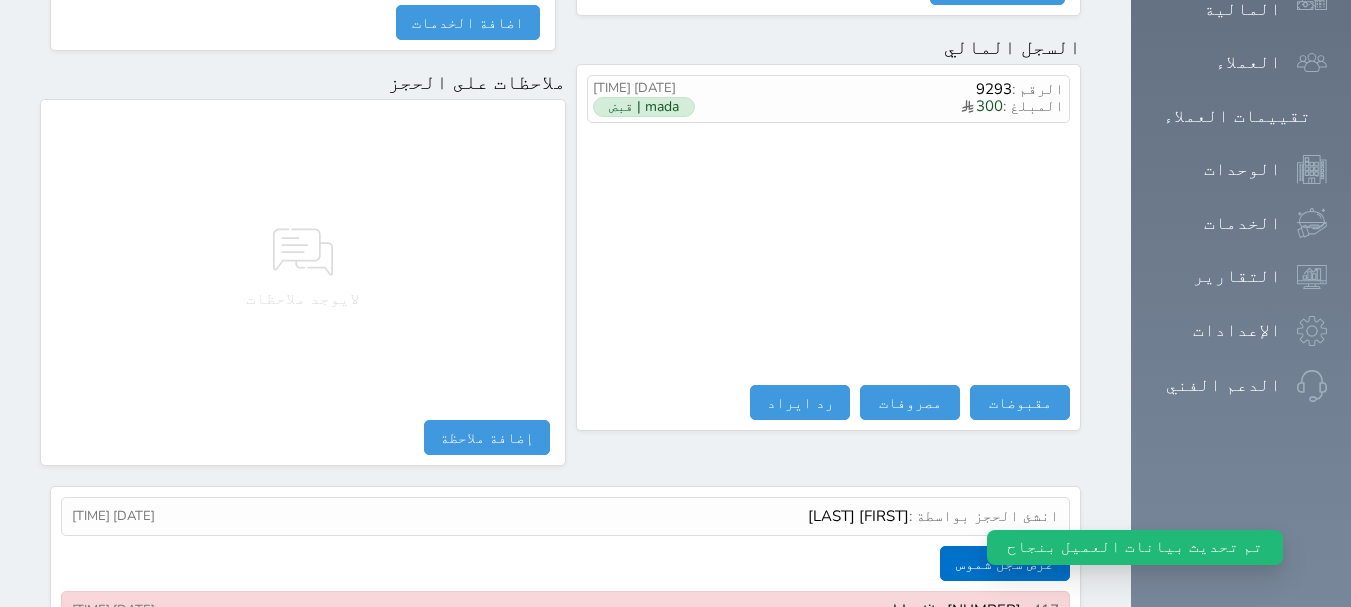 scroll, scrollTop: 1174, scrollLeft: 0, axis: vertical 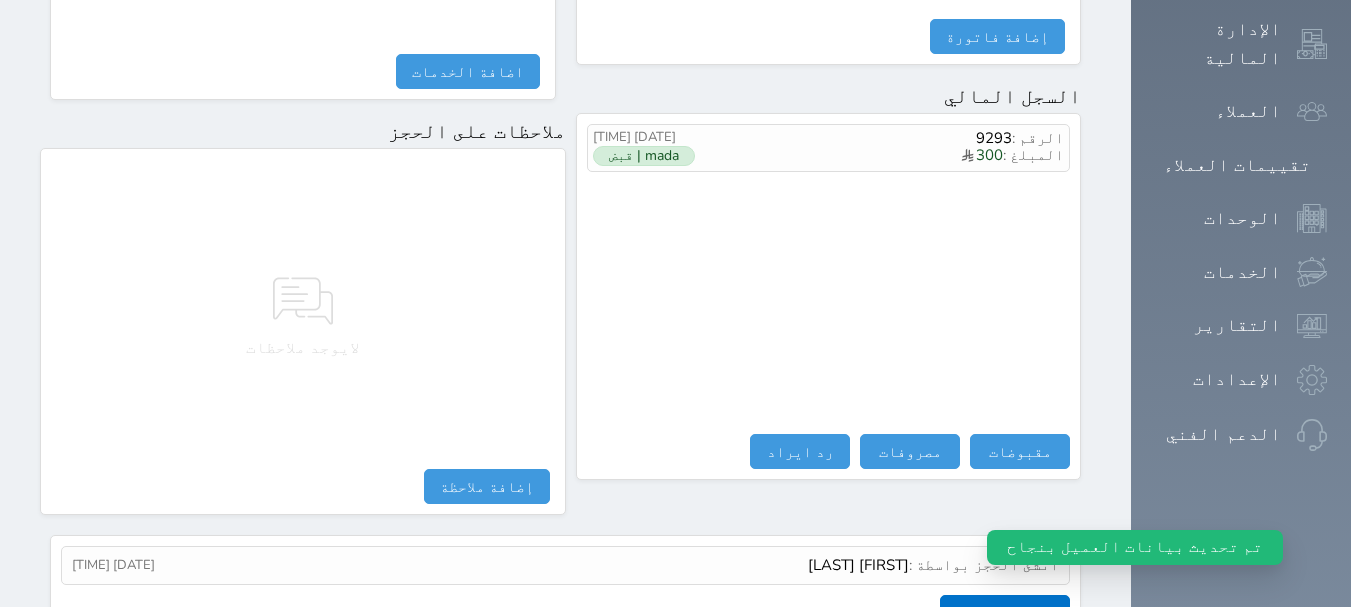 click on "انشئ الحجز بواسطة :
[FIRST] [LAST]   [DATE] [TIME]" at bounding box center (565, 565) 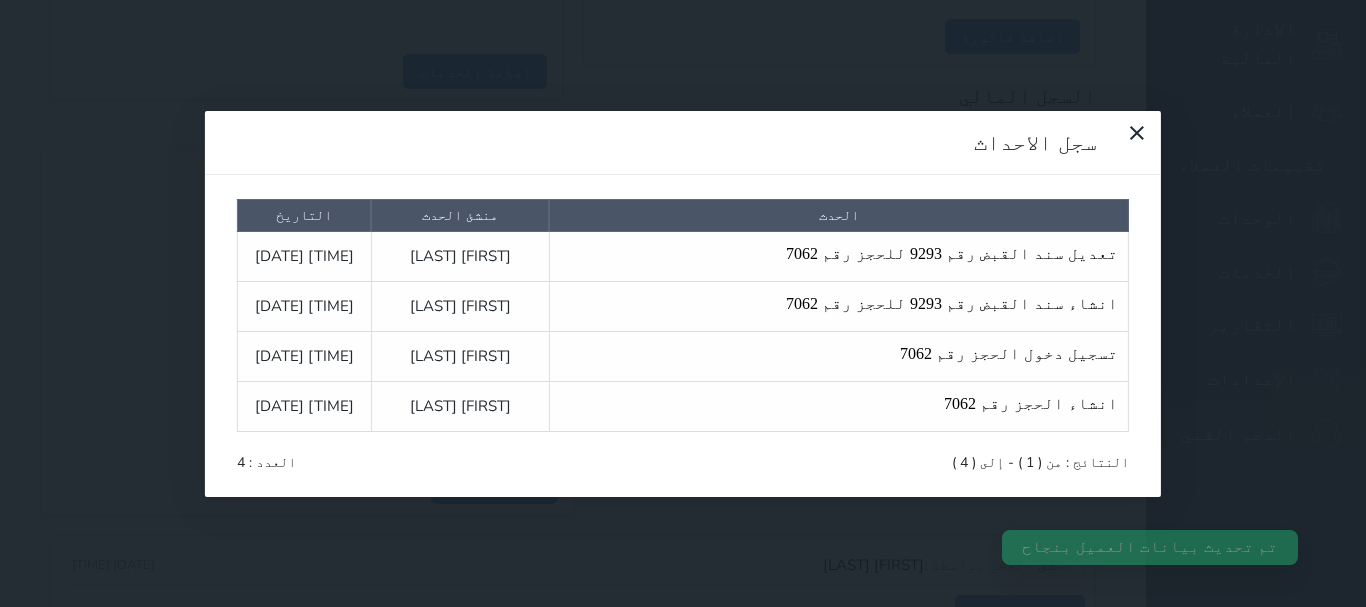 click on "سجل الاحداث                 الحدث   منشئ الحدث   التاريخ     تعديل سند القبض رقم 9293 للحجز رقم 7062                     [FIRST] [LAST]   [DATE] [TIME] انشاء سند القبض رقم 9293 للحجز رقم 7062     [FIRST] [LAST]   [DATE] [TIME]     تسجيل دخول الحجز رقم 7062                      [FIRST] [LAST]   [DATE] [TIME]   انشاء الحجز رقم  7062     [FIRST] [LAST]   [DATE] [TIME]     النتائج  : من ( 1 ) - إلى  ( 4 )   العدد  : 4" at bounding box center (683, 303) 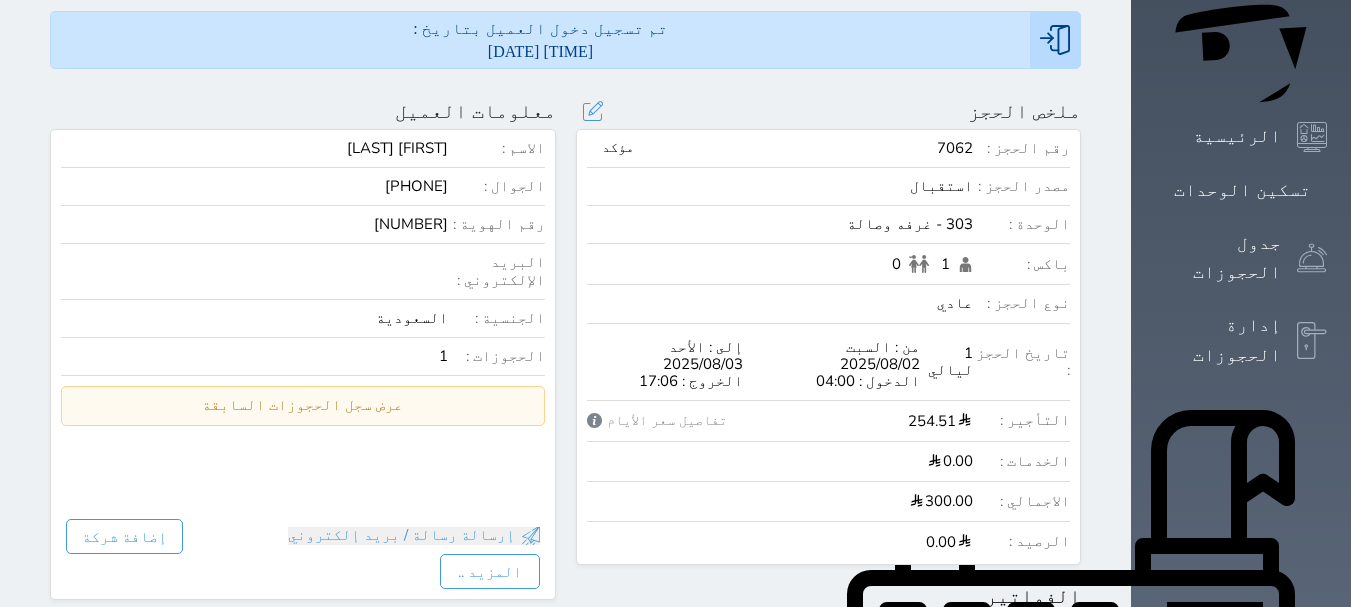 scroll, scrollTop: 0, scrollLeft: 0, axis: both 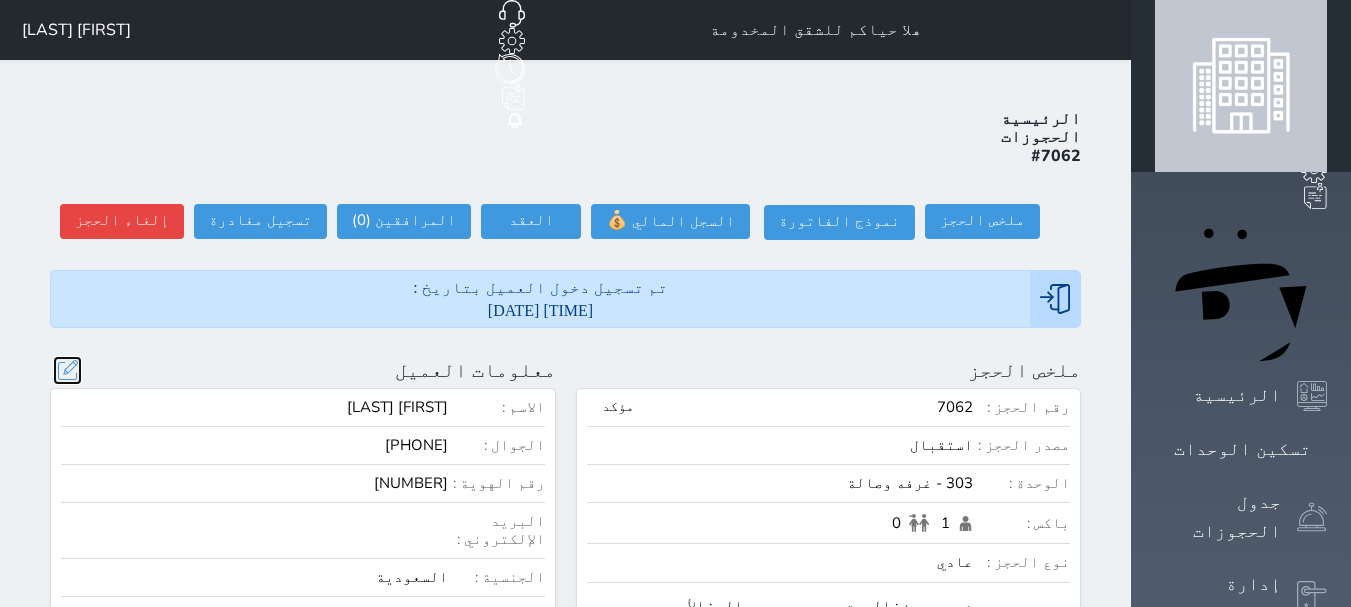 click at bounding box center (67, 370) 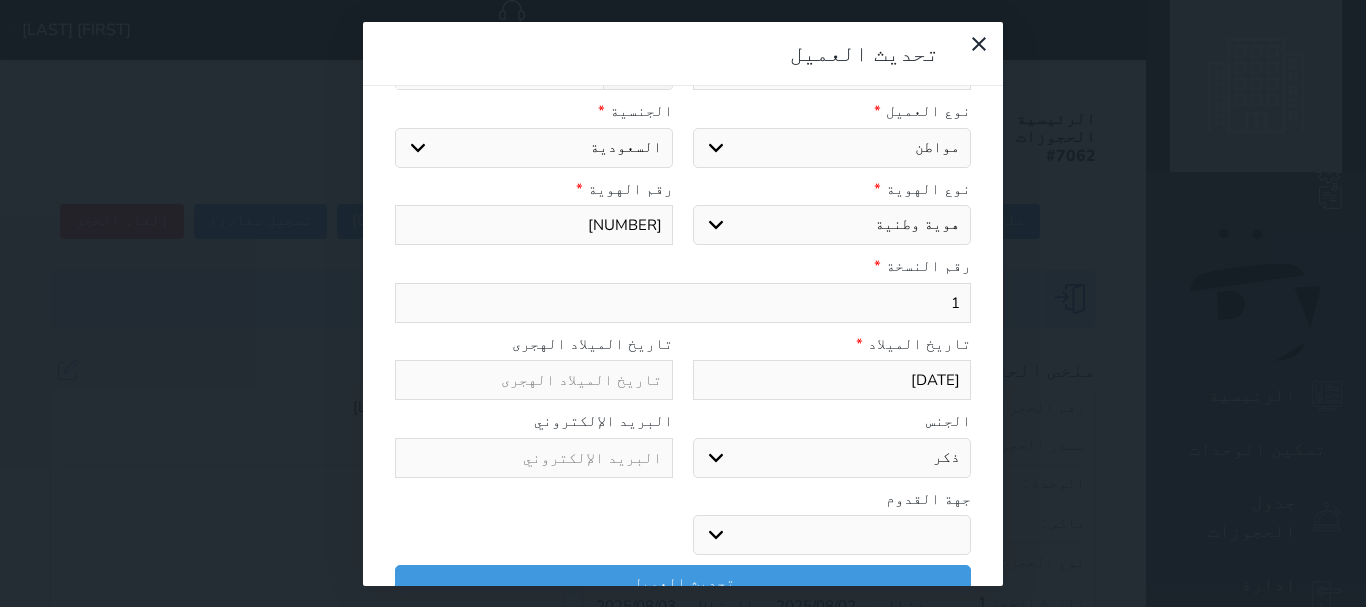 drag, startPoint x: 941, startPoint y: 266, endPoint x: 989, endPoint y: 286, distance: 52 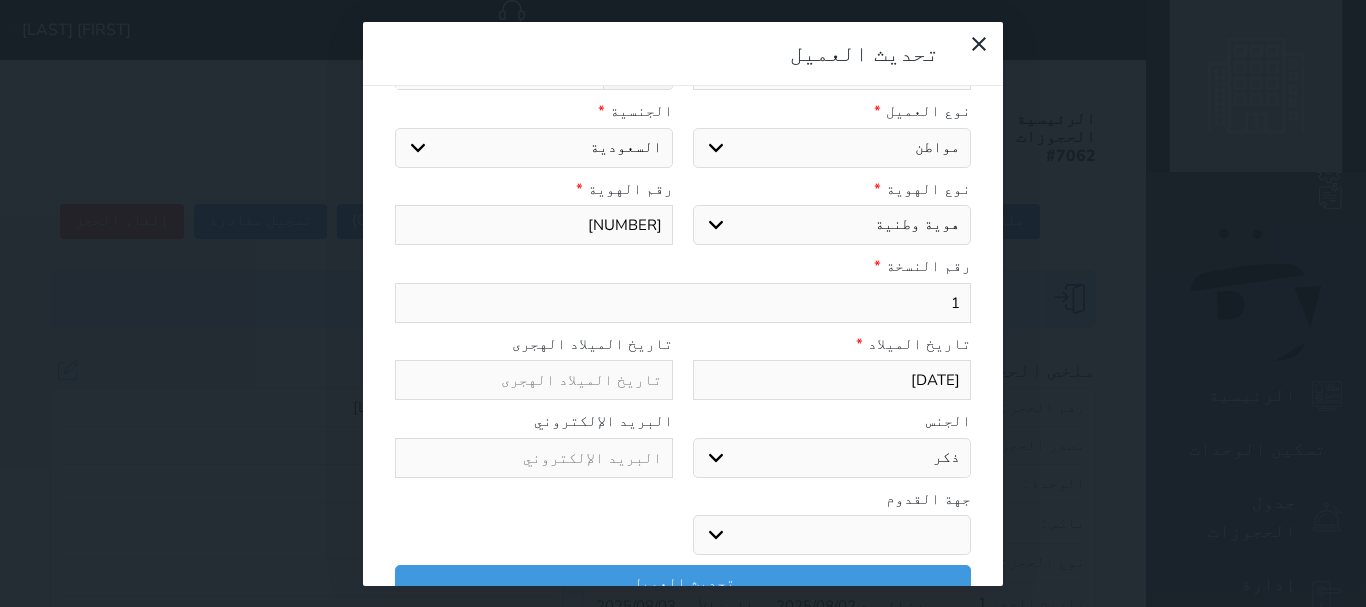 click on "[FIRST] [LAST] [PHONE]     تغيير العميل                الاسم *   [FIRST] [LAST]   رقم الجوال *       ▼     Afghanistan (‫افغانستان‬‎)   +93   Albania (Shqipëri)   +355   Algeria (‫الجزائر‬‎)   +213   American Samoa   +1684   Andorra   +376   Angola   +244   Anguilla   +1264   Antigua and Barbuda   +1268   Argentina   +54   Armenia (Հայաստան)   +374   Aruba   +297   Australia   +61   Austria (Österreich)   +43   Azerbaijan (‫آذربایجان‬‎)   +994   Bahamas   +1242   Bahrain (‫البحرين‬‎)   +973   Bangladesh (বাংলাদেশ)   +880   Barbados   +1246   Belarus (Беларусь)   +375   Belgium (België)   +32   Belize   +501   Benin (Bénin)   +229   Bermuda   +1441   Bhutan (འབྲུག)   +975   Bolivia   +591     +387   Botswana" at bounding box center [683, 260] 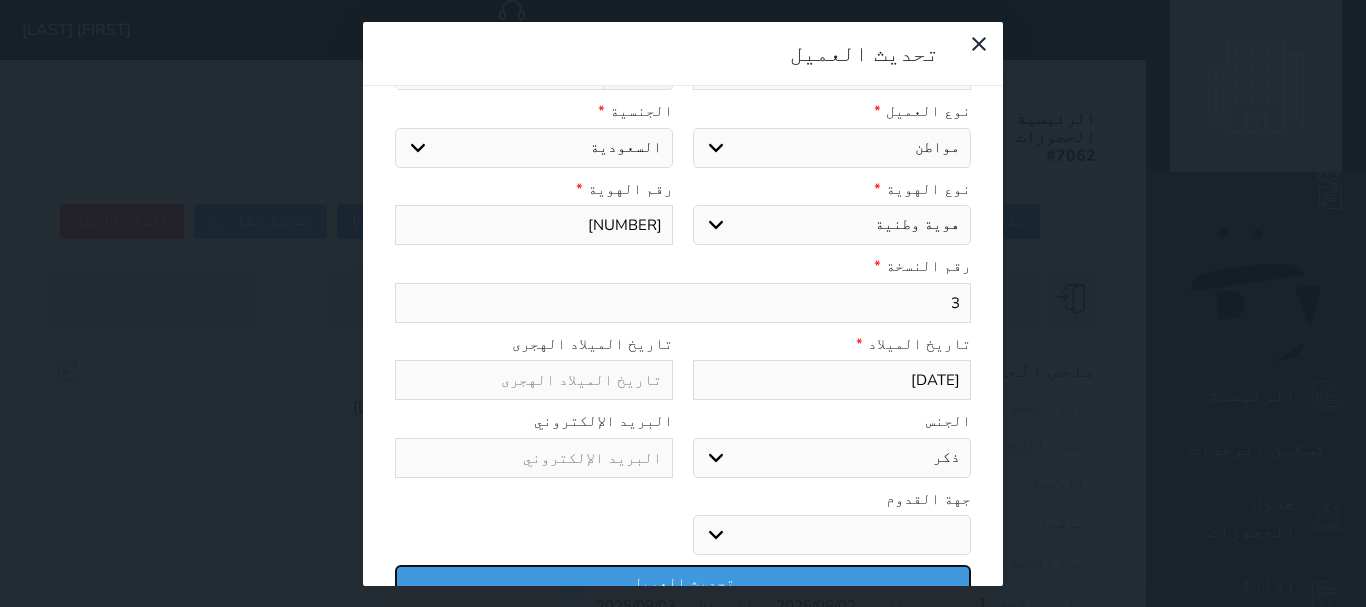 drag, startPoint x: 863, startPoint y: 530, endPoint x: 853, endPoint y: 523, distance: 12.206555 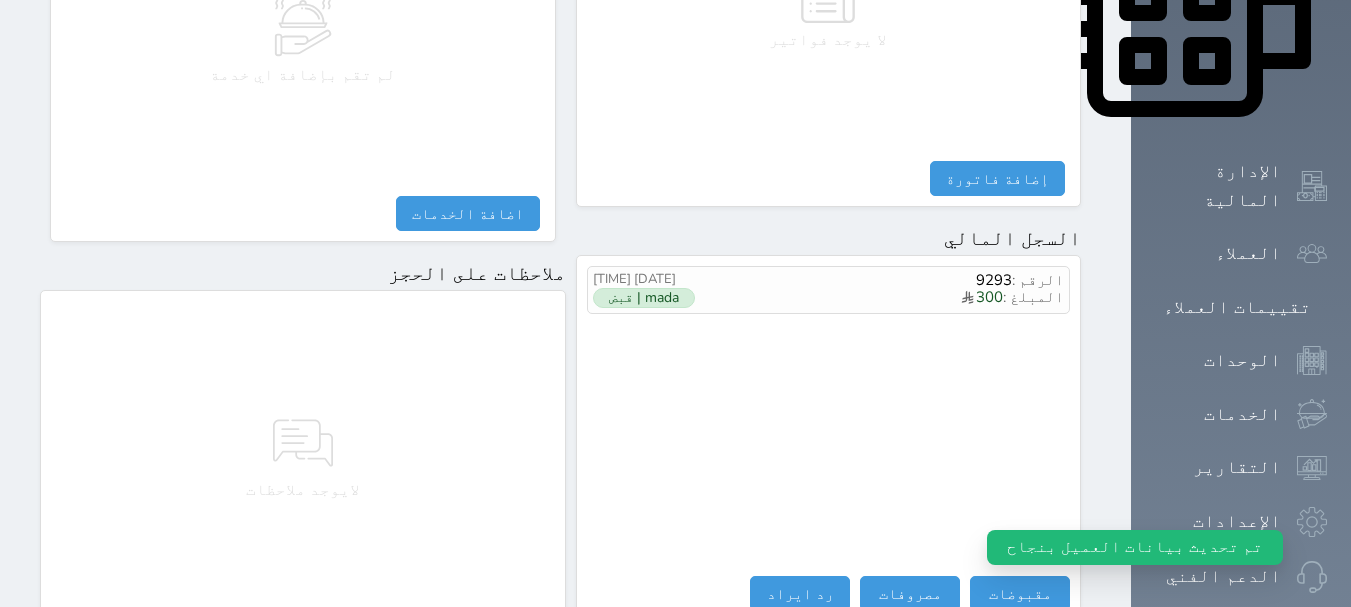scroll, scrollTop: 1272, scrollLeft: 0, axis: vertical 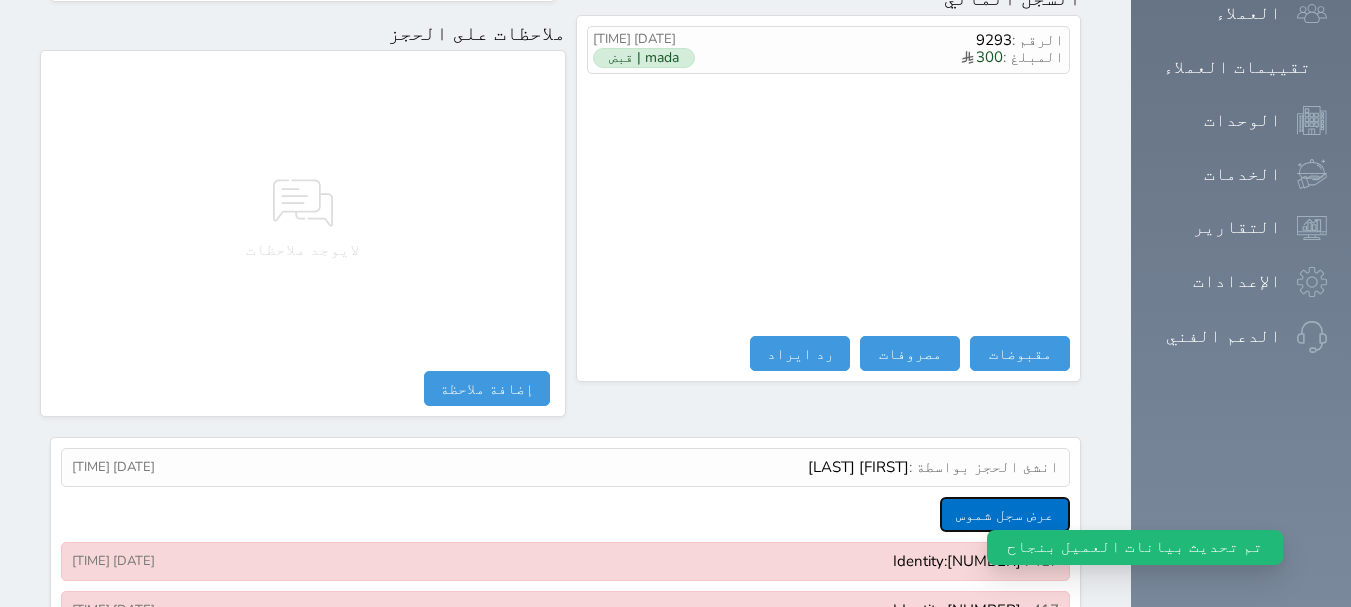 click on "عرض سجل شموس" at bounding box center (1005, 514) 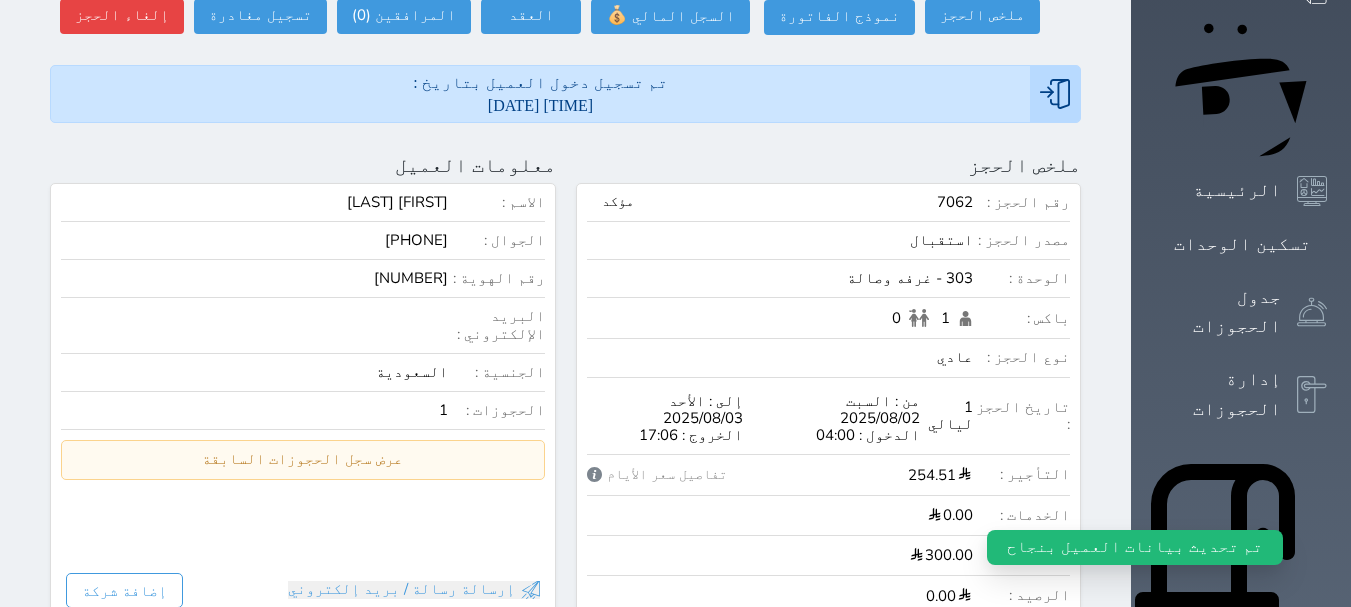 scroll, scrollTop: 72, scrollLeft: 0, axis: vertical 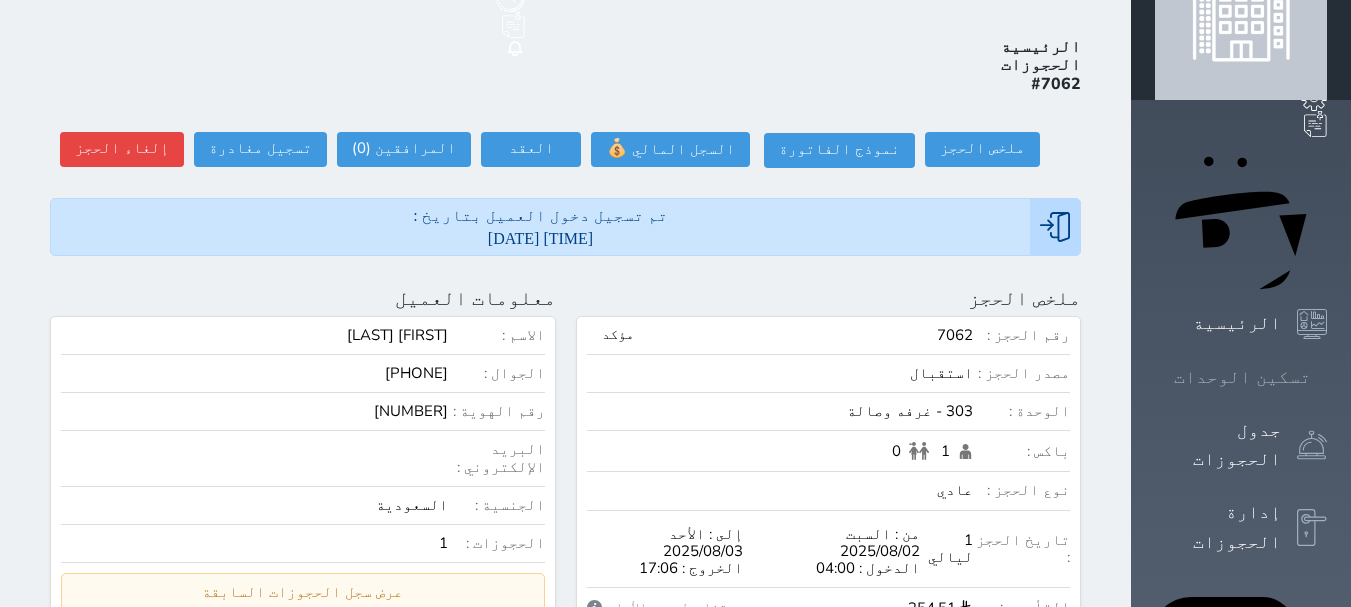 click at bounding box center [1327, 377] 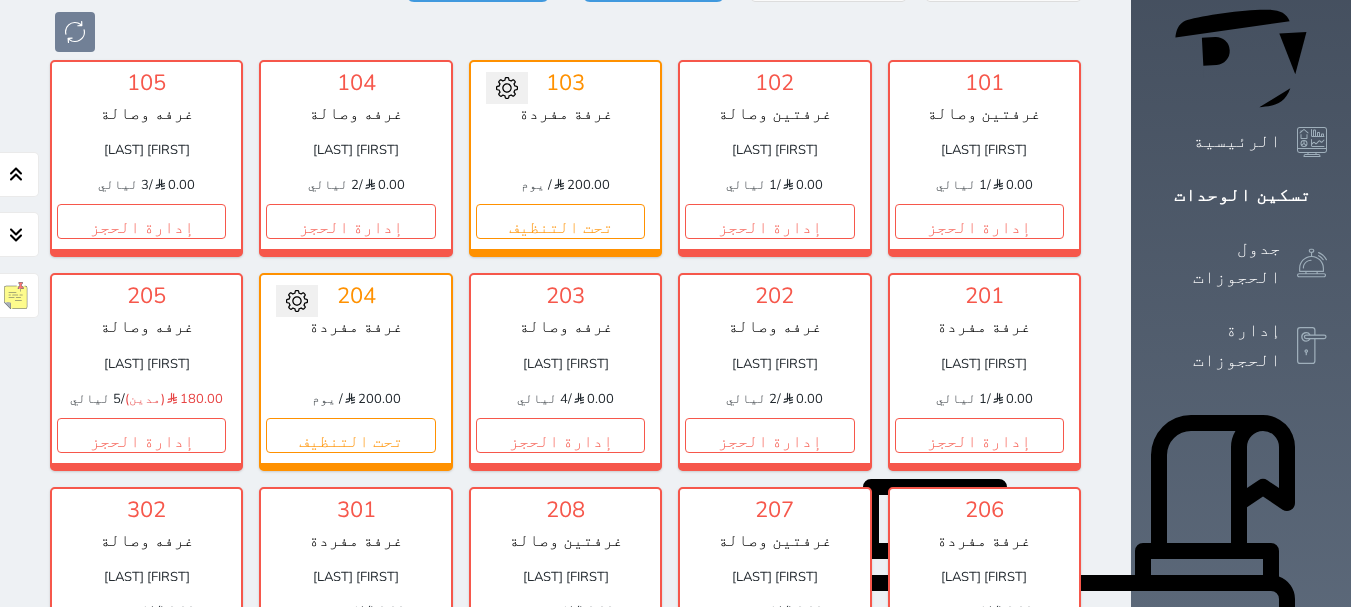 scroll, scrollTop: 678, scrollLeft: 0, axis: vertical 